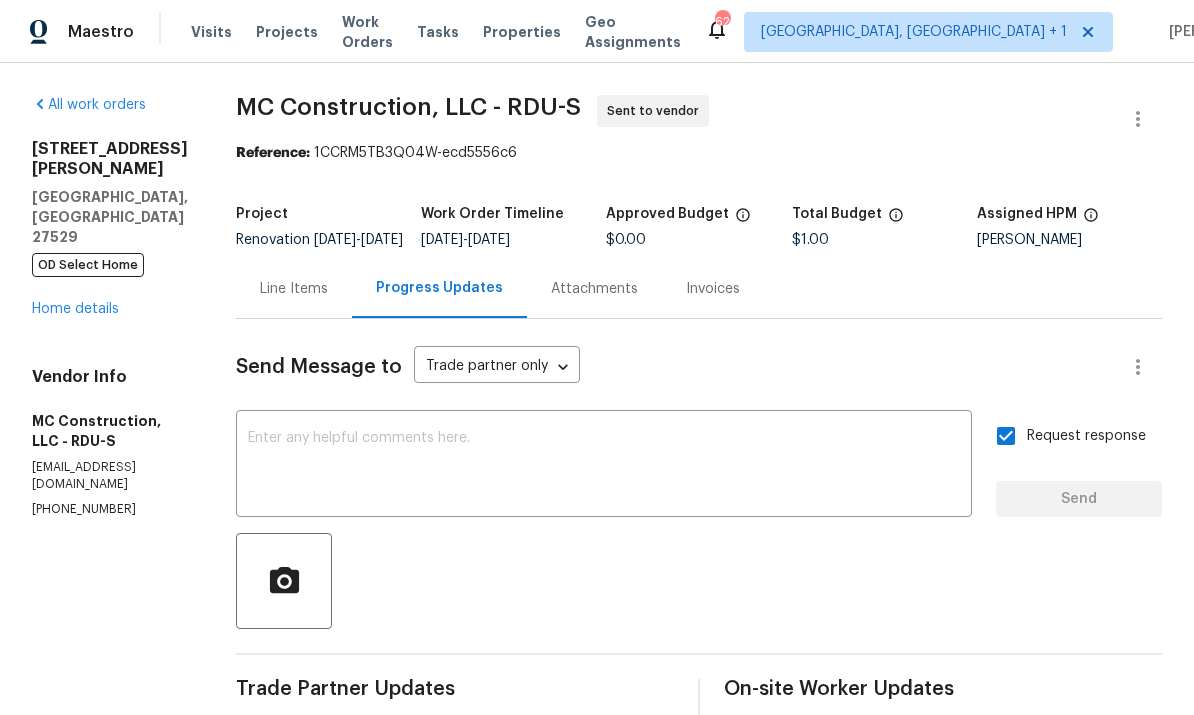scroll, scrollTop: 47, scrollLeft: 0, axis: vertical 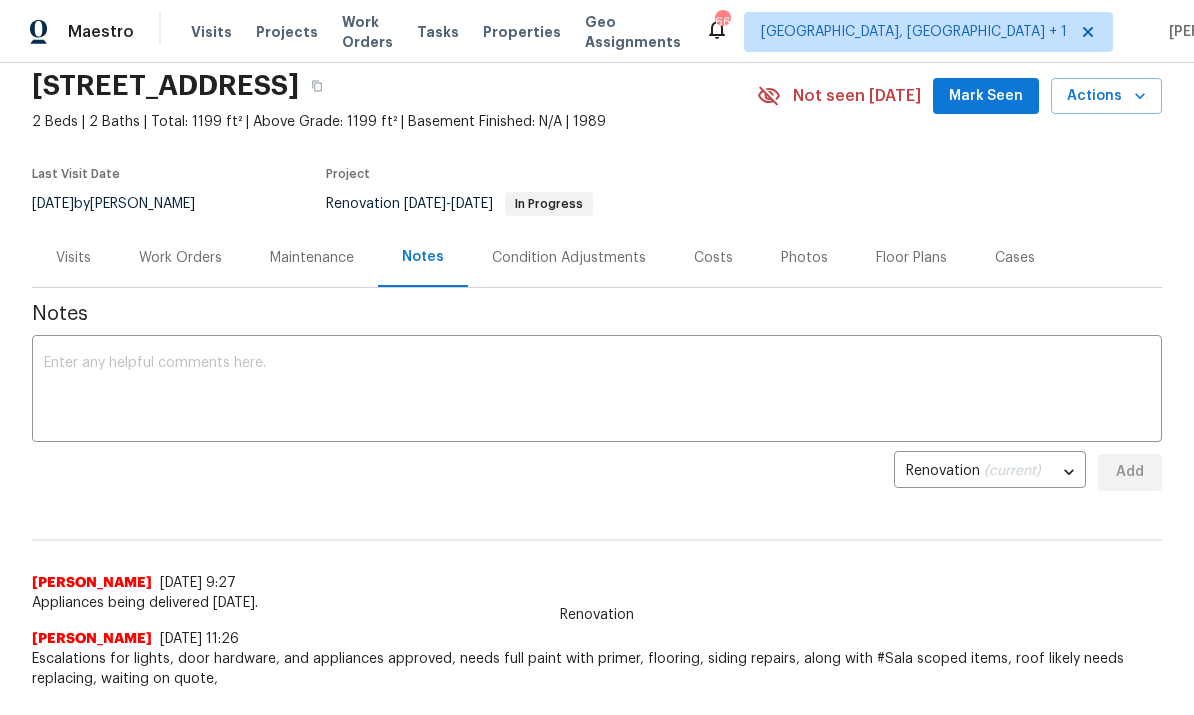 click on "Maintenance" at bounding box center (312, 257) 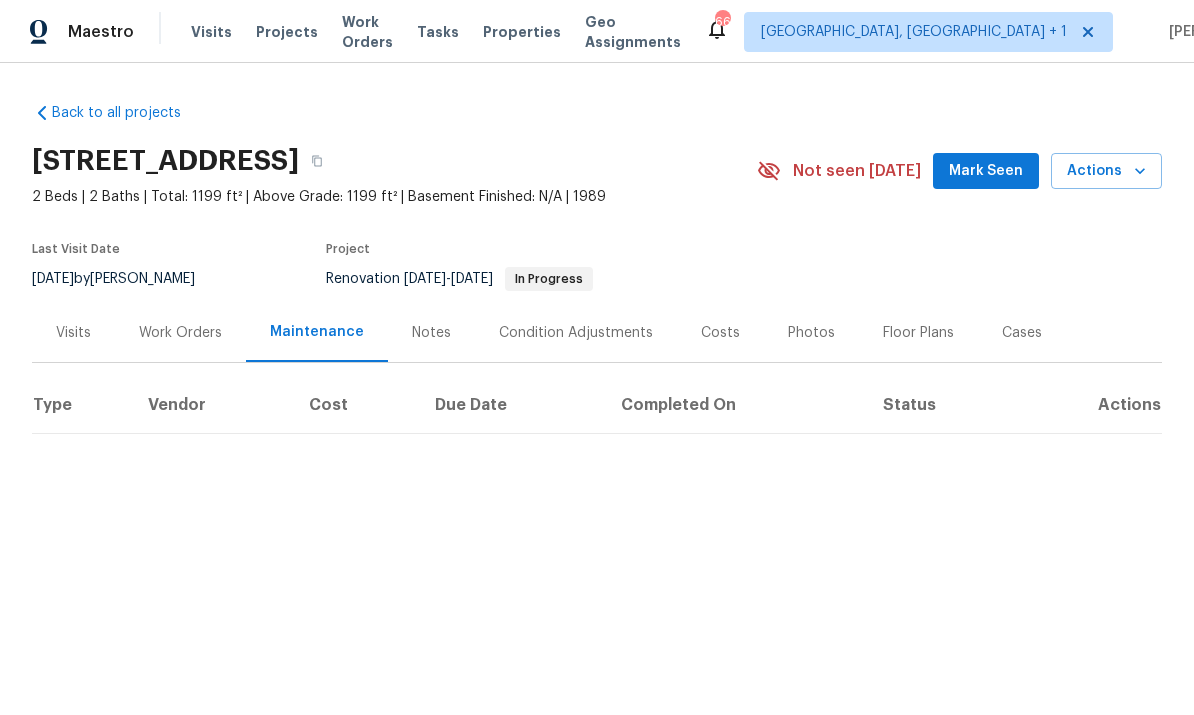 scroll, scrollTop: 0, scrollLeft: 0, axis: both 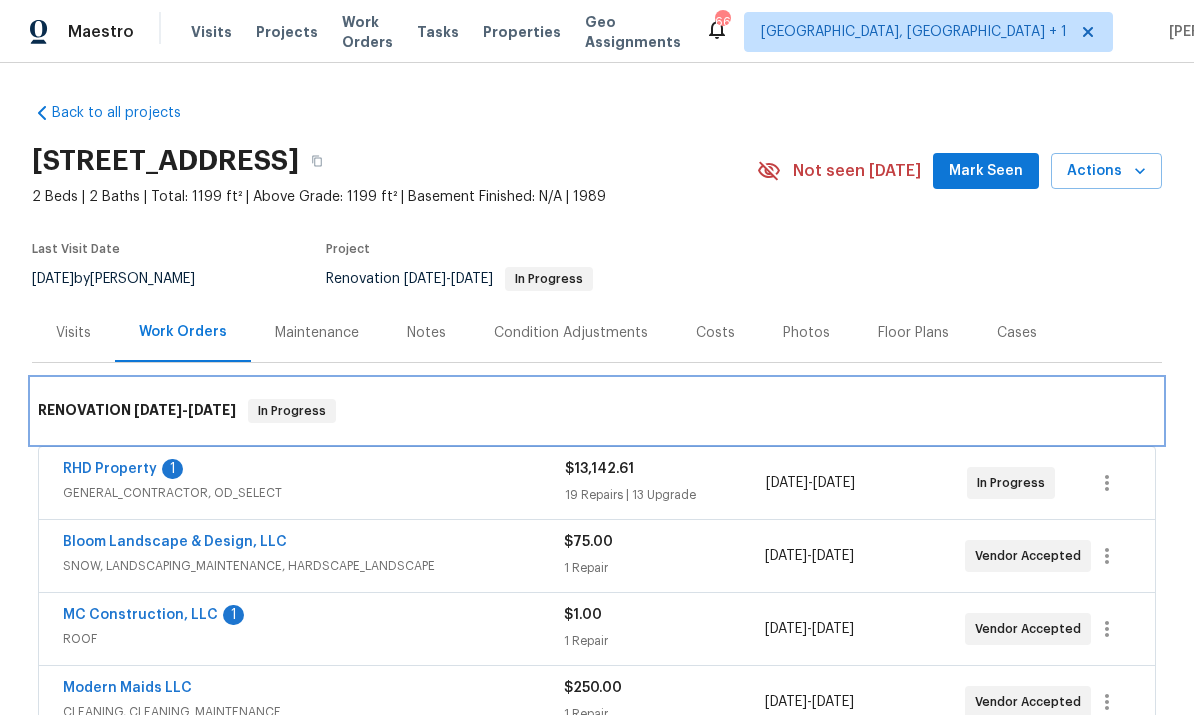 click on "RENOVATION   7/9/25  -  7/26/25 In Progress" at bounding box center (597, 411) 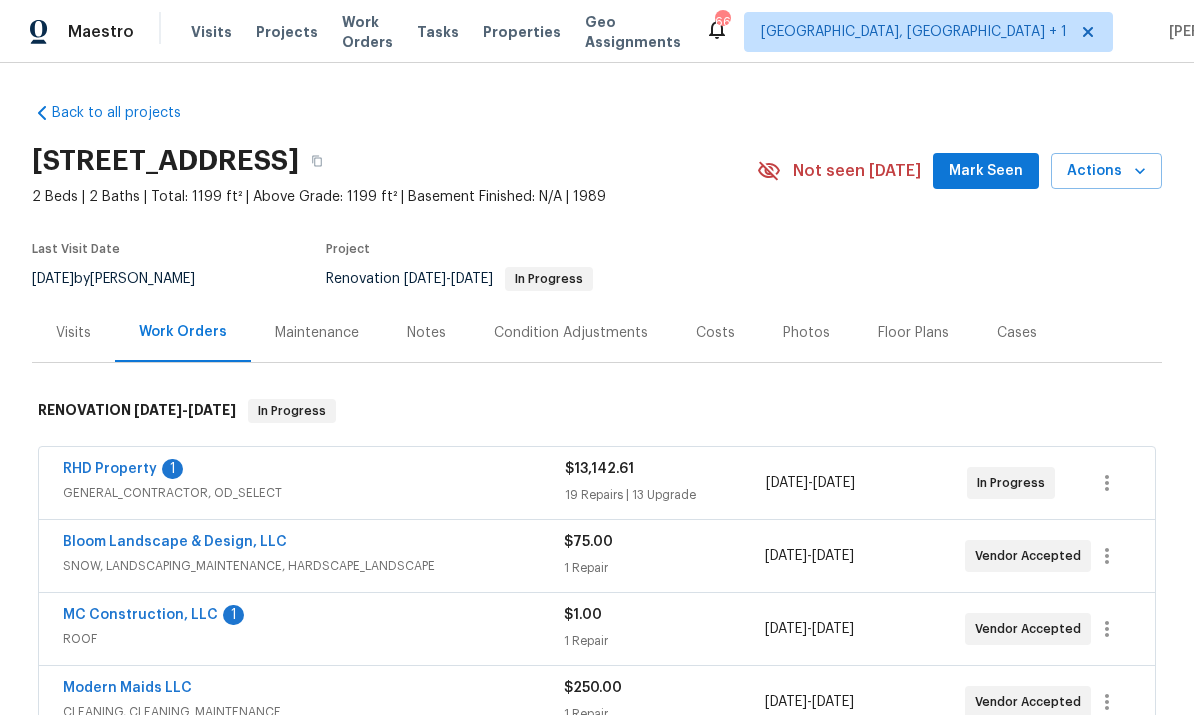 click on "RHD Property" at bounding box center (110, 469) 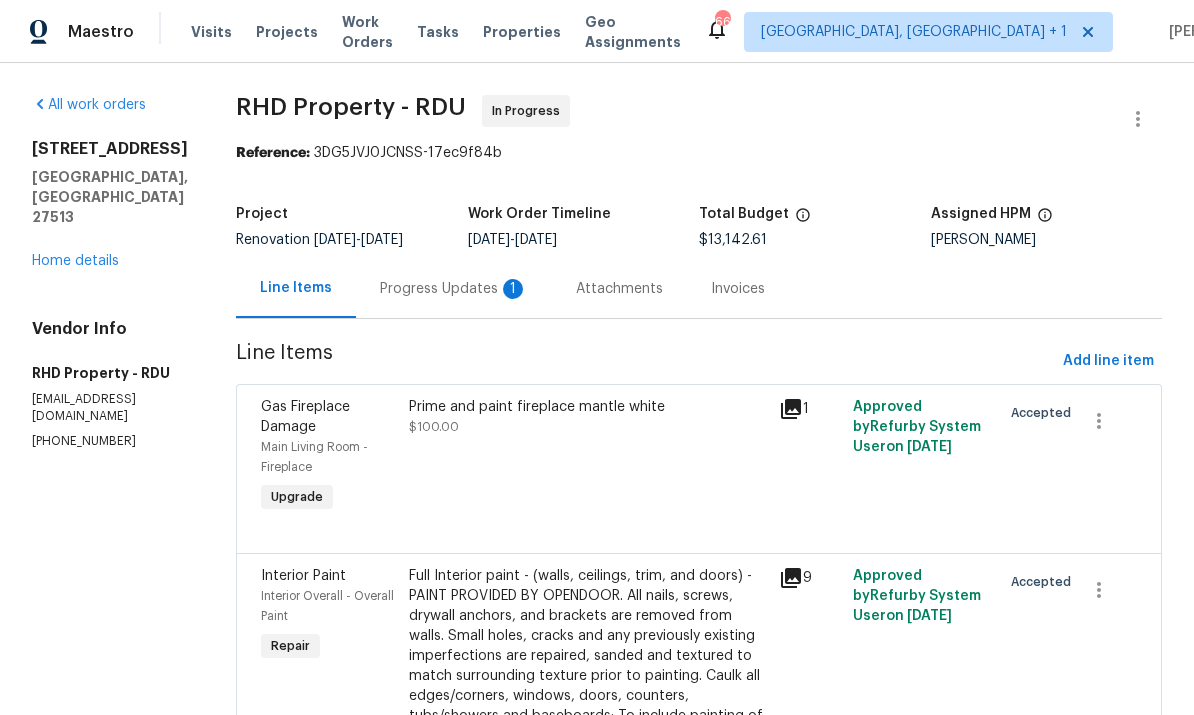 click on "Progress Updates 1" at bounding box center (454, 289) 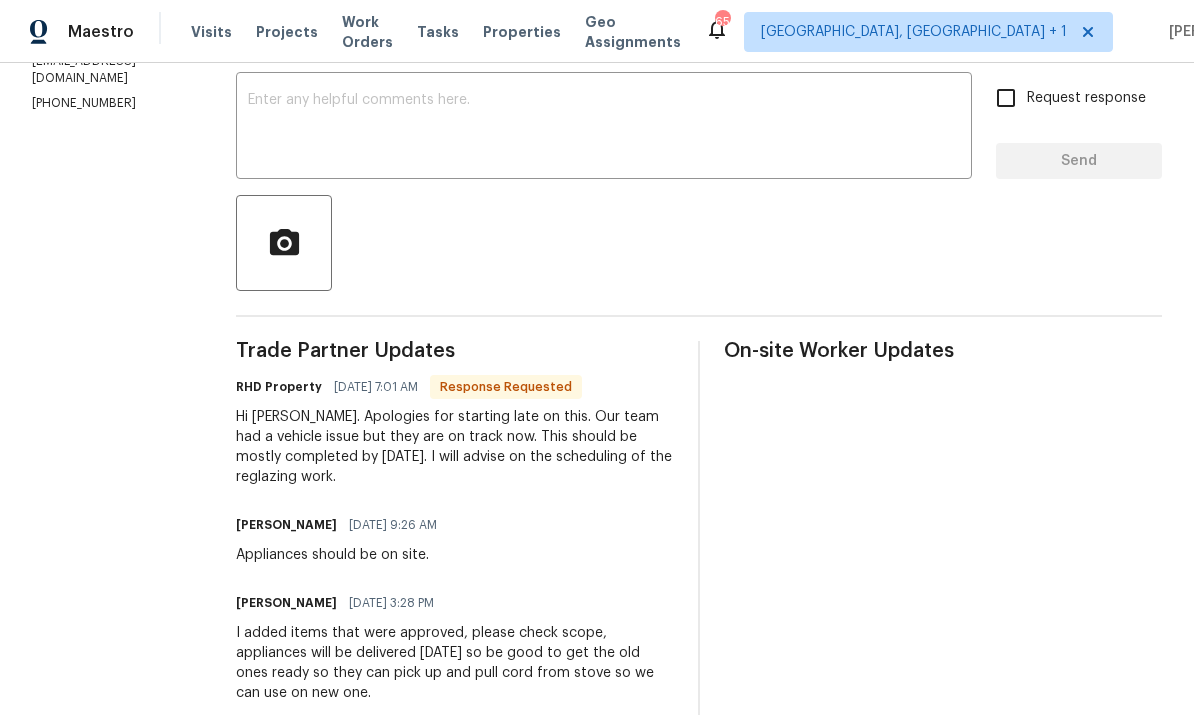 scroll, scrollTop: 339, scrollLeft: 0, axis: vertical 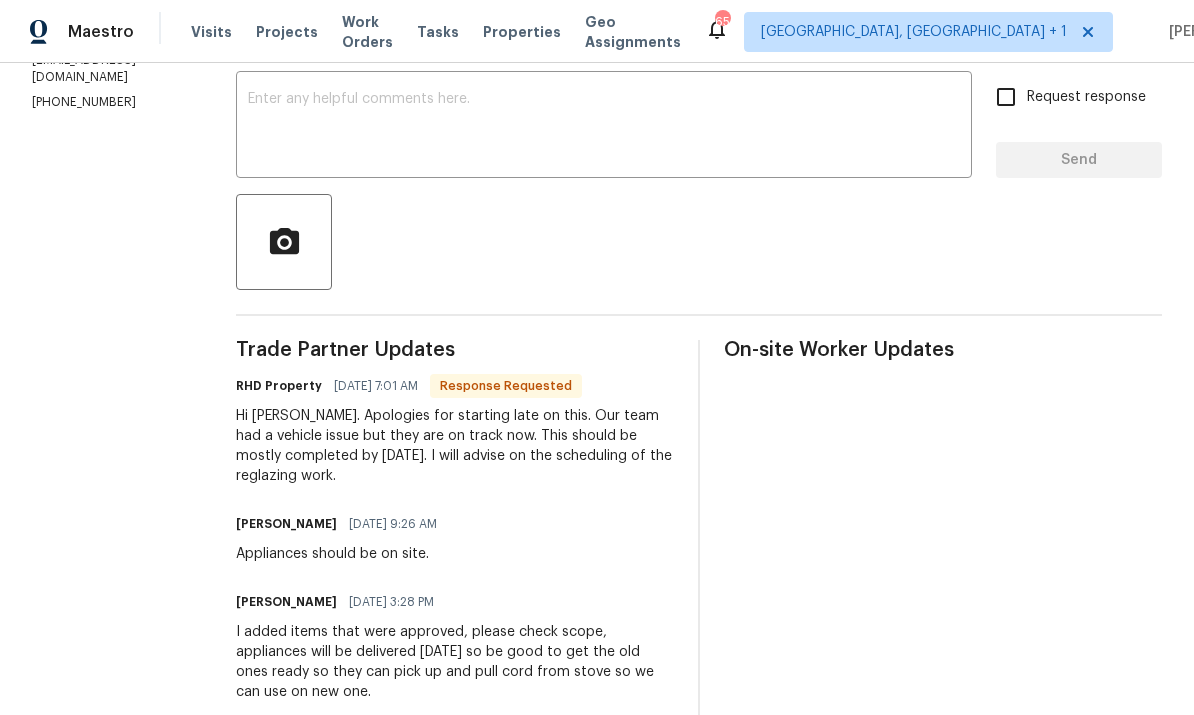 click at bounding box center (604, 127) 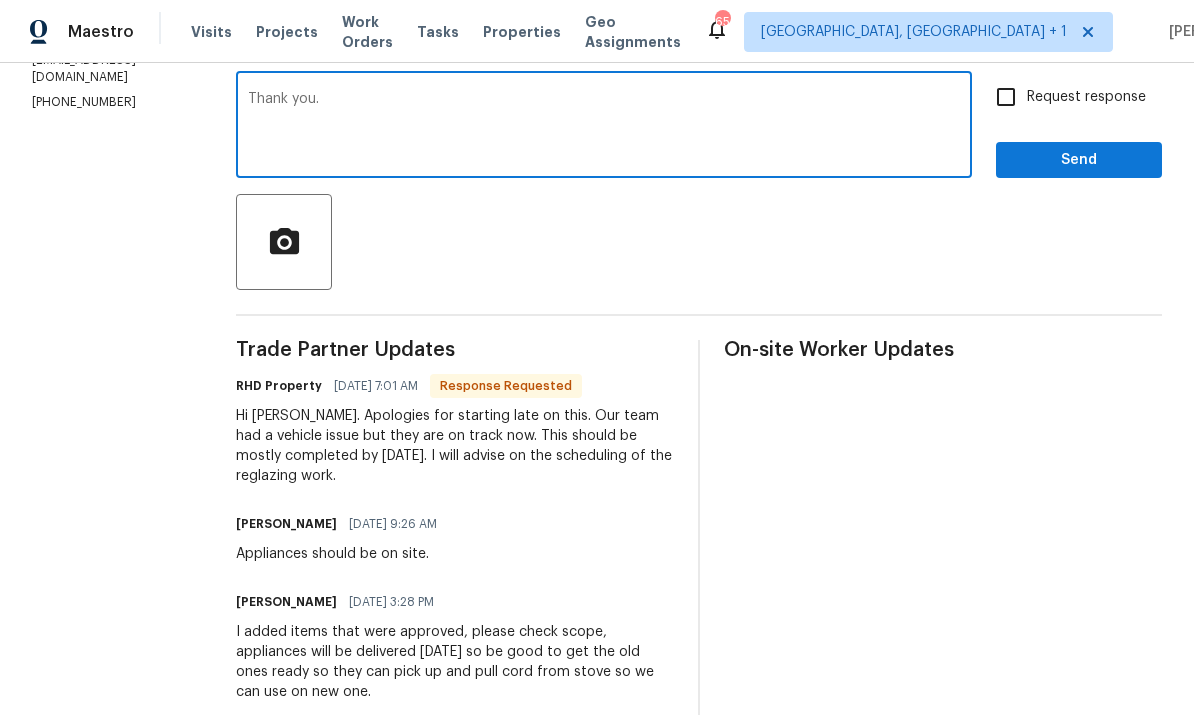 type on "Thank you." 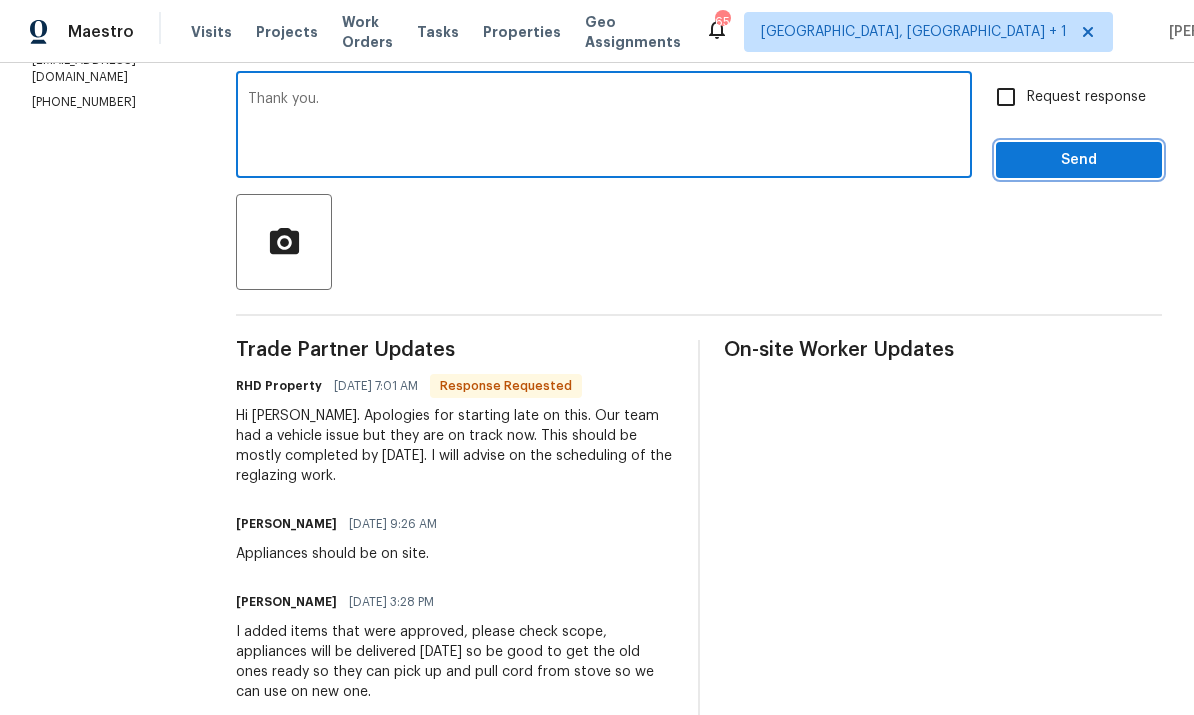 click on "Send" at bounding box center [1079, 160] 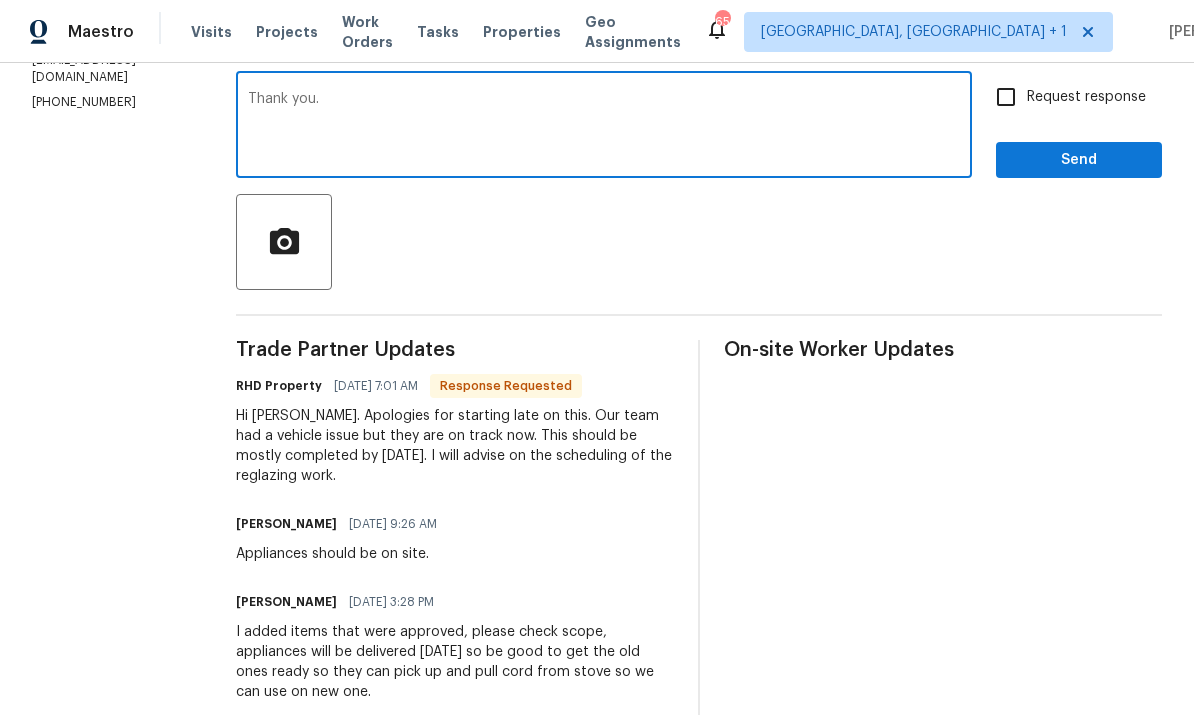 scroll, scrollTop: 0, scrollLeft: 0, axis: both 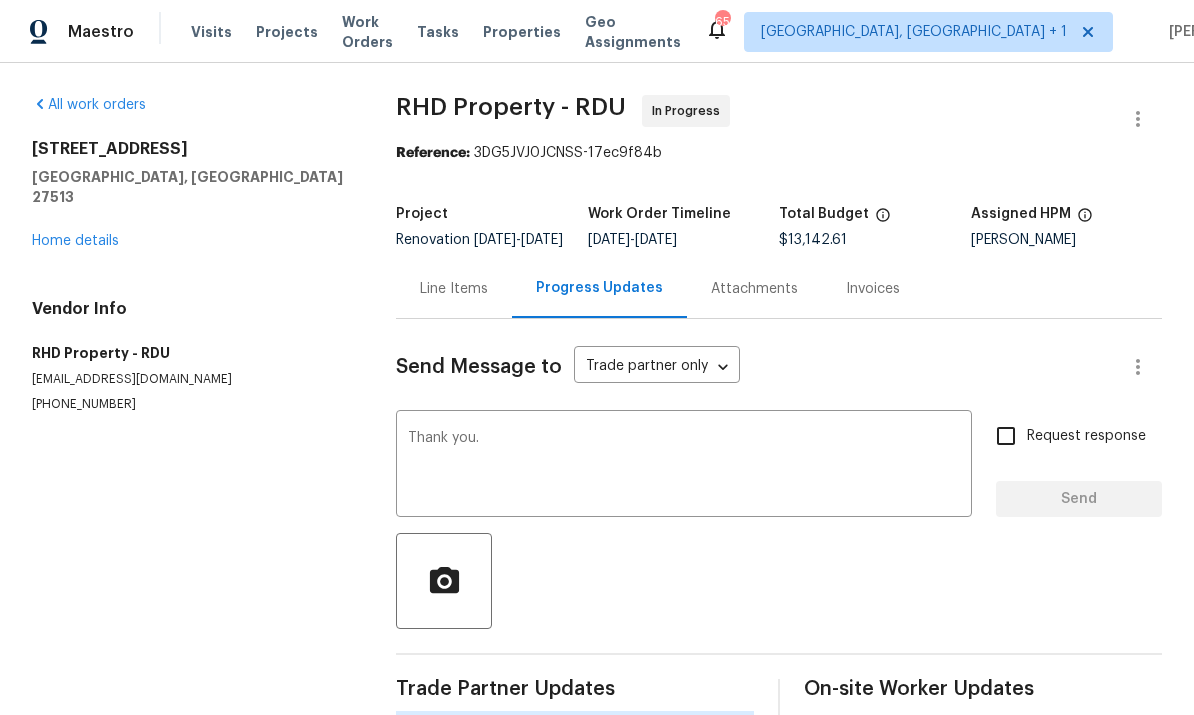 type 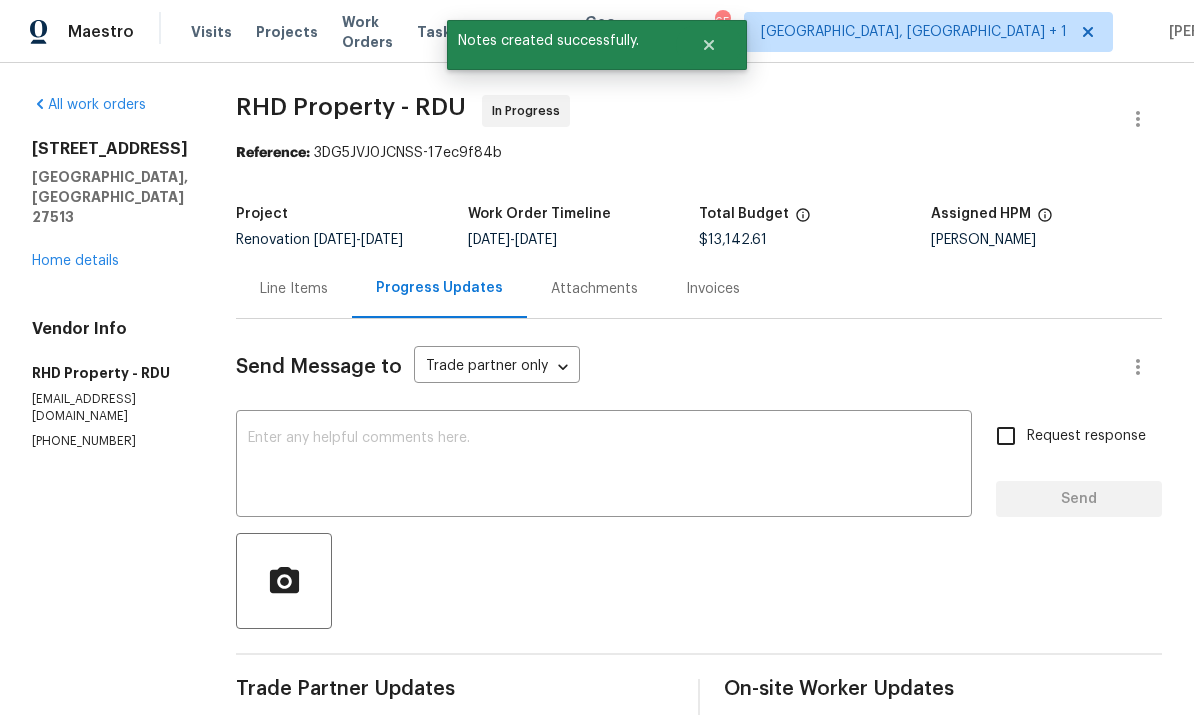 scroll, scrollTop: 0, scrollLeft: 0, axis: both 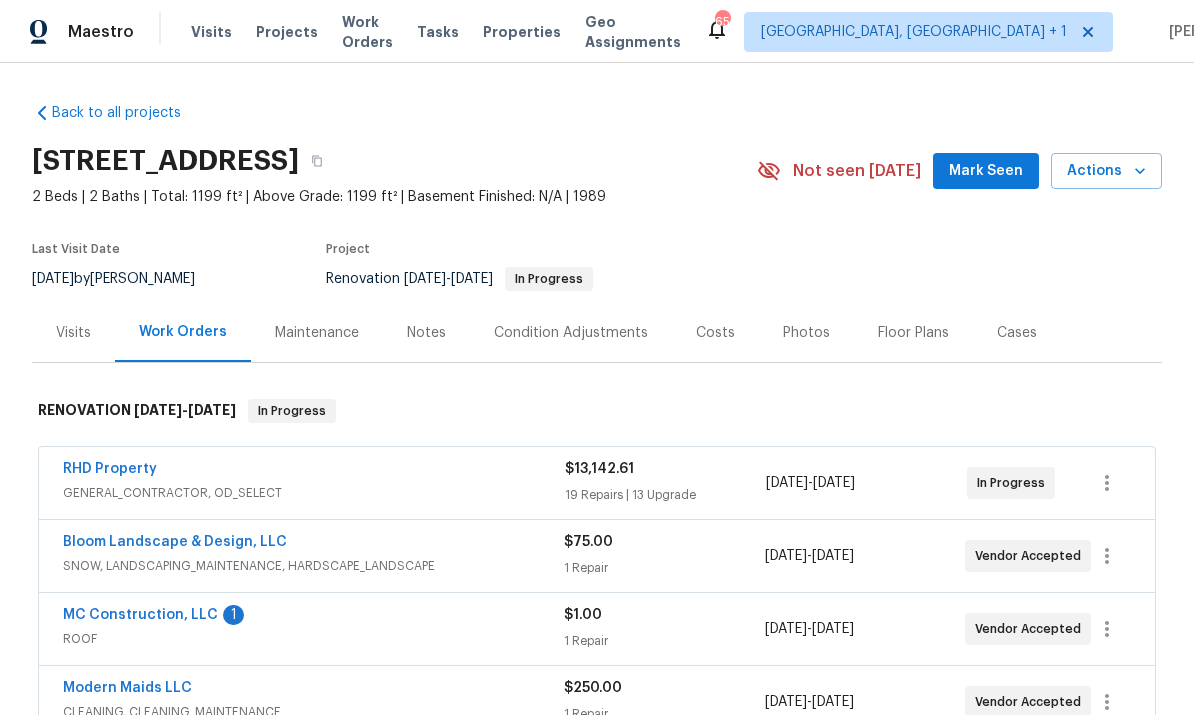 click on "MC Construction, LLC" at bounding box center (140, 615) 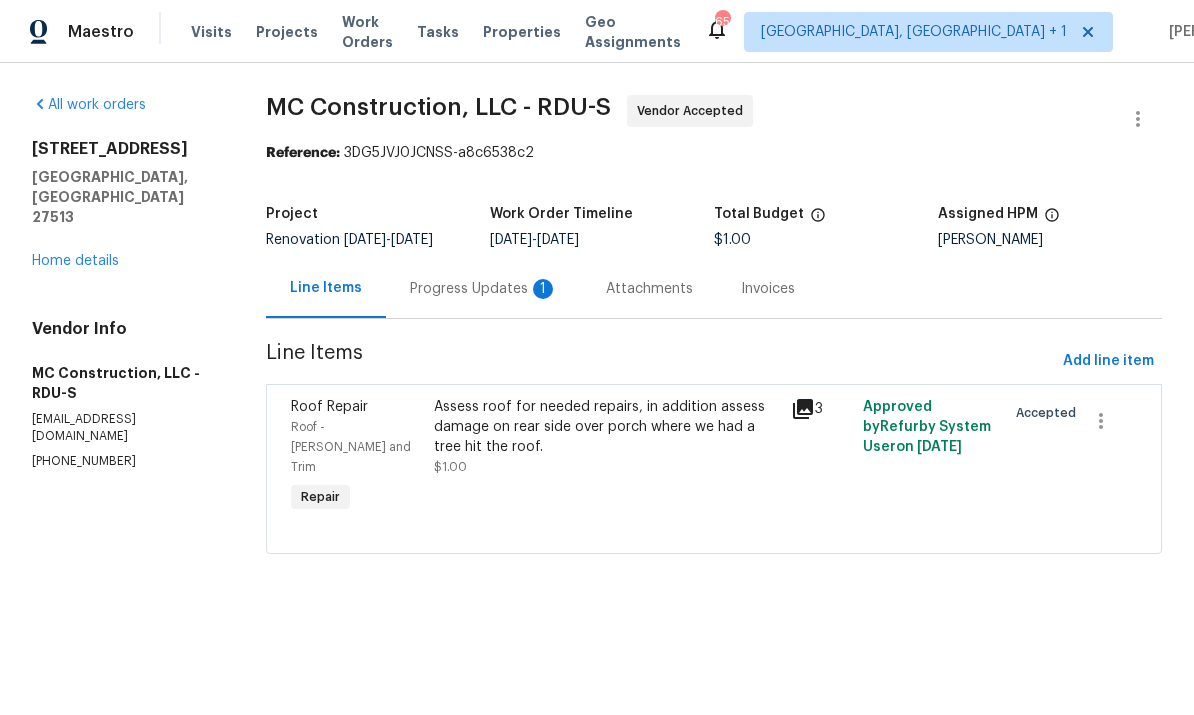 click on "Progress Updates 1" at bounding box center (484, 289) 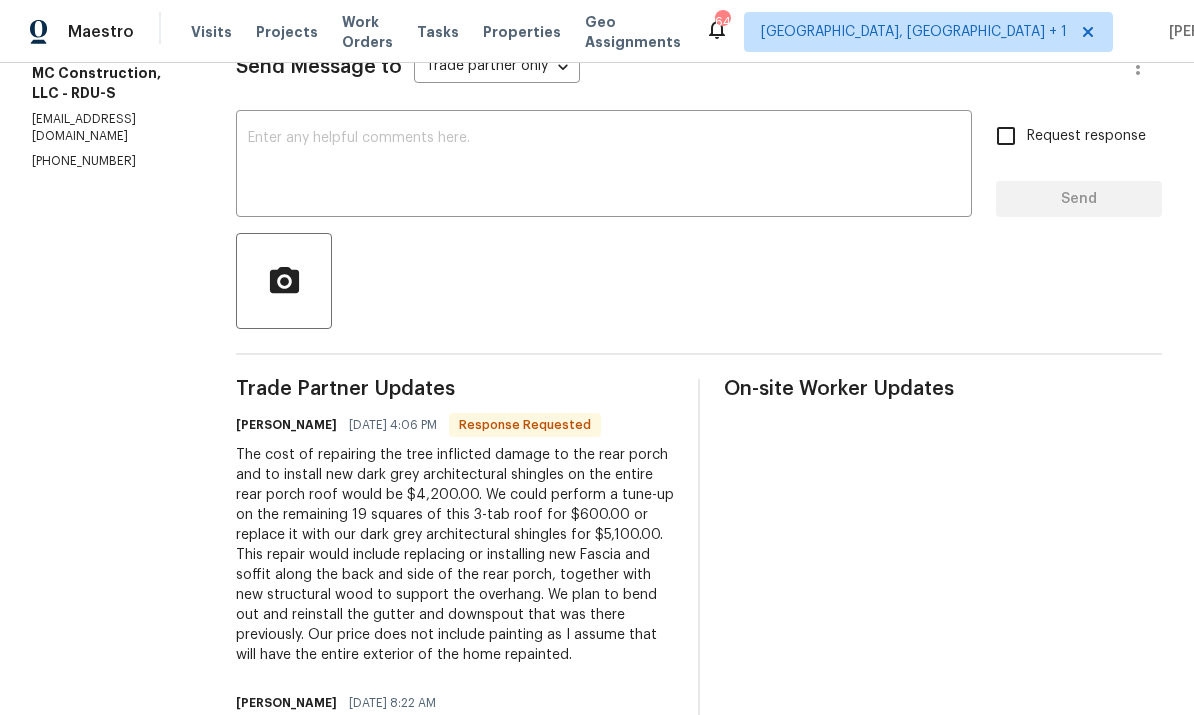 scroll, scrollTop: 299, scrollLeft: 0, axis: vertical 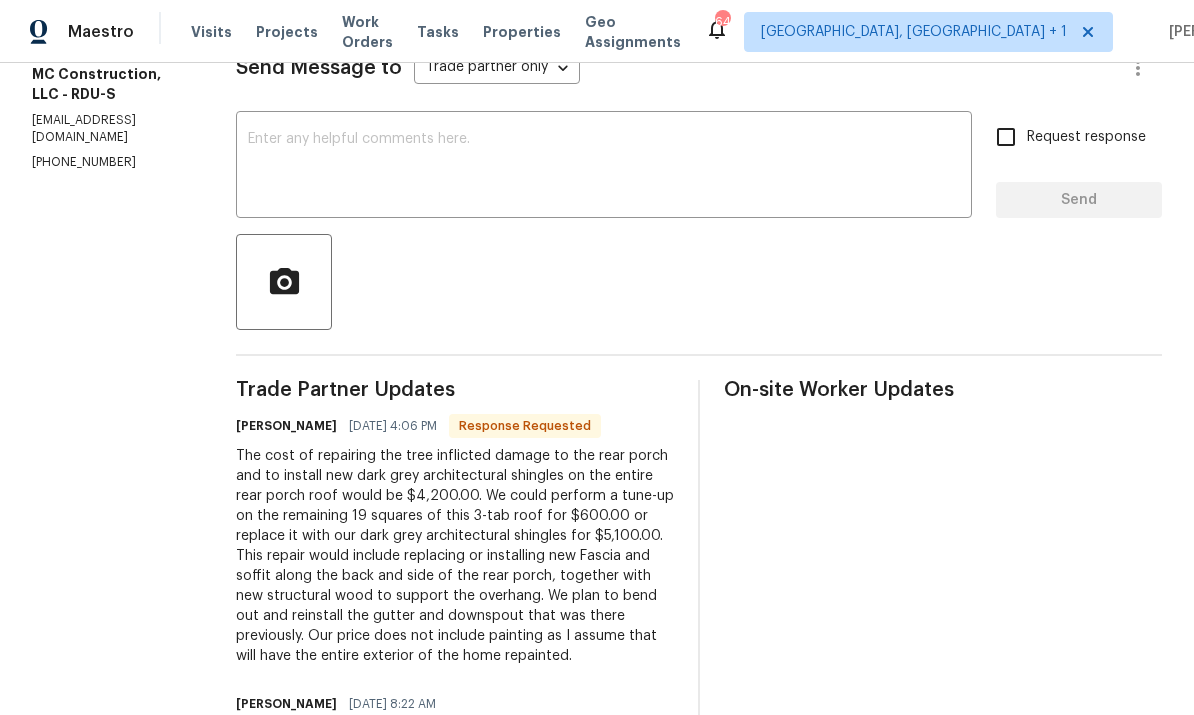 click at bounding box center (604, 167) 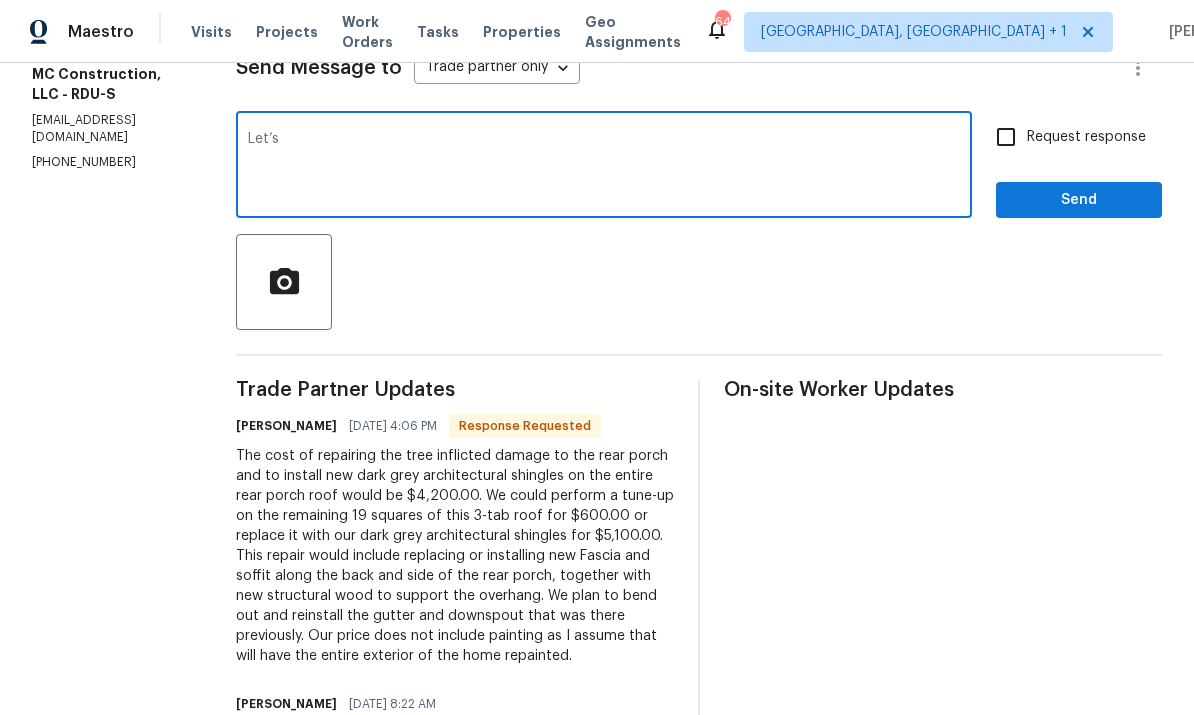 click on "Let’s" at bounding box center [604, 167] 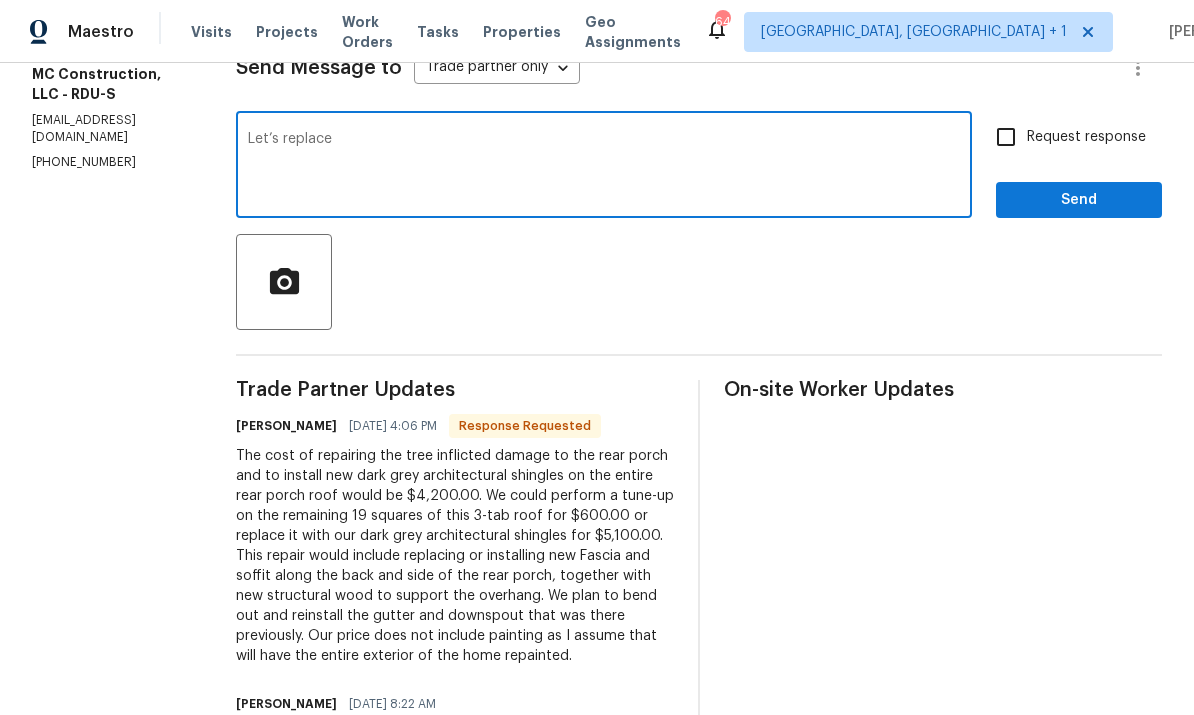 click on "Let’s replace" at bounding box center (604, 167) 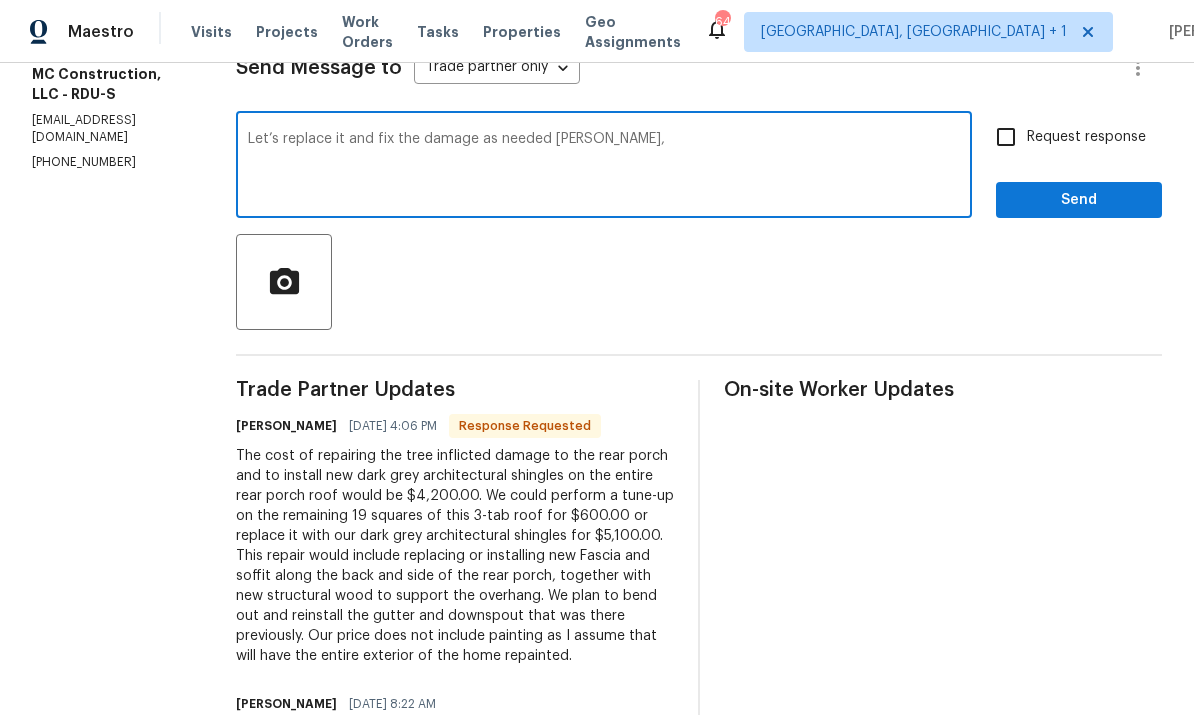click on "Let’s replace it and fix the damage as needed Rick," at bounding box center [604, 167] 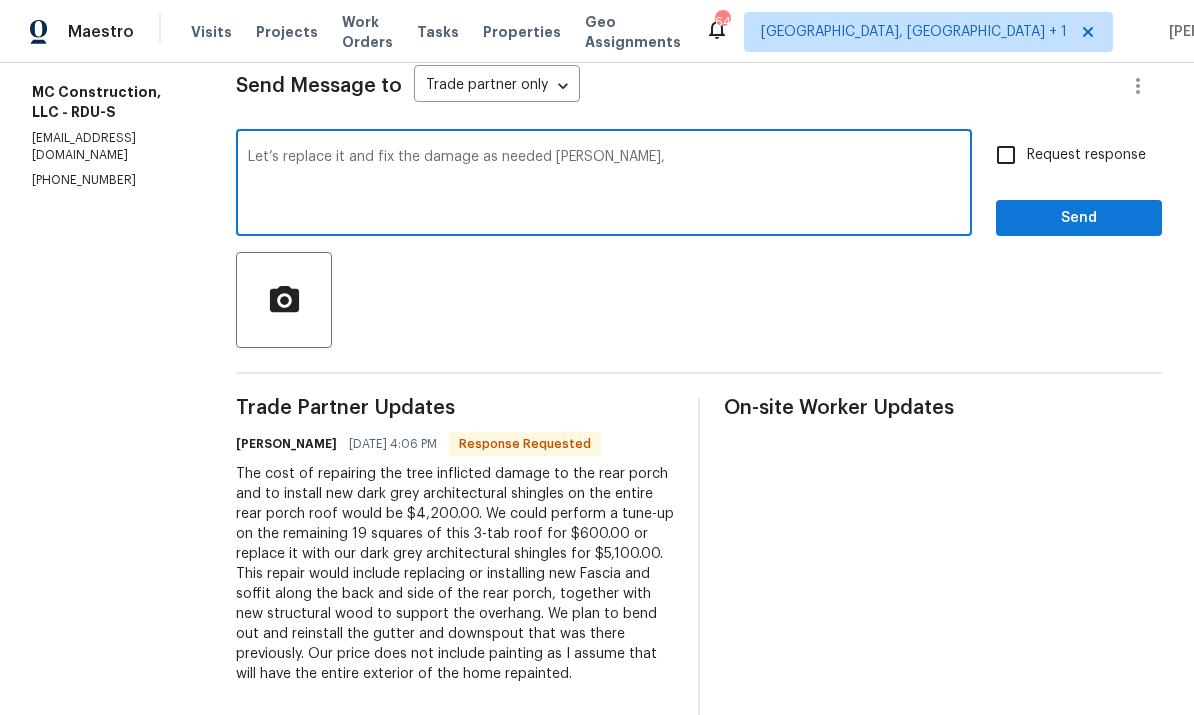scroll, scrollTop: 283, scrollLeft: 0, axis: vertical 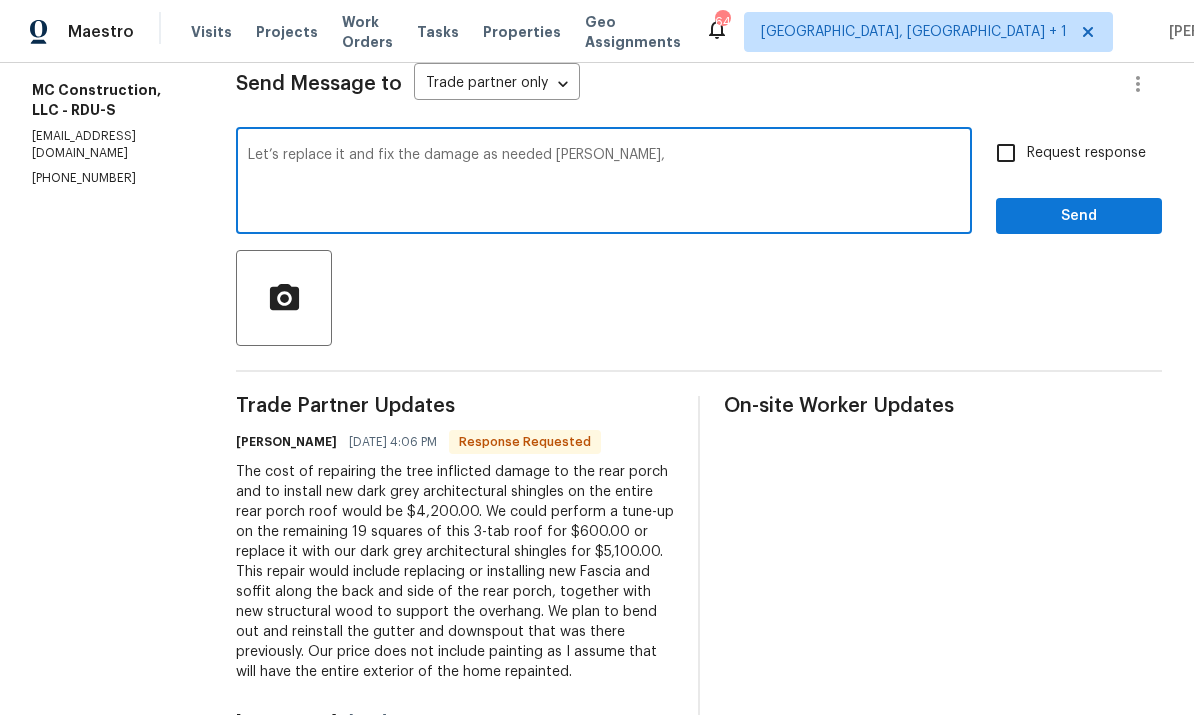 click on "Let’s replace it and fix the damage as needed Rick," at bounding box center [604, 183] 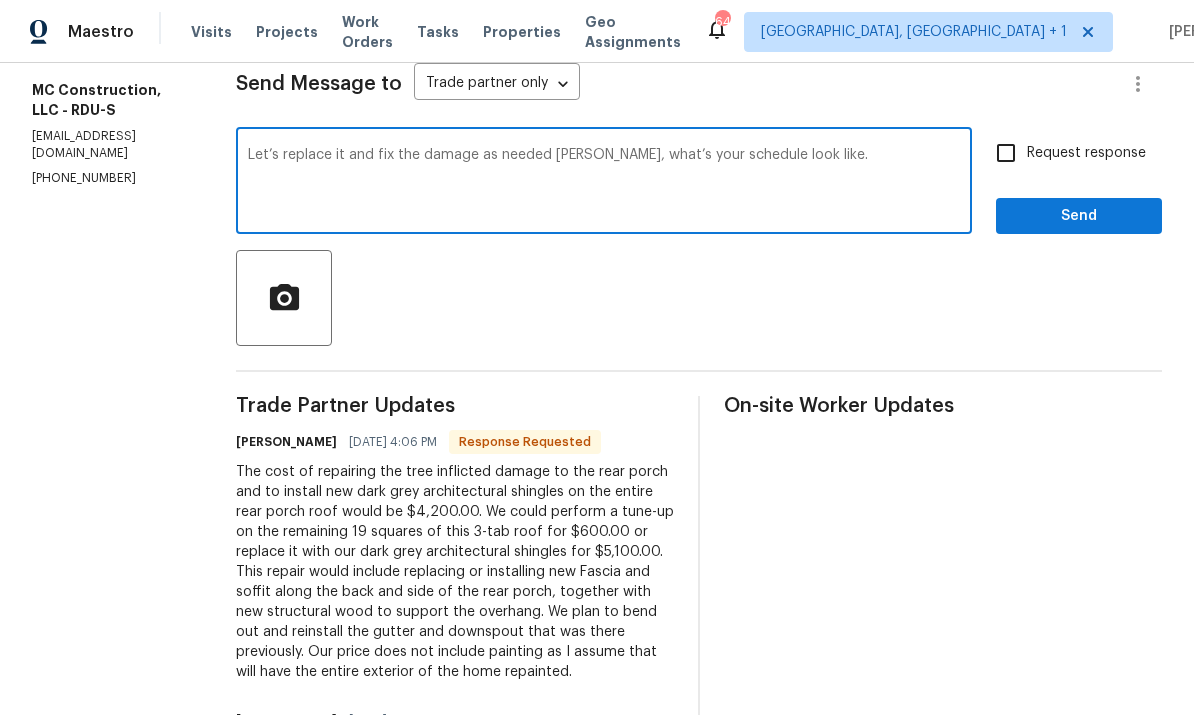 type on "Let’s replace it and fix the damage as needed Rick, what’s your schedule look like." 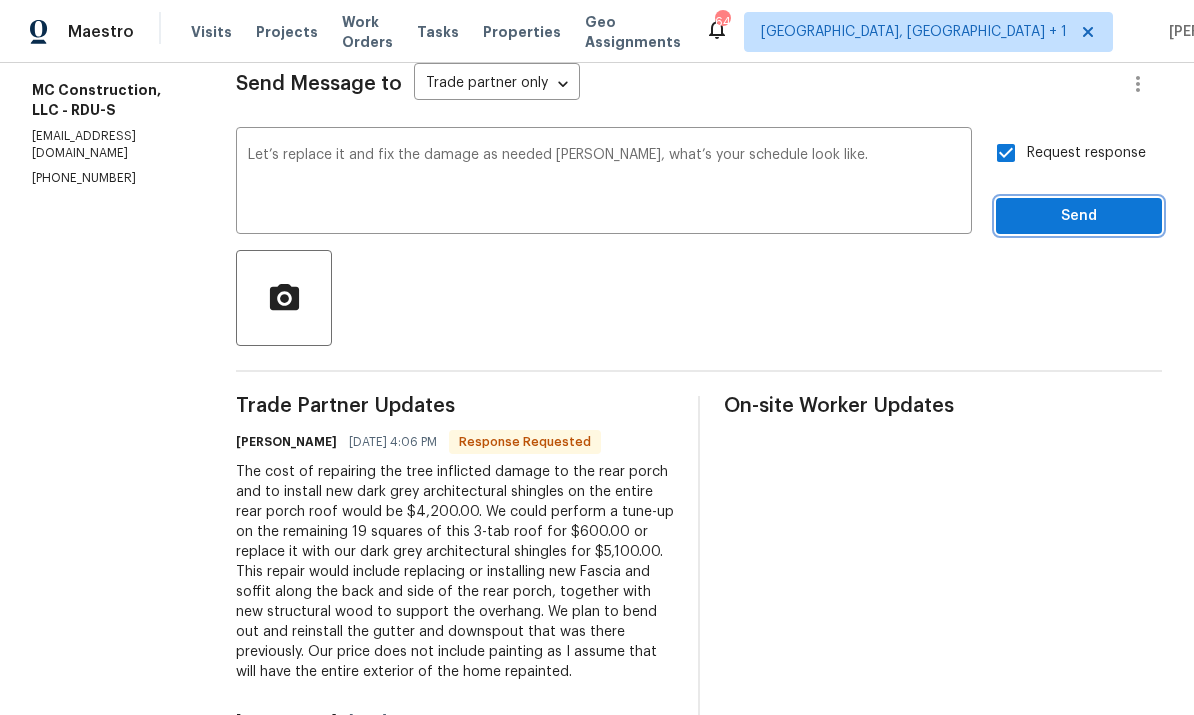 click on "Send" at bounding box center (1079, 216) 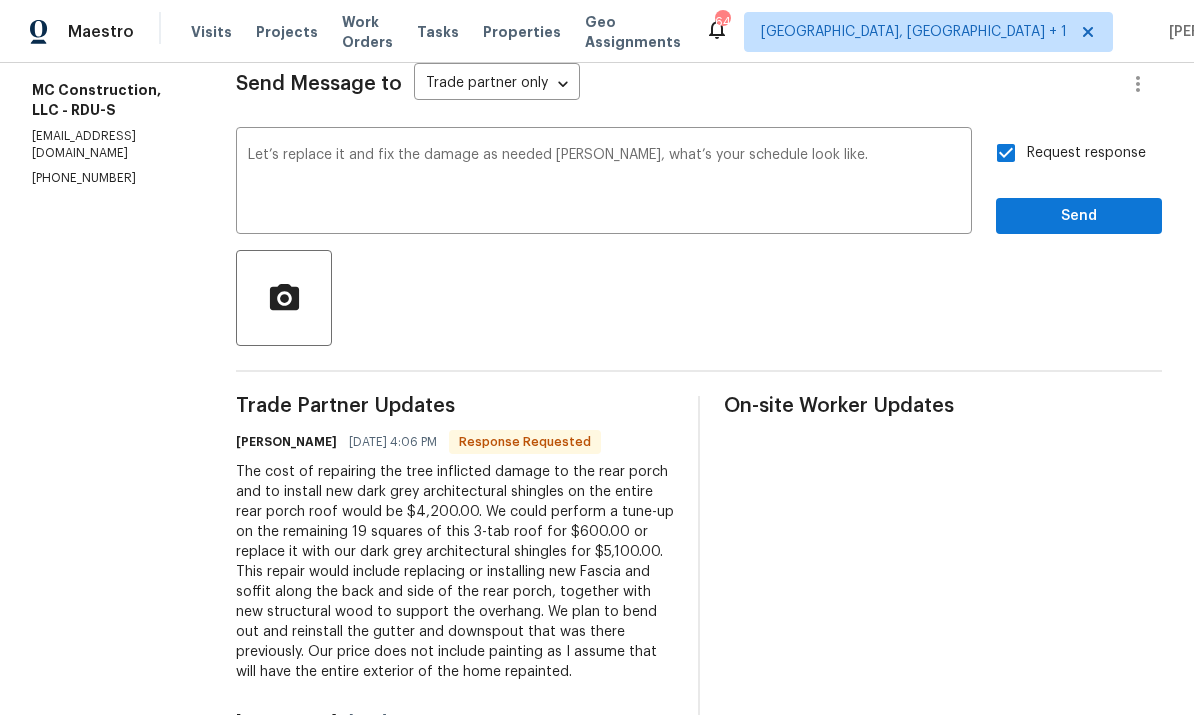 scroll, scrollTop: 0, scrollLeft: 0, axis: both 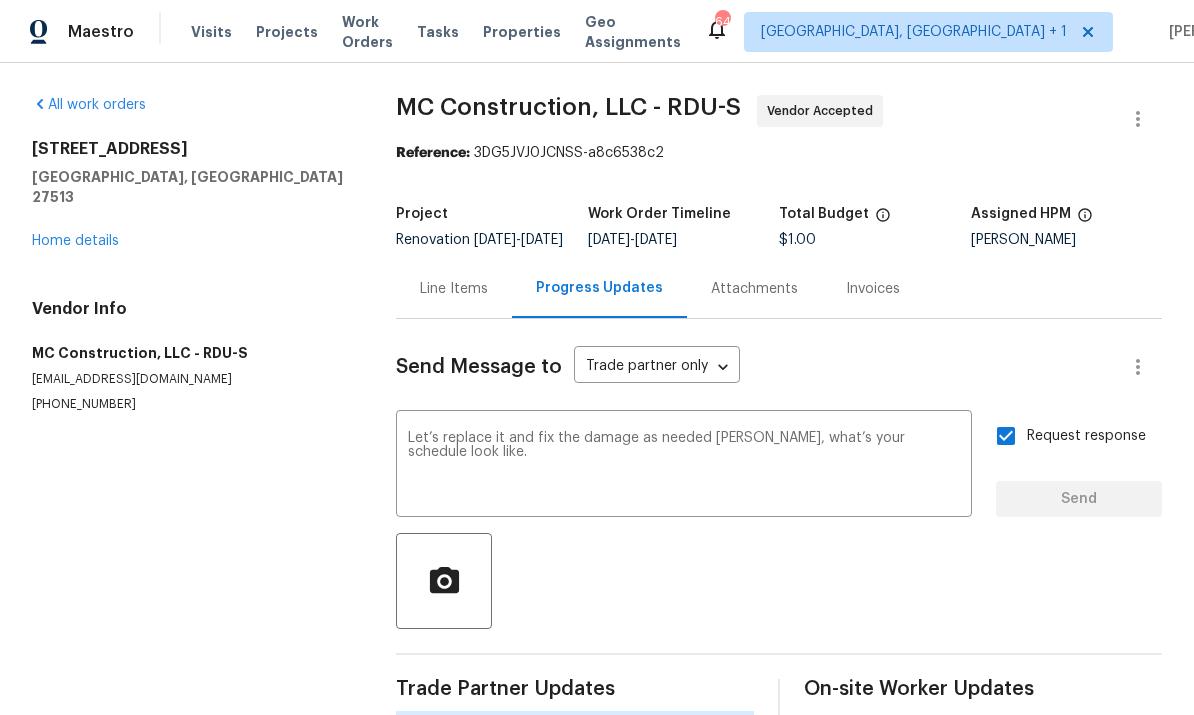 type 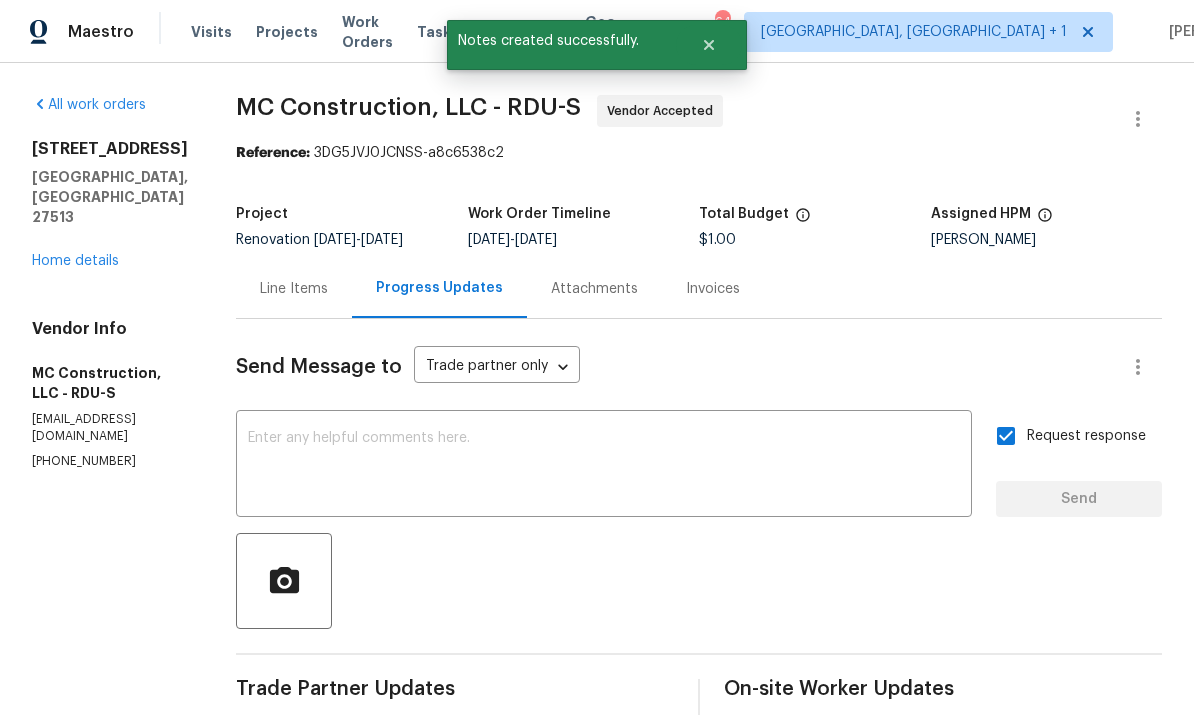click on "Line Items" at bounding box center (294, 289) 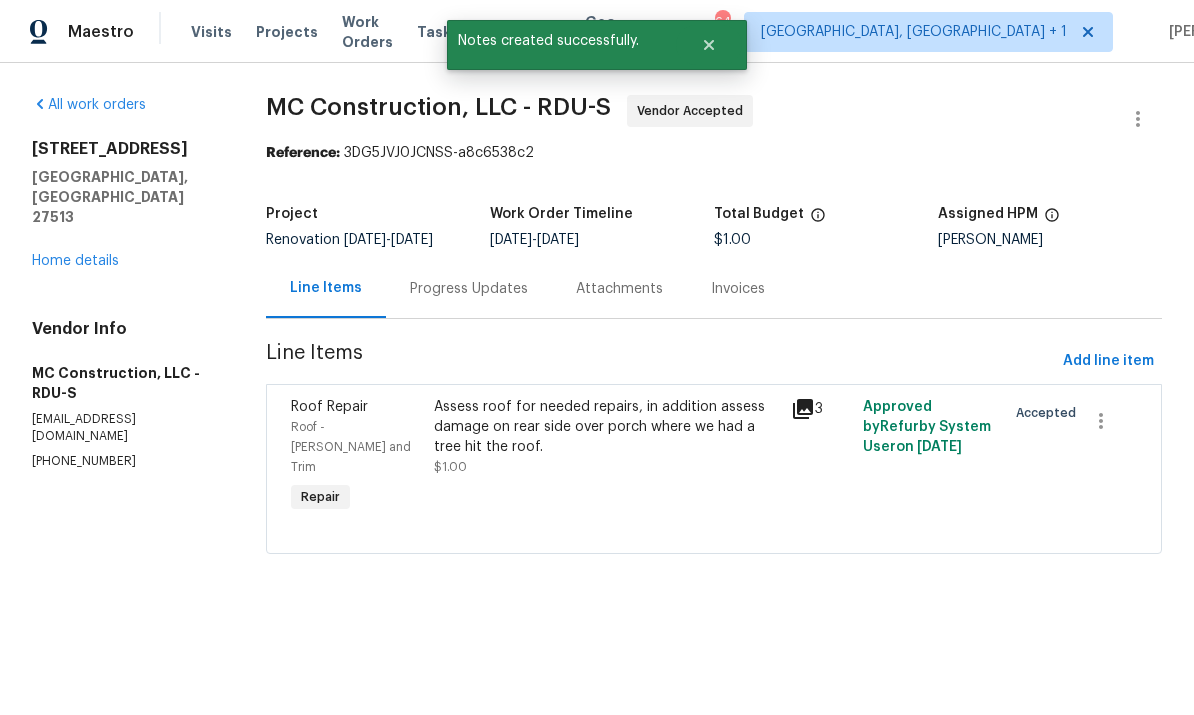 click on "Progress Updates" at bounding box center [469, 289] 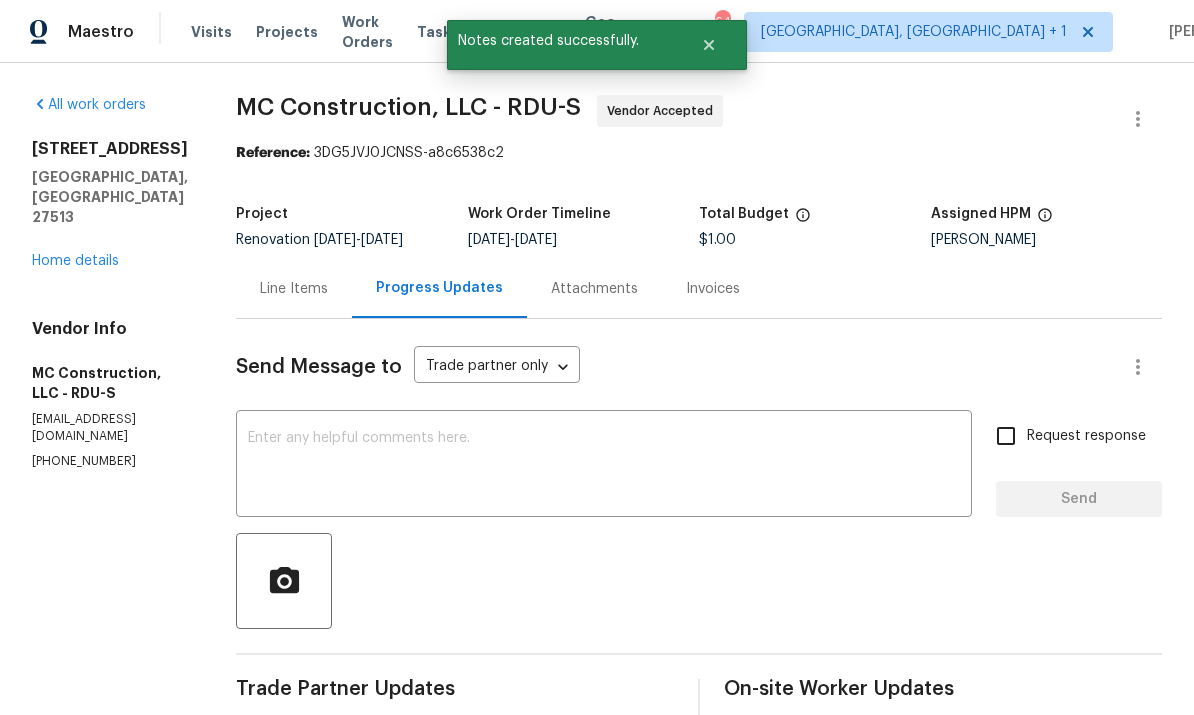 click on "Line Items" at bounding box center (294, 289) 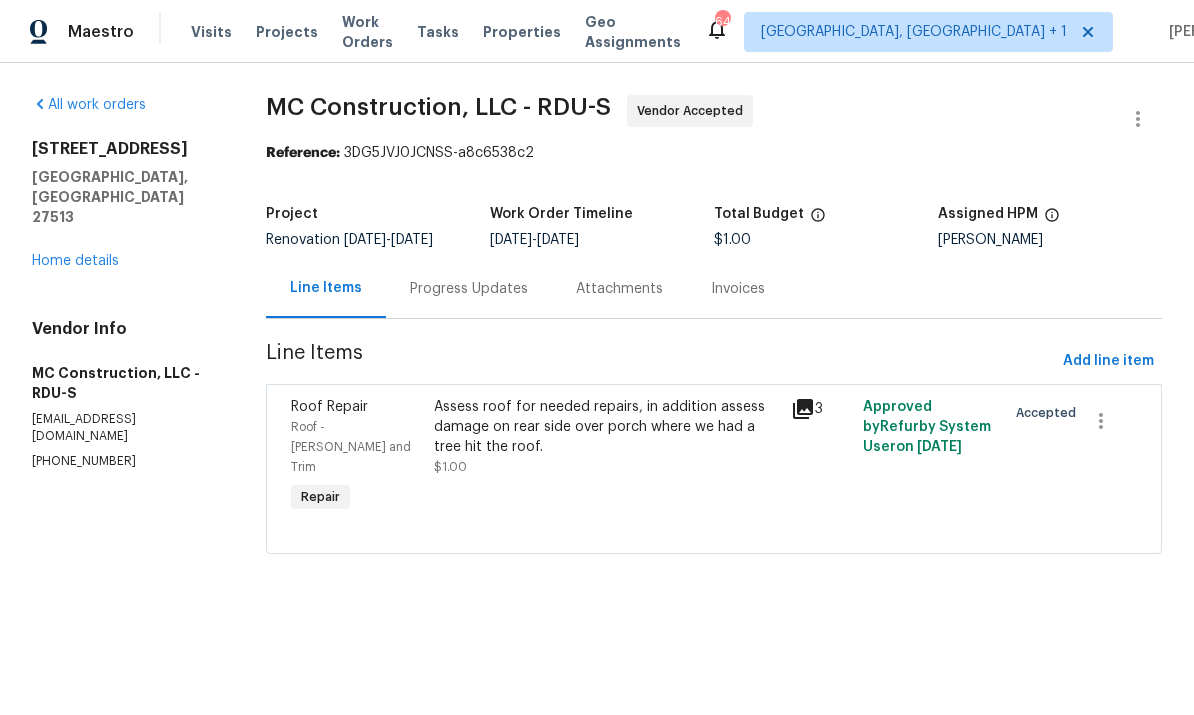 click on "Progress Updates" at bounding box center (469, 289) 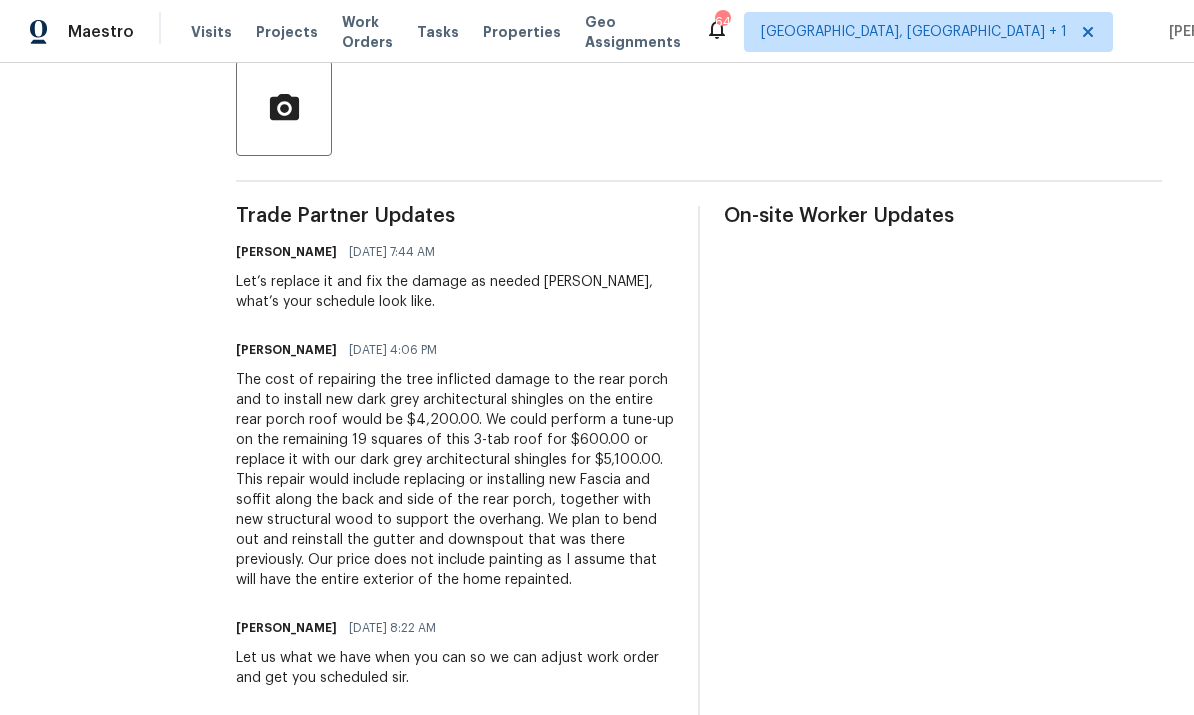 scroll, scrollTop: 472, scrollLeft: 0, axis: vertical 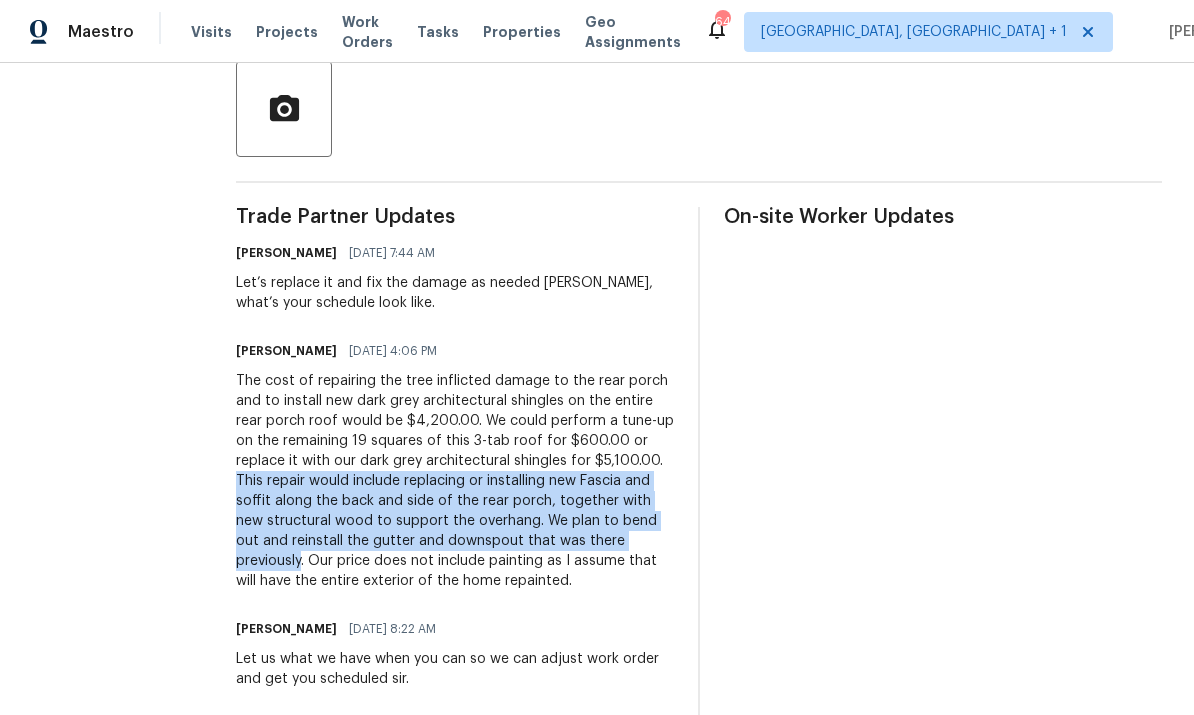 copy on "This repair would include replacing or installing new Fascia and soffit along the back and side of the rear porch, together with new structural wood to support the overhang. We plan to bend out and reinstall the gutter and downspout that was there previously" 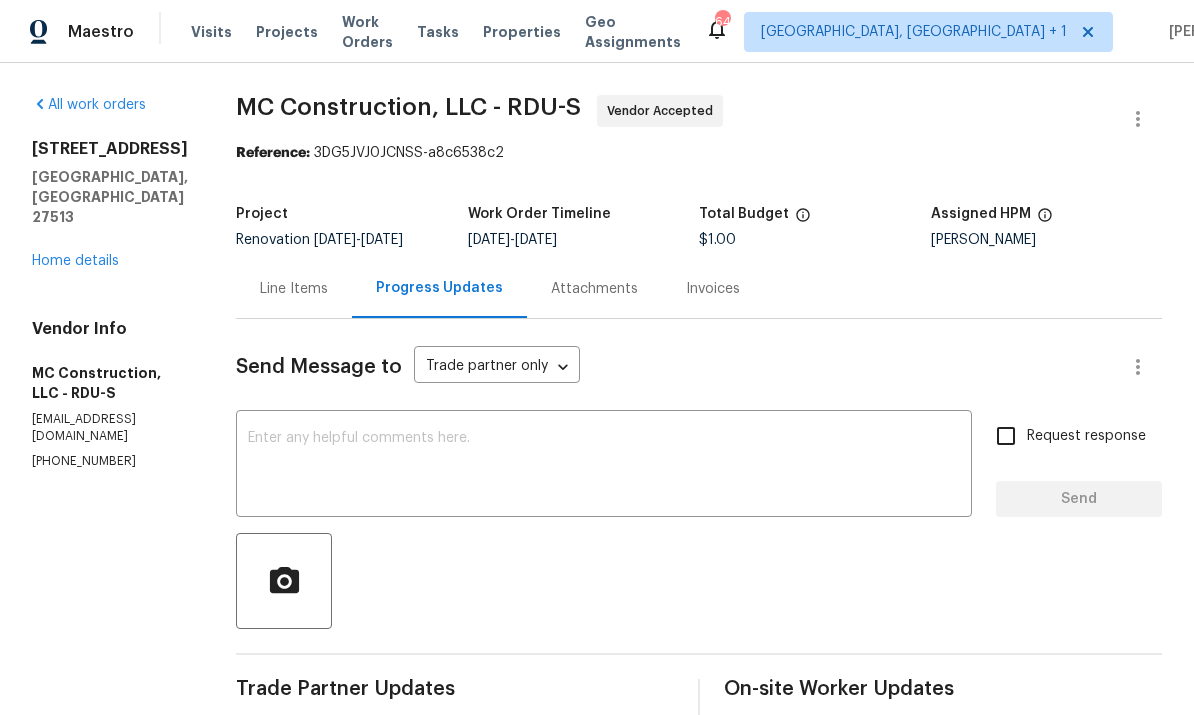 scroll, scrollTop: 0, scrollLeft: 0, axis: both 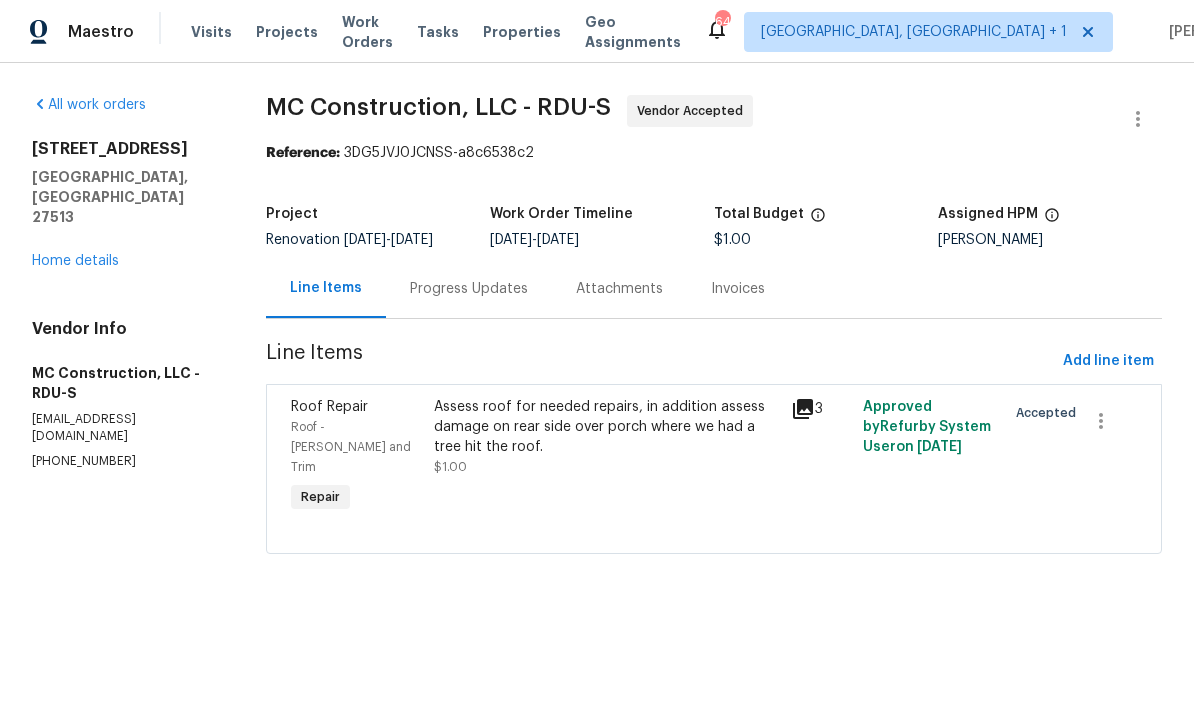 click on "Assess roof for needed repairs, in addition assess damage on rear side over porch where we had a tree hit the roof." at bounding box center [607, 427] 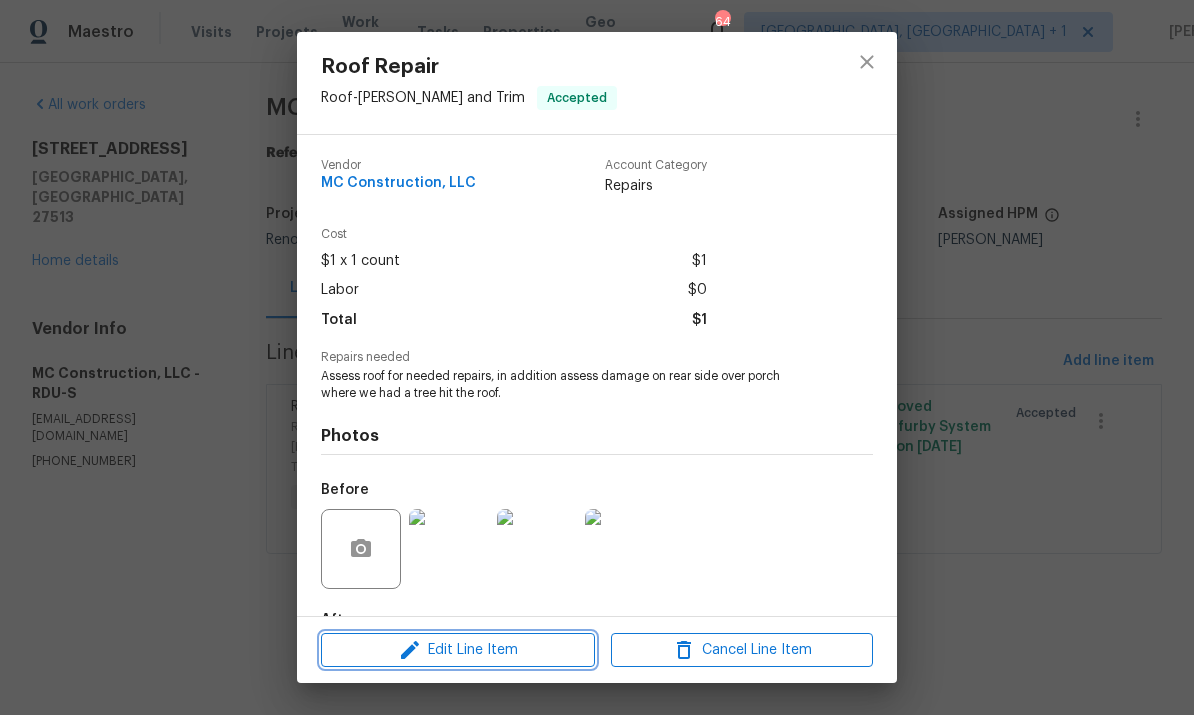 click on "Edit Line Item" at bounding box center [458, 650] 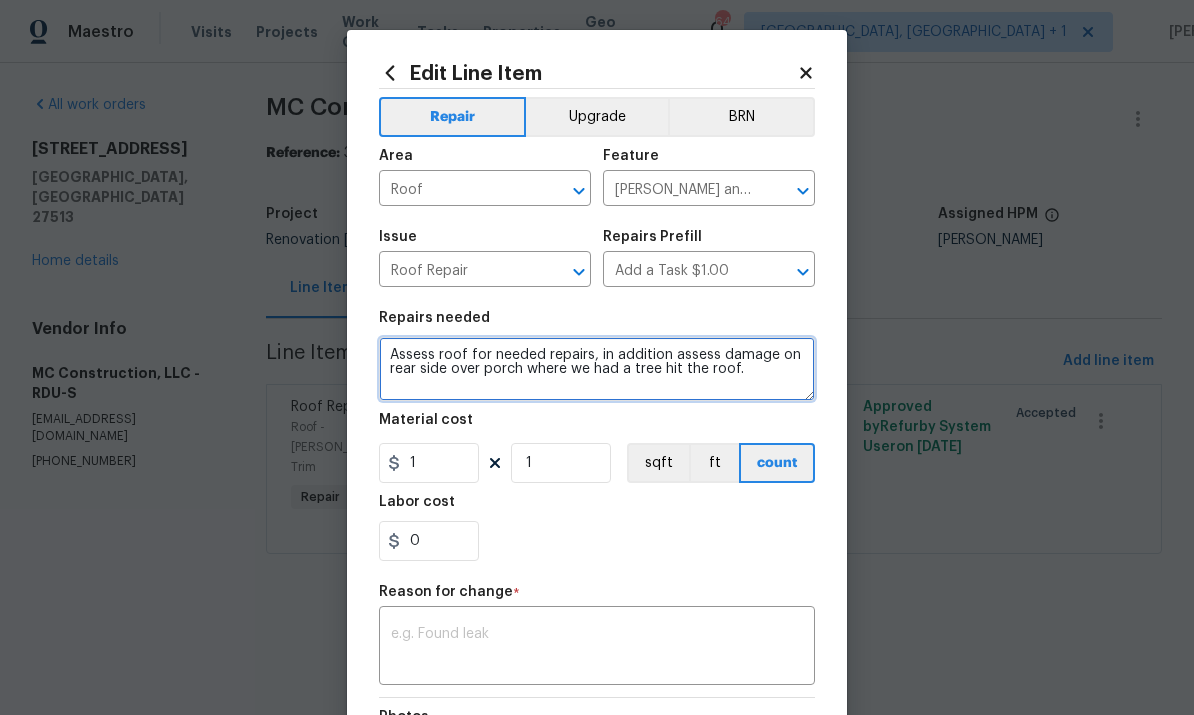 click on "Assess roof for needed repairs, in addition assess damage on rear side over porch where we had a tree hit the roof." at bounding box center [597, 369] 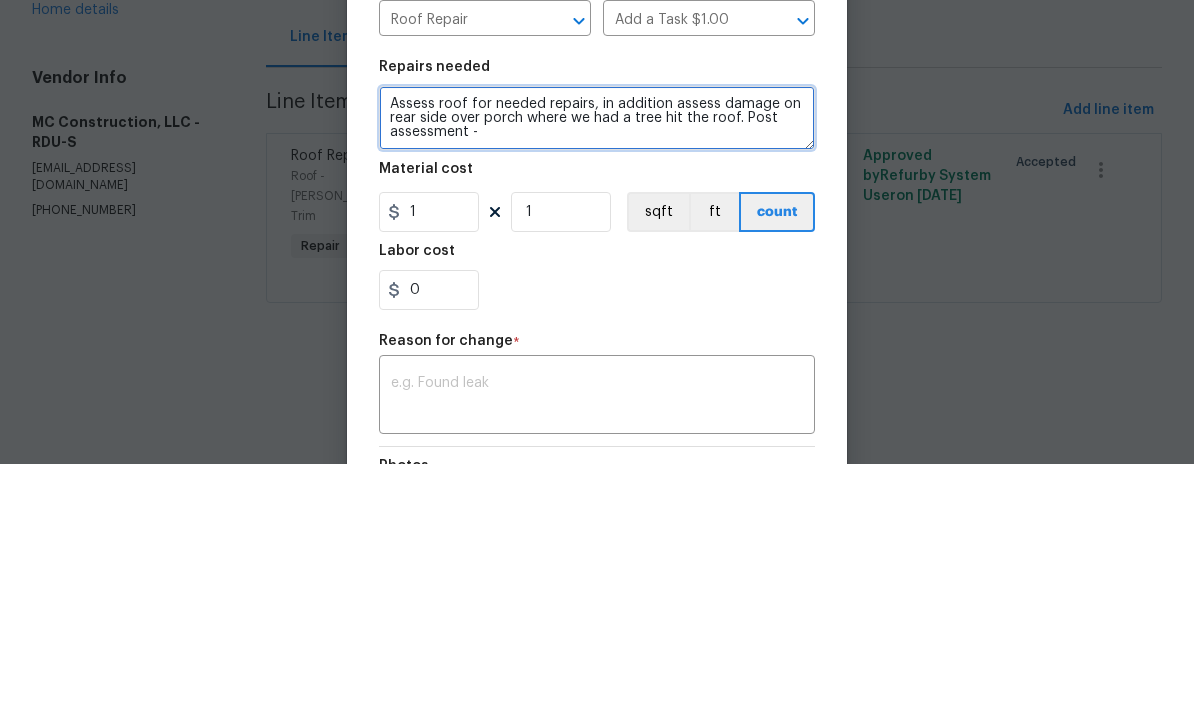 click on "Assess roof for needed repairs, in addition assess damage on rear side over porch where we had a tree hit the roof. Post assessment -" at bounding box center (597, 369) 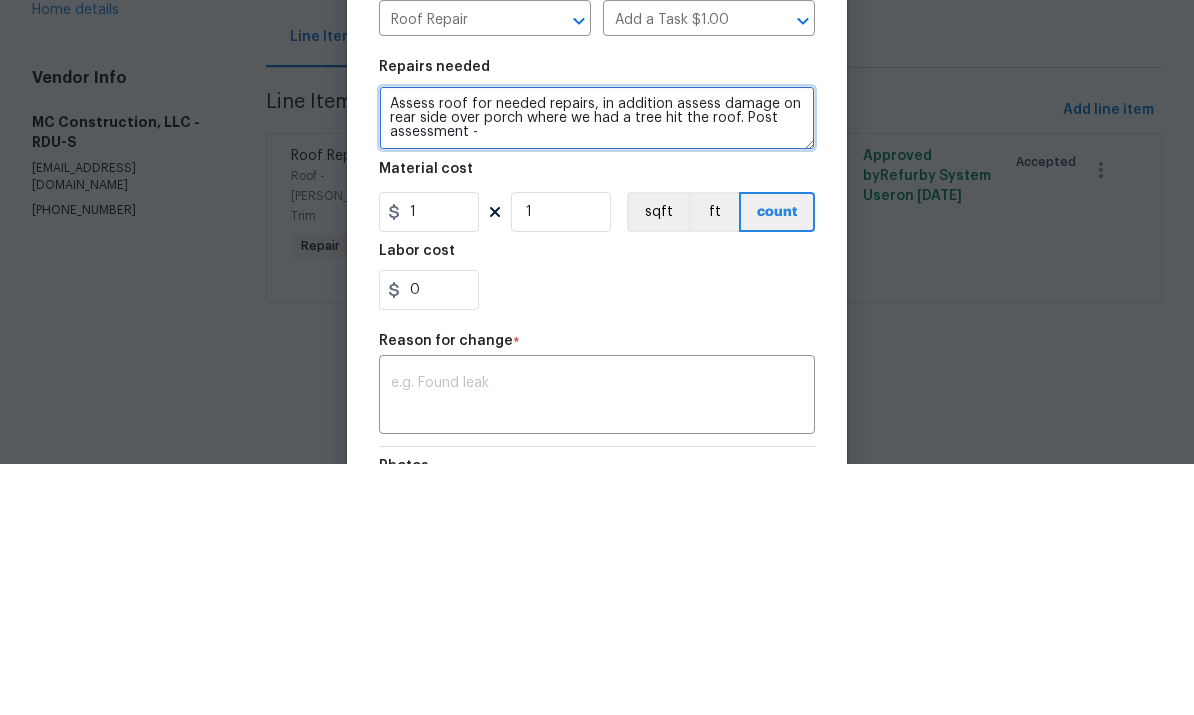 click on "Assess roof for needed repairs, in addition assess damage on rear side over porch where we had a tree hit the roof. Post assessment -" at bounding box center [597, 369] 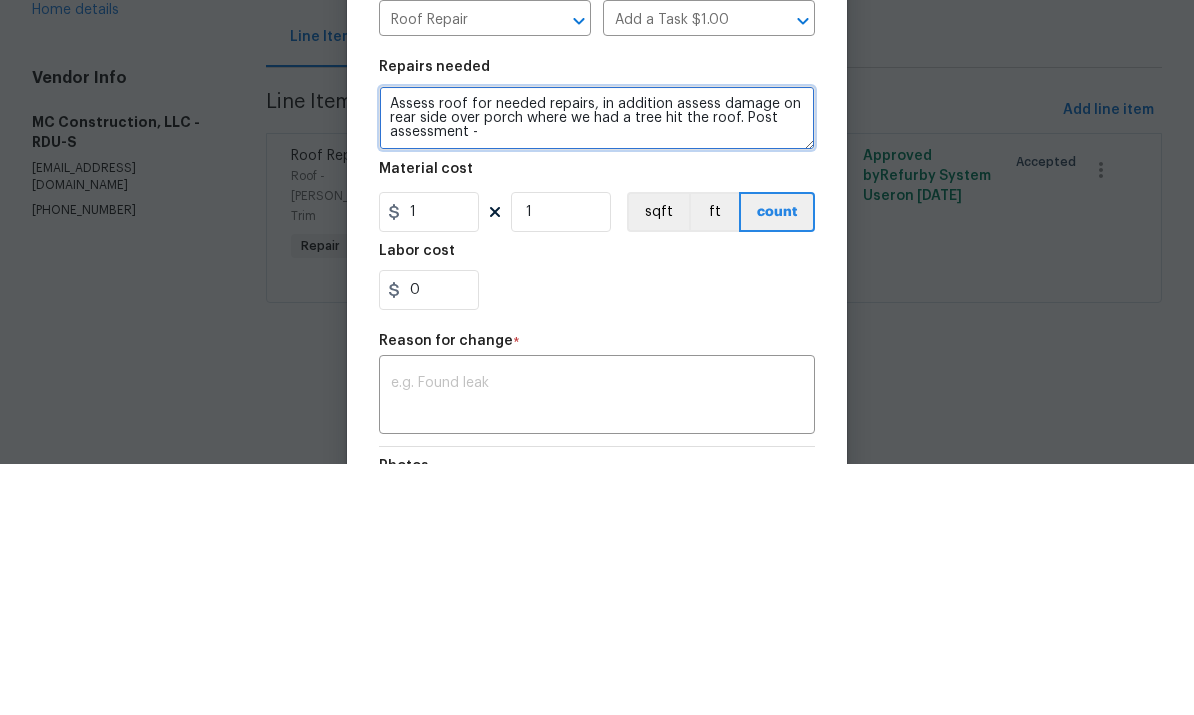 paste on "This repair would include replacing or installing new Fascia and soffit along the back and side of the rear porch, together with new structural wood to support the overhang. We plan to bend out and reinstall the gutter and downspout that was there previously" 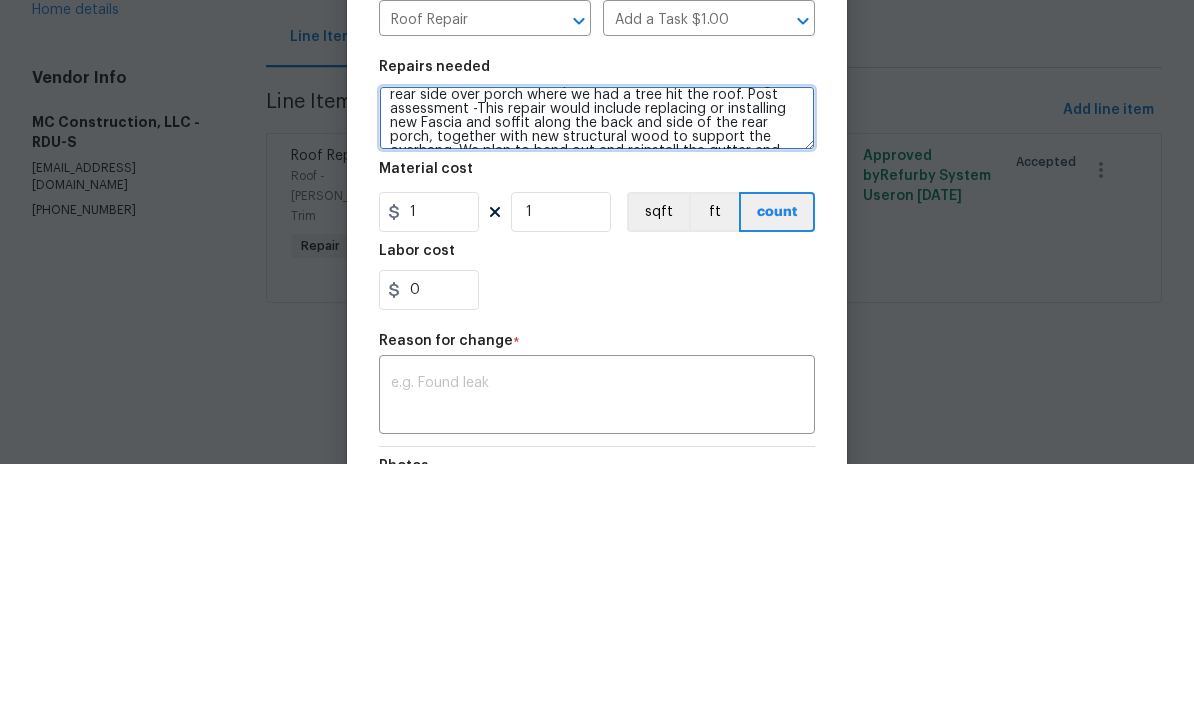 scroll, scrollTop: 22, scrollLeft: 0, axis: vertical 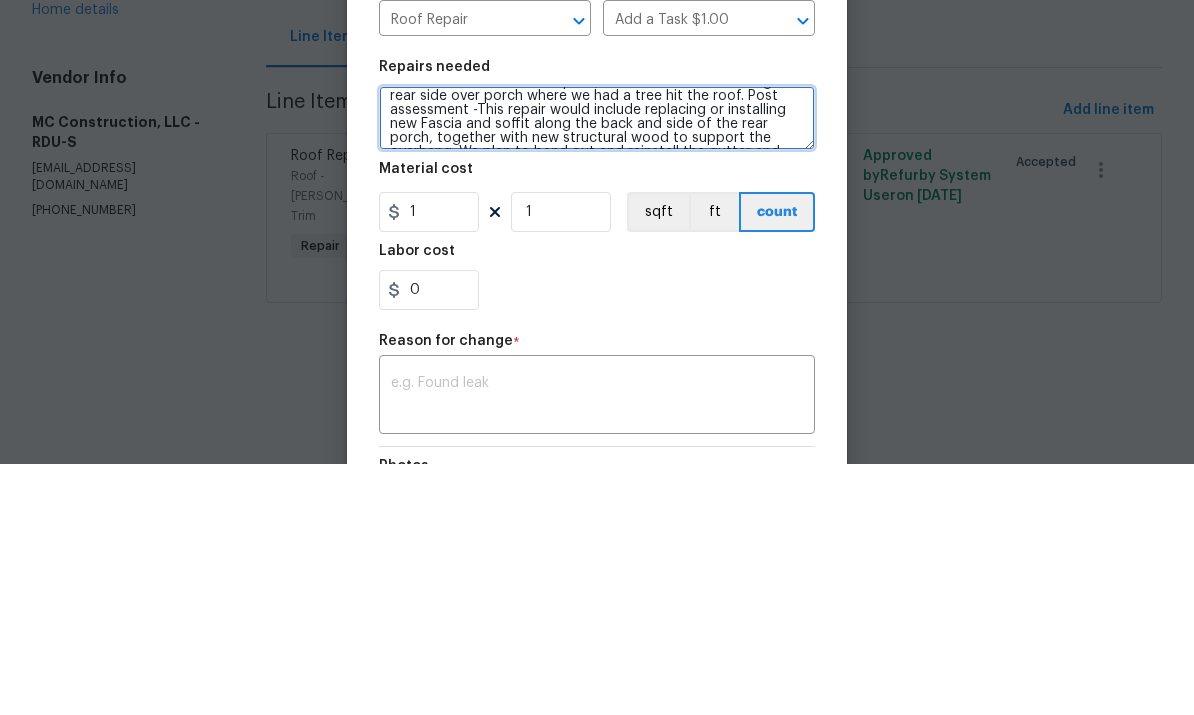 click on "Assess roof for needed repairs, in addition assess damage on rear side over porch where we had a tree hit the roof. Post assessment -This repair would include replacing or installing new Fascia and soffit along the back and side of the rear porch, together with new structural wood to support the overhang. We plan to bend out and reinstall the gutter and downspout that was there previously" at bounding box center (597, 369) 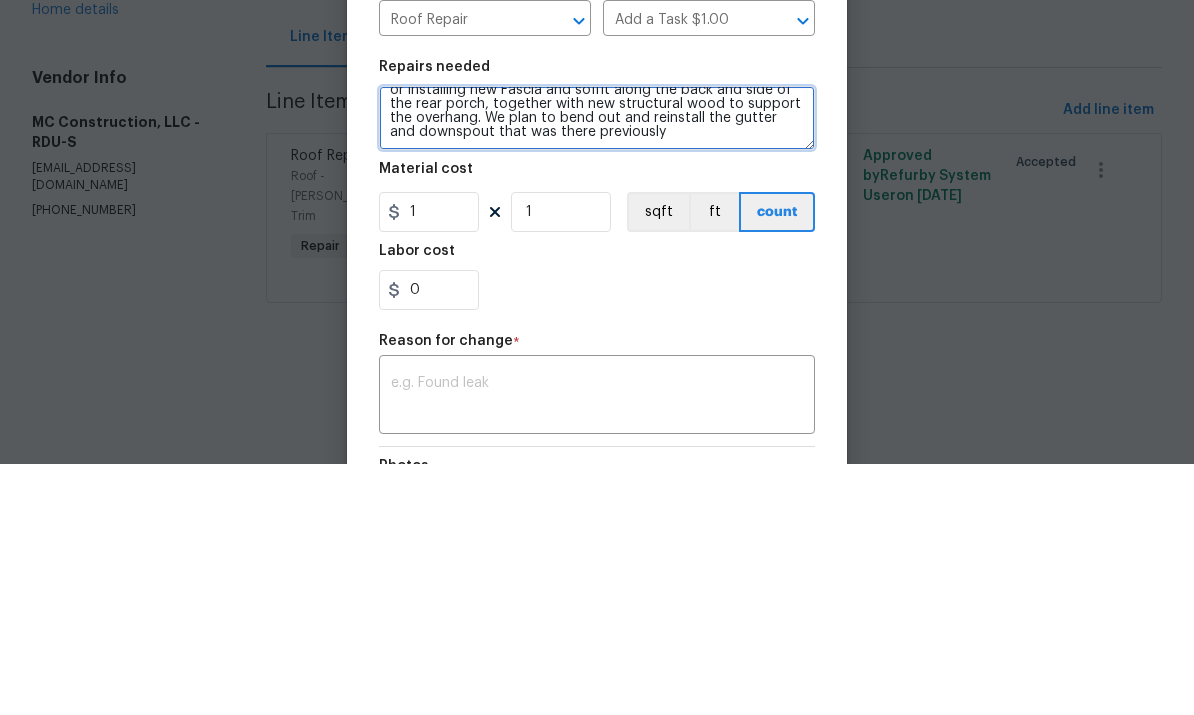 scroll, scrollTop: 56, scrollLeft: 0, axis: vertical 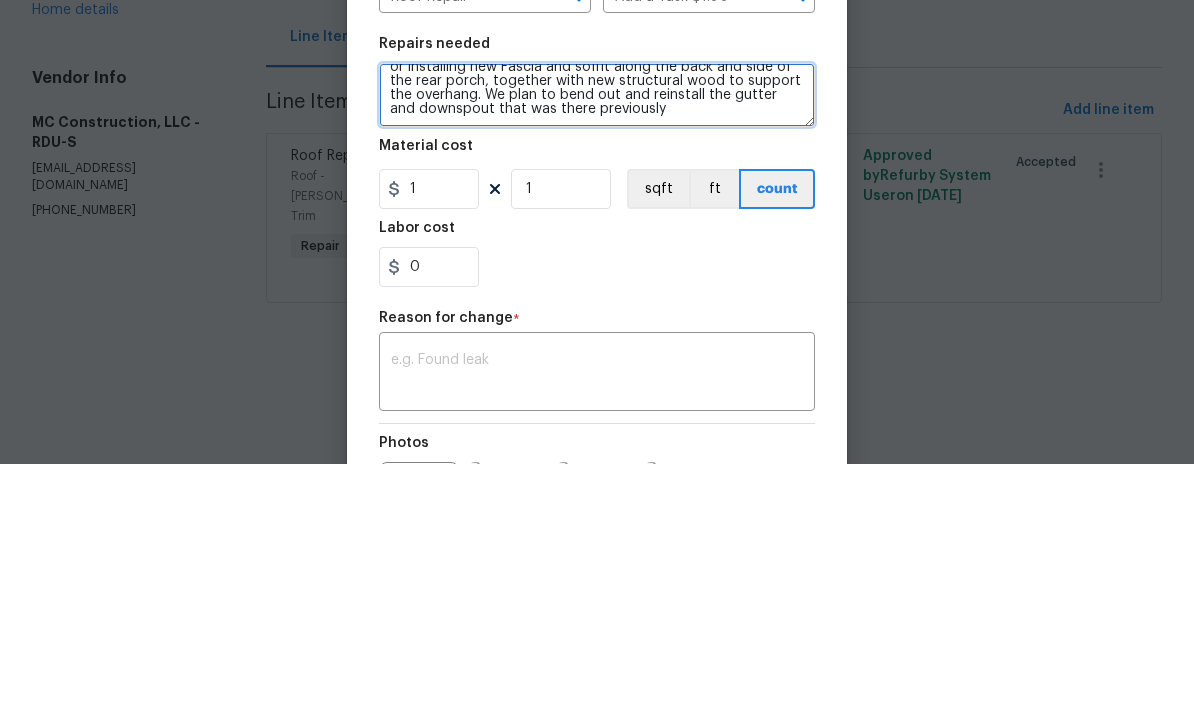 click on "Assess roof for needed repairs, in addition assess damage on rear side over porch where we had a tree hit the roof. Post assessment -This repair would include  new roof and replacing or installing new Fascia and soffit along the back and side of the rear porch, together with new structural wood to support the overhang. We plan to bend out and reinstall the gutter and downspout that was there previously" at bounding box center [597, 346] 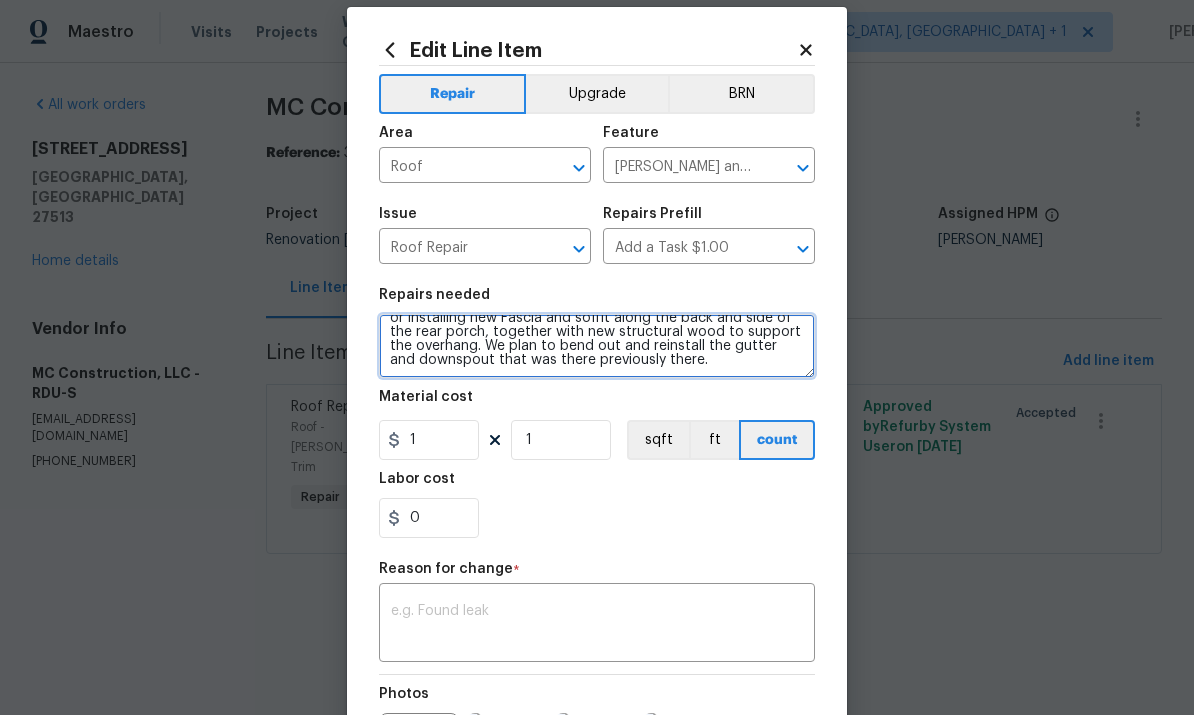 type on "Assess roof for needed repairs, in addition assess damage on rear side over porch where we had a tree hit the roof. Post assessment -This repair would include  new roof and replacing or installing new Fascia and soffit along the back and side of the rear porch, together with new structural wood to support the overhang. We plan to bend out and reinstall the gutter and downspout that was there previously there." 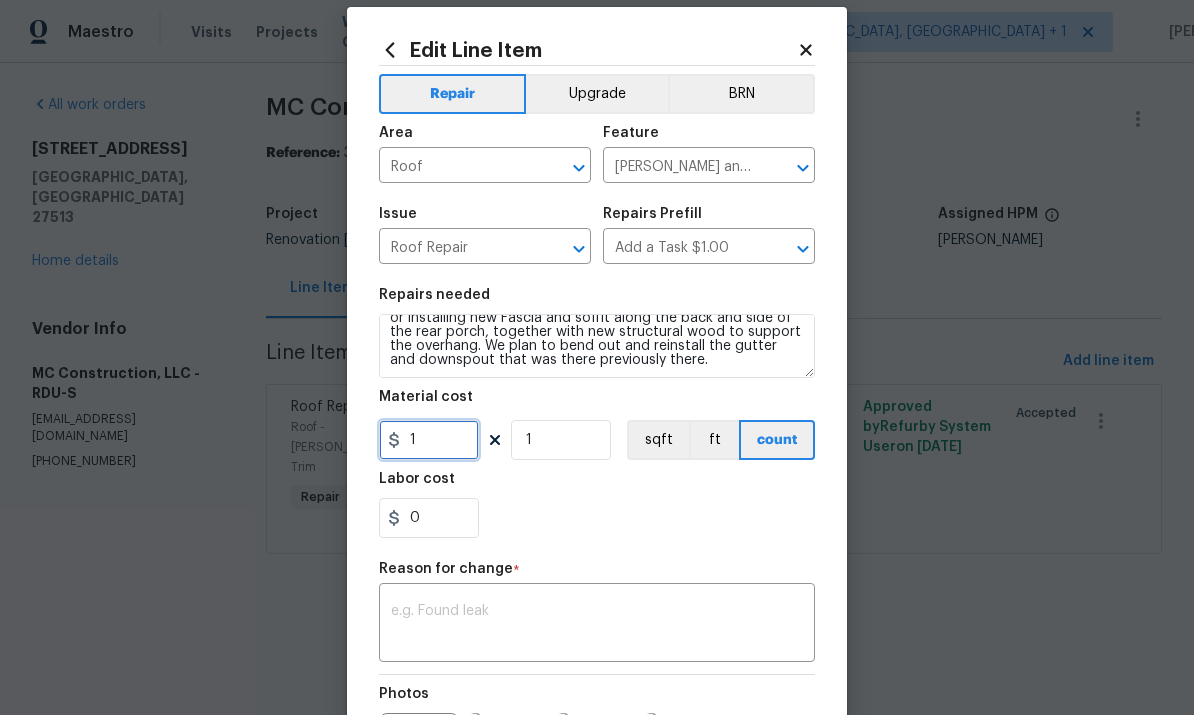 click on "1" at bounding box center (429, 440) 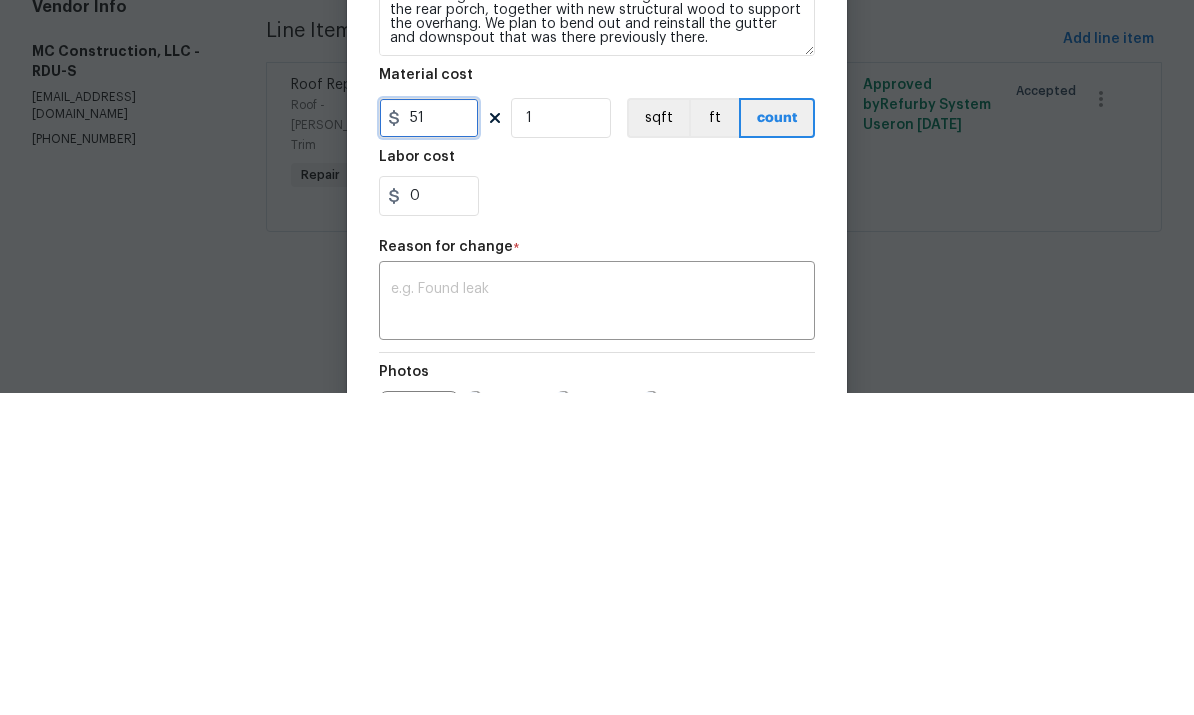 click on "51" at bounding box center [429, 440] 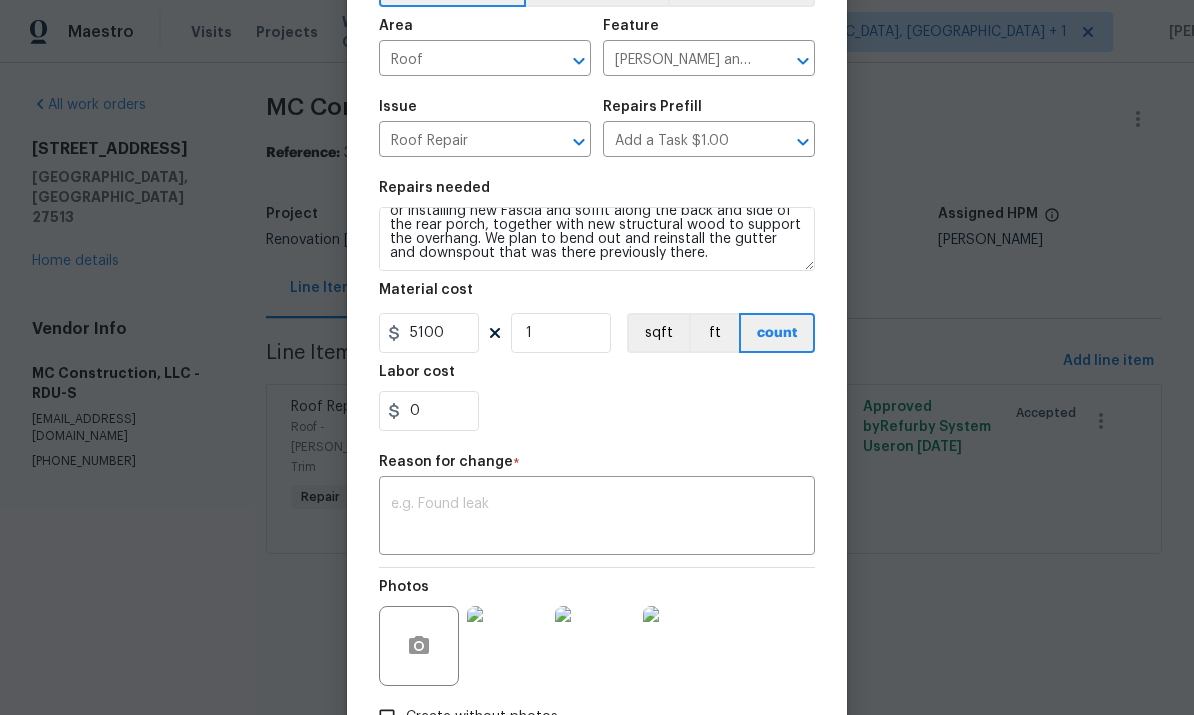 scroll, scrollTop: 147, scrollLeft: 0, axis: vertical 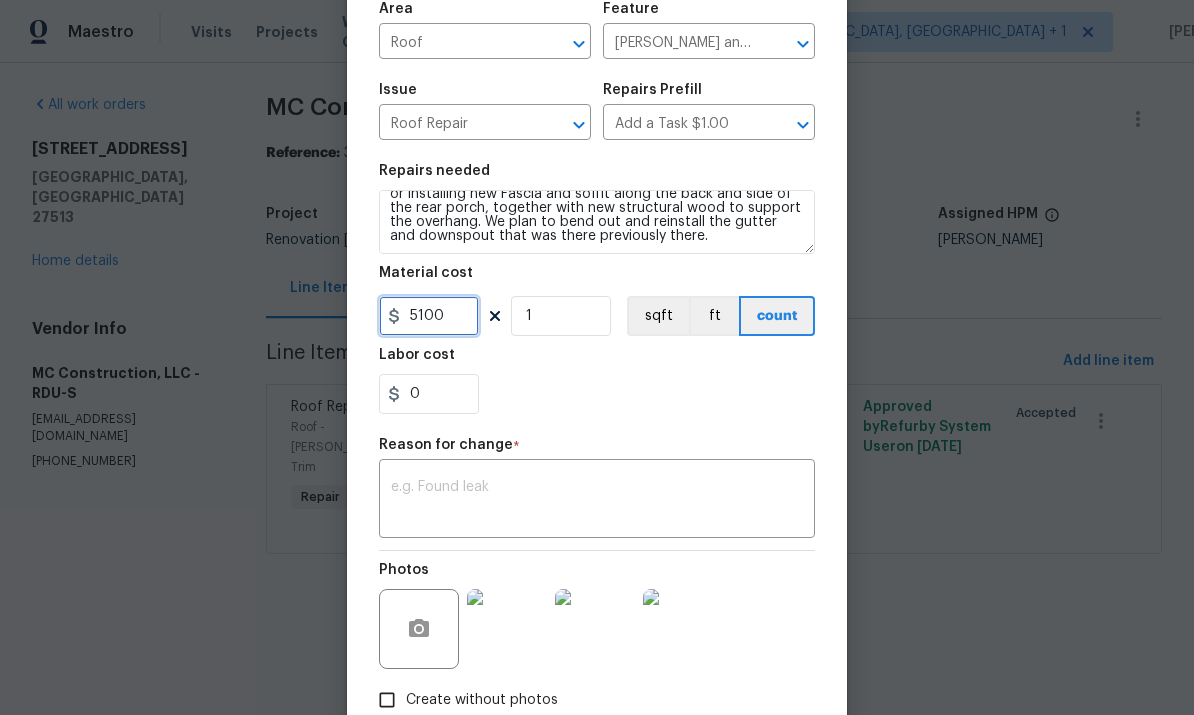 type on "5100" 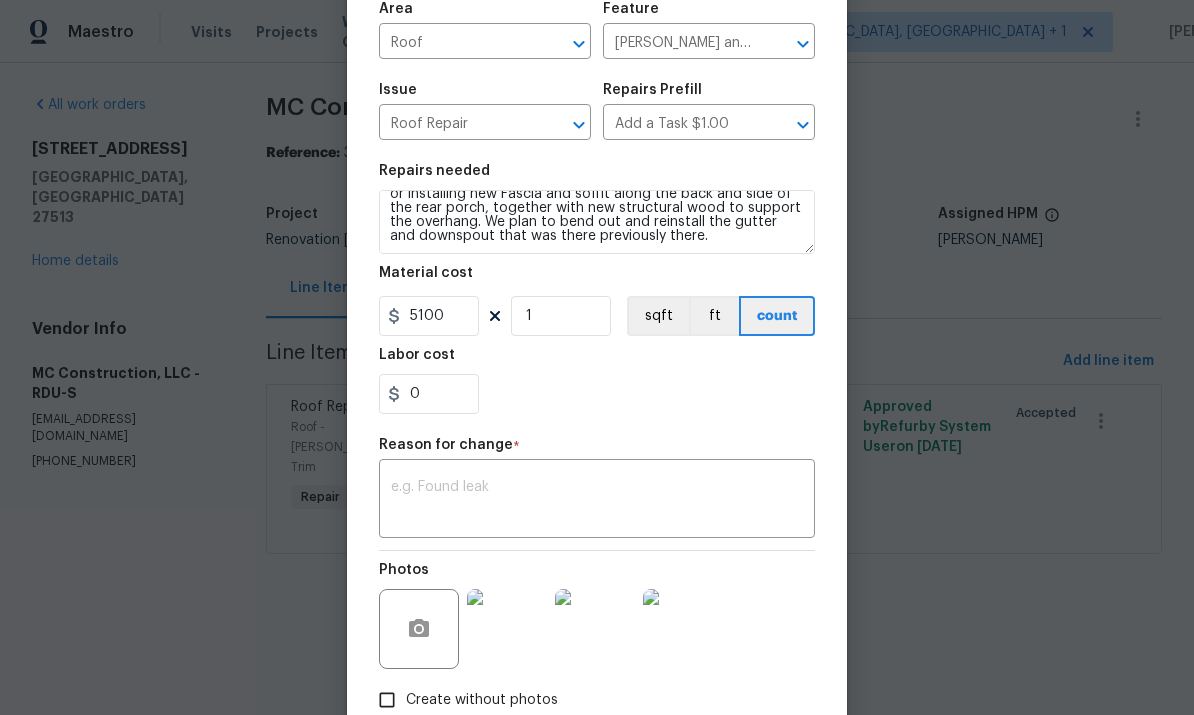 click on "Repair Upgrade BRN Area Roof ​ Feature Eaves and Trim ​ Issue Roof Repair ​ Repairs Prefill Add a Task $1.00 ​ Repairs needed Assess roof for needed repairs, in addition assess damage on rear side over porch where we had a tree hit the roof. Post assessment -This repair would include  new roof and replacing or installing new Fascia and soffit along the back and side of the rear porch, together with new structural wood to support the overhang. We plan to bend out and reinstall the gutter and downspout that was there previously there.  Material cost 5100 1 sqft ft count Labor cost 0 Reason for change * x ​ Photos Create without photos" at bounding box center [597, 330] 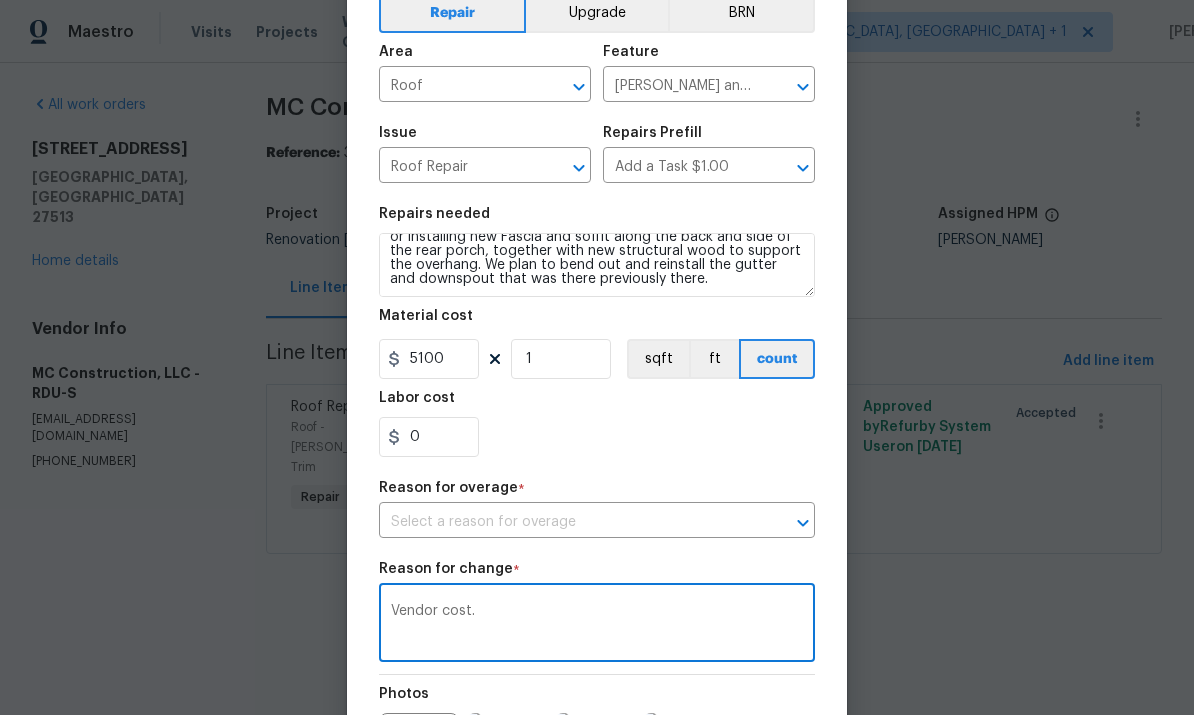 scroll, scrollTop: 105, scrollLeft: 0, axis: vertical 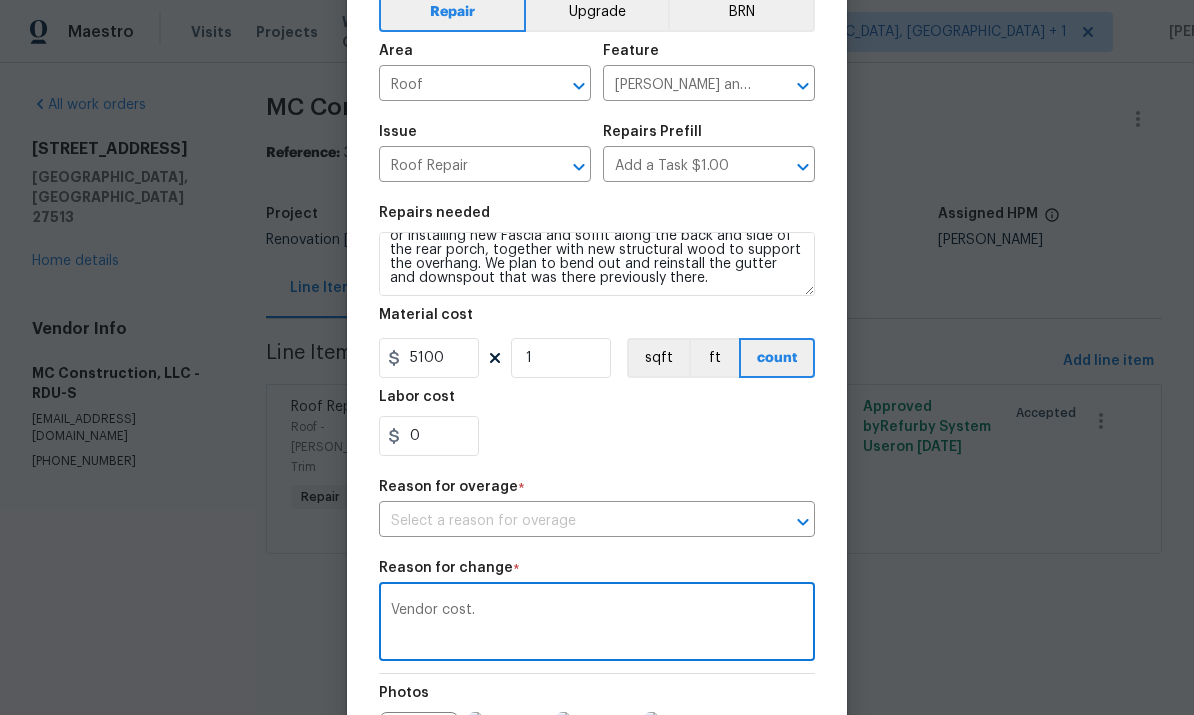 type on "Vendor cost." 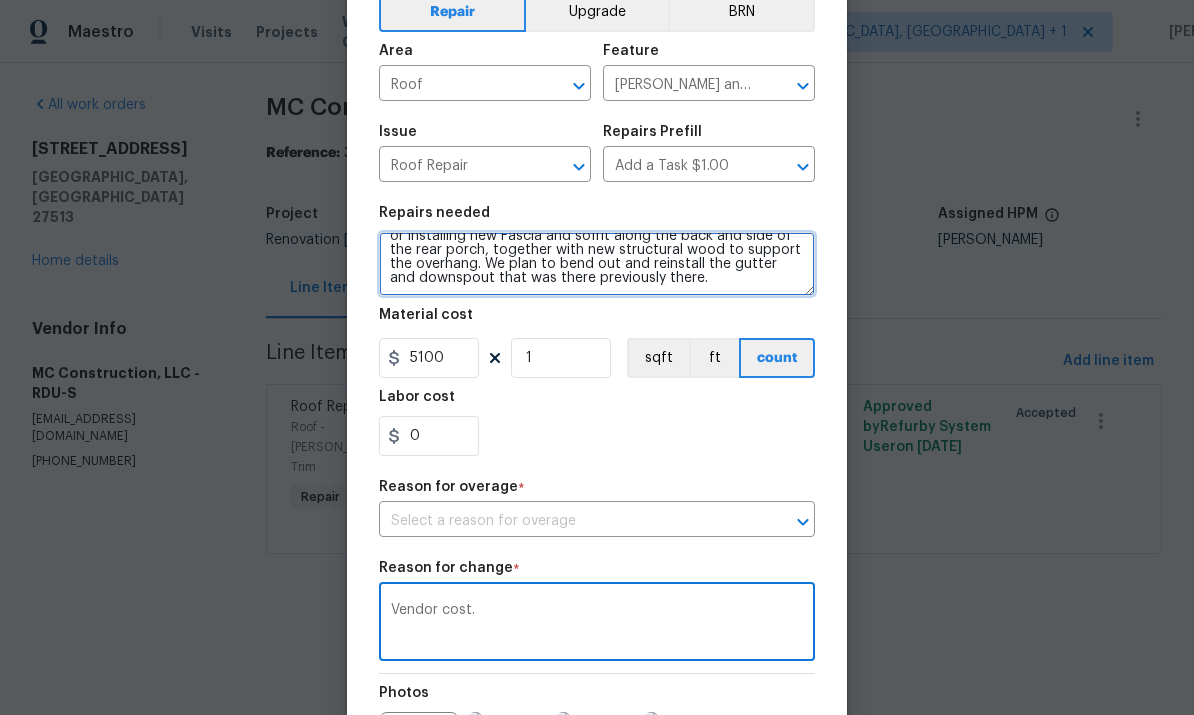 click on "Assess roof for needed repairs, in addition assess damage on rear side over porch where we had a tree hit the roof. Post assessment -This repair would include  new roof and replacing or installing new Fascia and soffit along the back and side of the rear porch, together with new structural wood to support the overhang. We plan to bend out and reinstall the gutter and downspout that was there previously there." at bounding box center (597, 264) 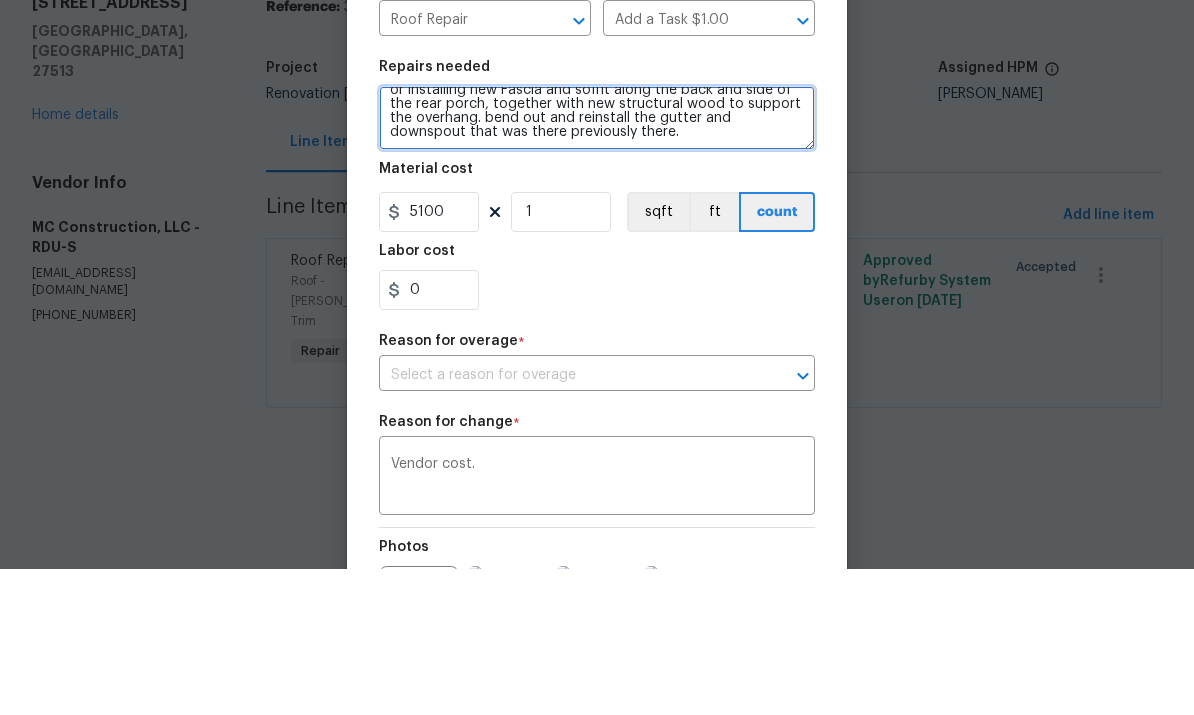 click on "Assess roof for needed repairs, in addition assess damage on rear side over porch where we had a tree hit the roof. Post assessment -This repair would include  new roof and replacing or installing new Fascia and soffit along the back and side of the rear porch, together with new structural wood to support the overhang. bend out and reinstall the gutter and downspout that was there previously there." at bounding box center [597, 264] 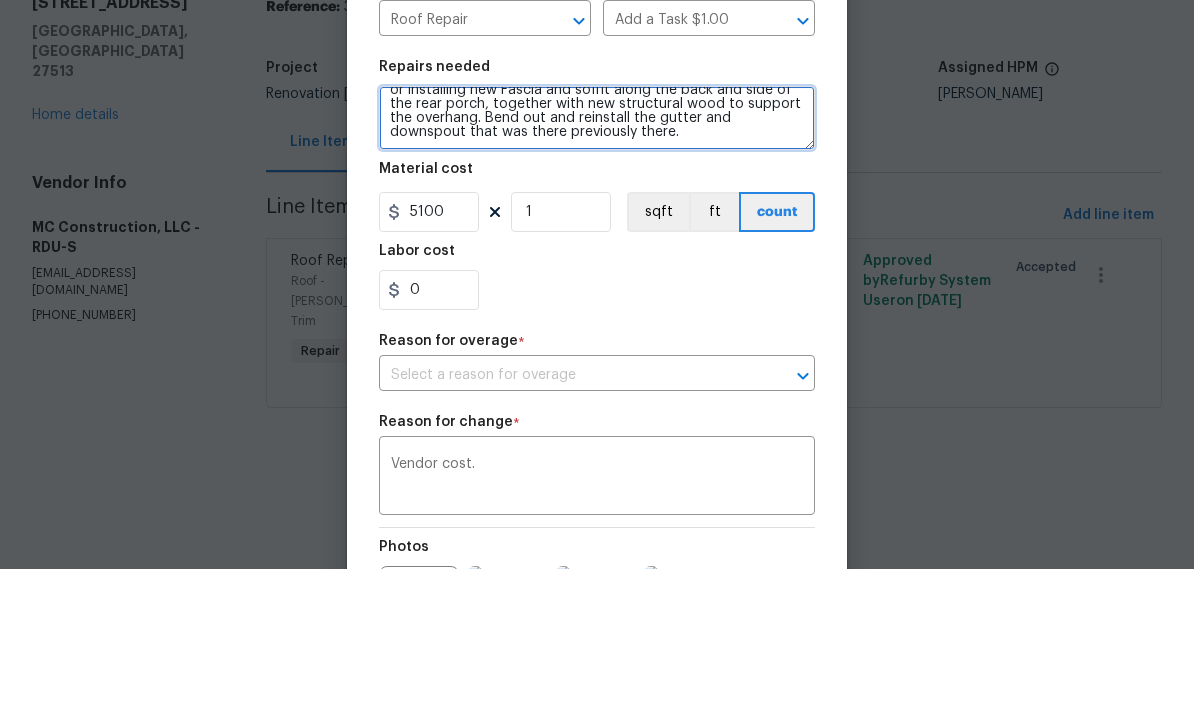 scroll, scrollTop: 56, scrollLeft: 0, axis: vertical 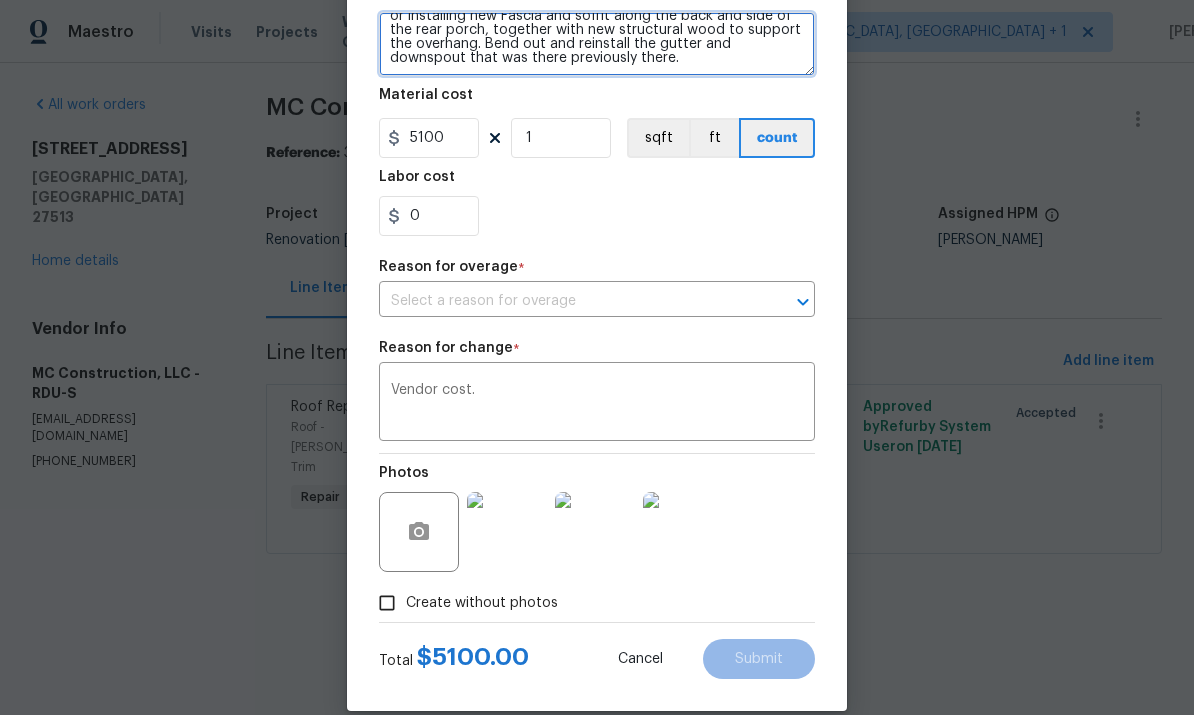 type on "Assess roof for needed repairs, in addition assess damage on rear side over porch where we had a tree hit the roof. Post assessment -This repair would include  new roof and replacing or installing new Fascia and soffit along the back and side of the rear porch, together with new structural wood to support the overhang. Bend out and reinstall the gutter and downspout that was there previously there." 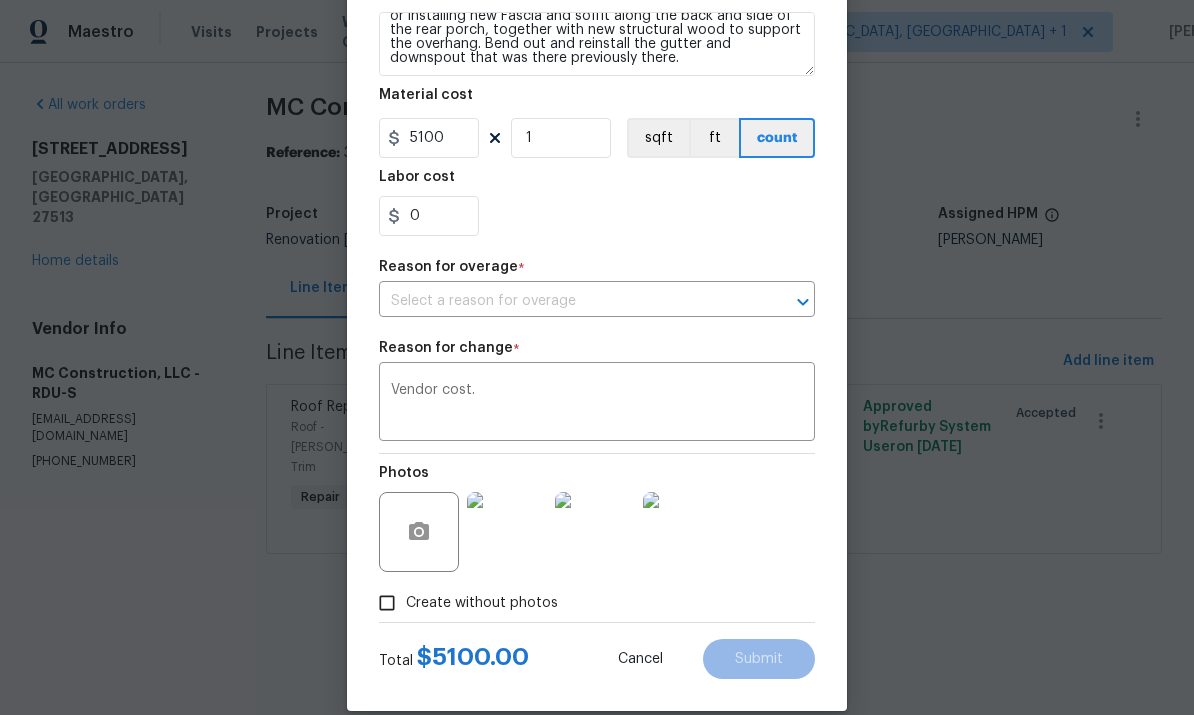click on "Vendor cost." at bounding box center [597, 404] 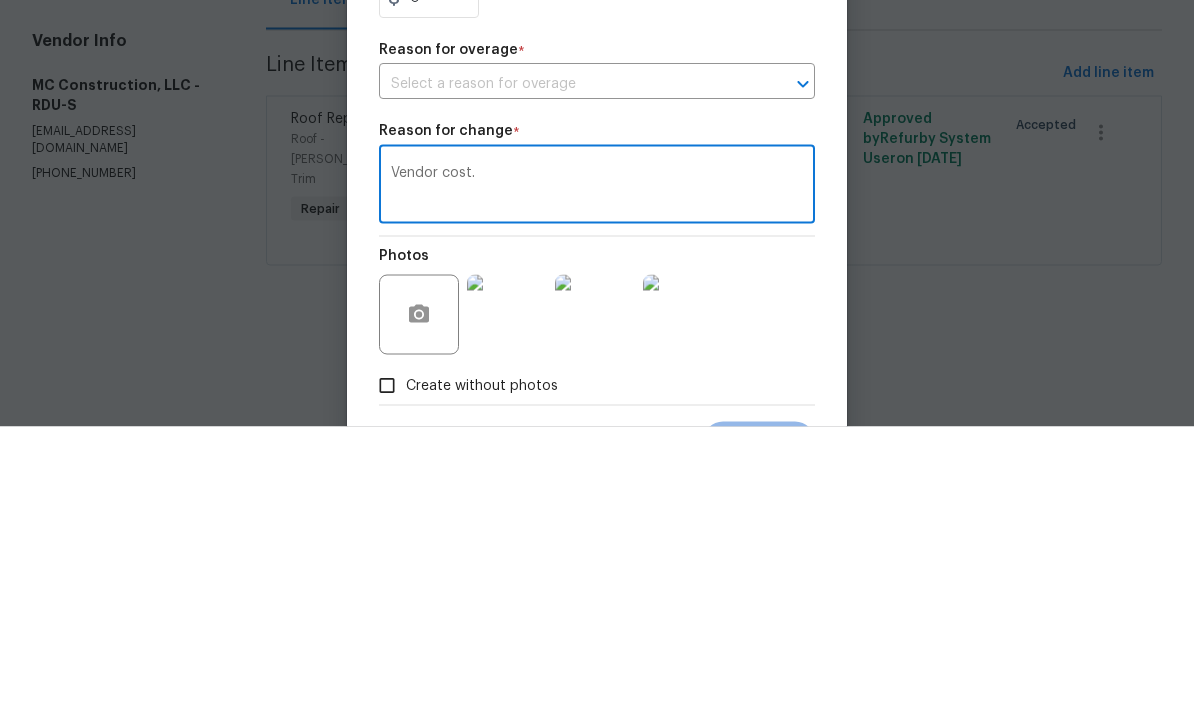 scroll, scrollTop: 255, scrollLeft: 0, axis: vertical 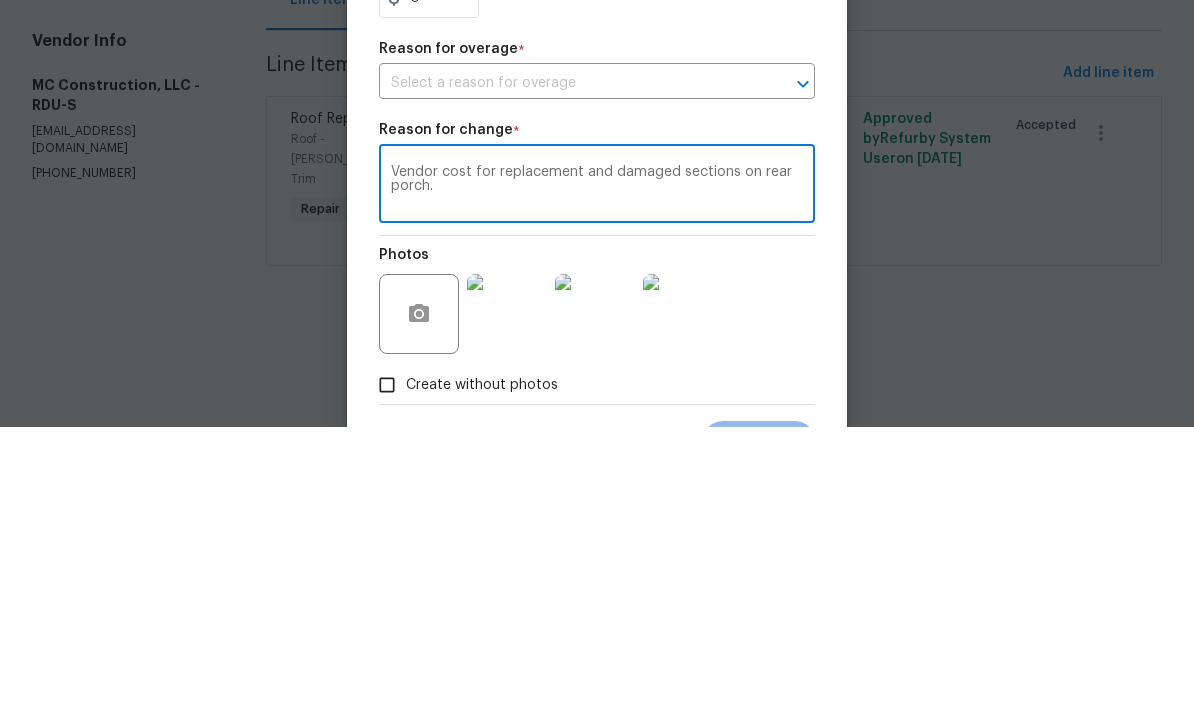 click 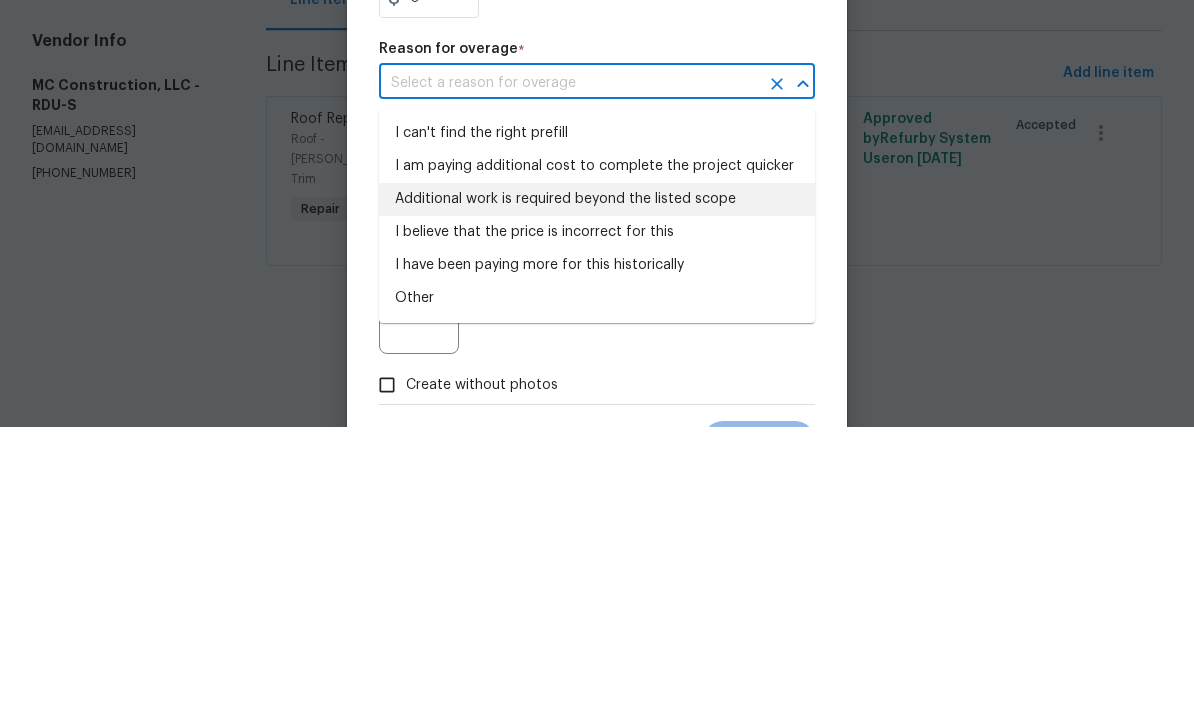 click on "Additional work is required beyond the listed scope" at bounding box center [597, 487] 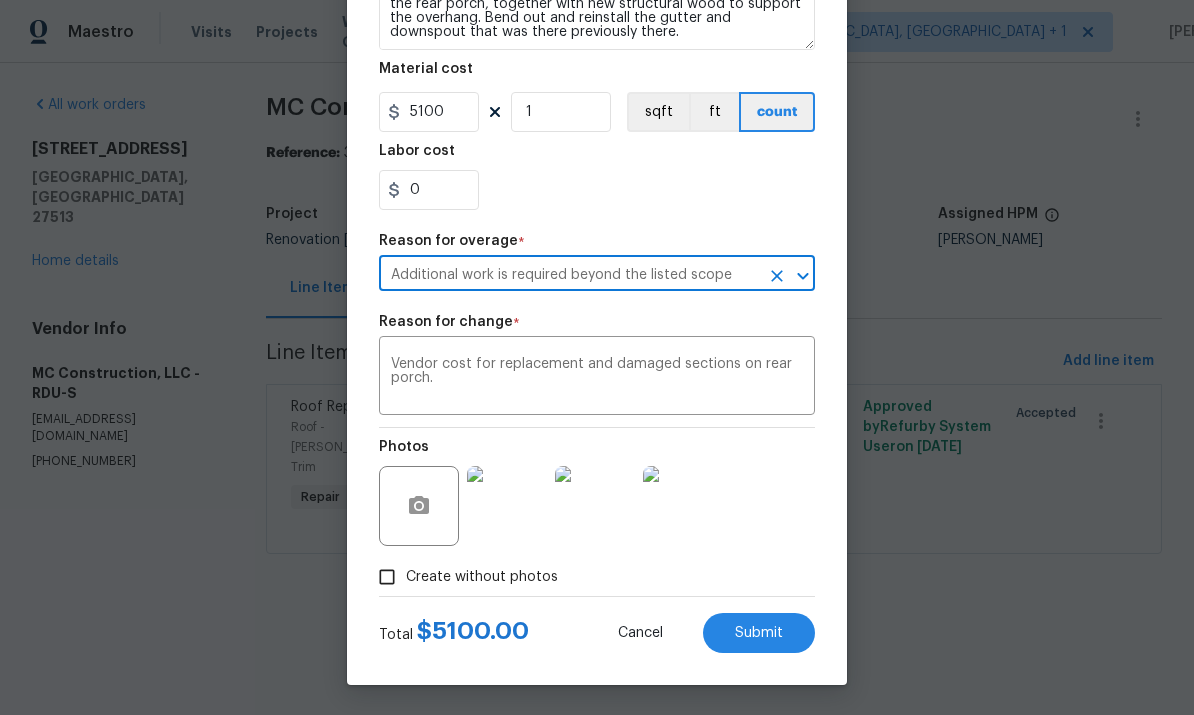 scroll, scrollTop: 357, scrollLeft: 0, axis: vertical 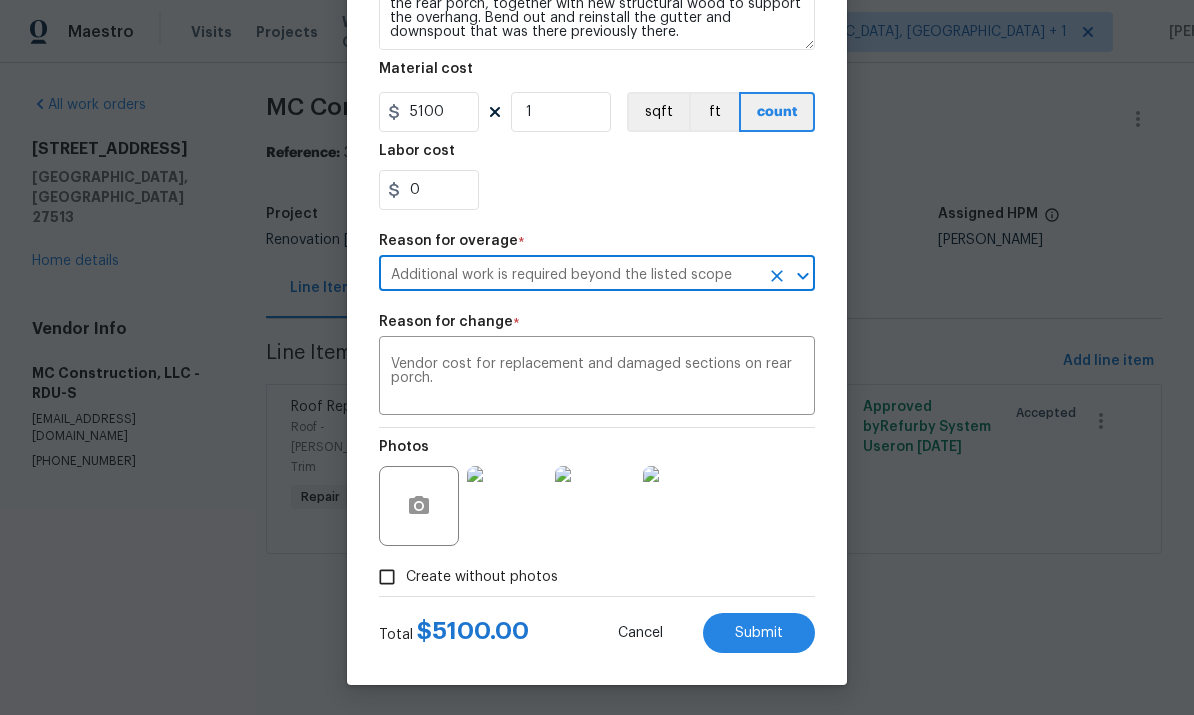 click on "Submit" at bounding box center [759, 633] 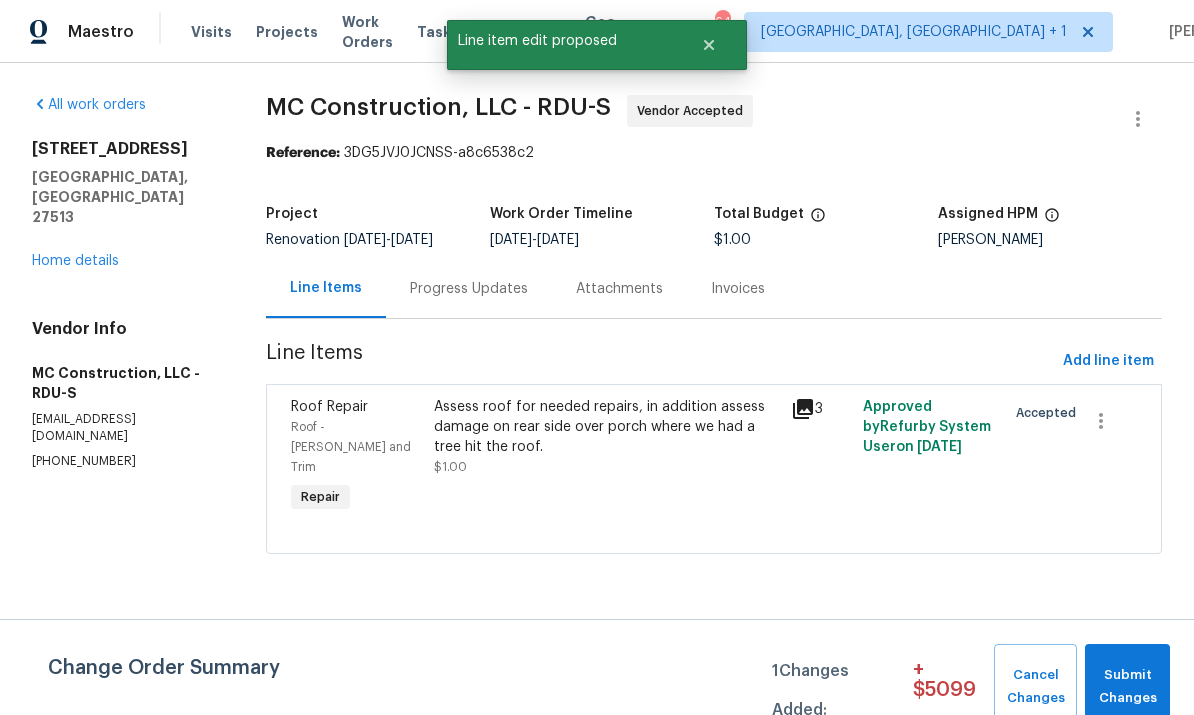 scroll, scrollTop: 0, scrollLeft: 0, axis: both 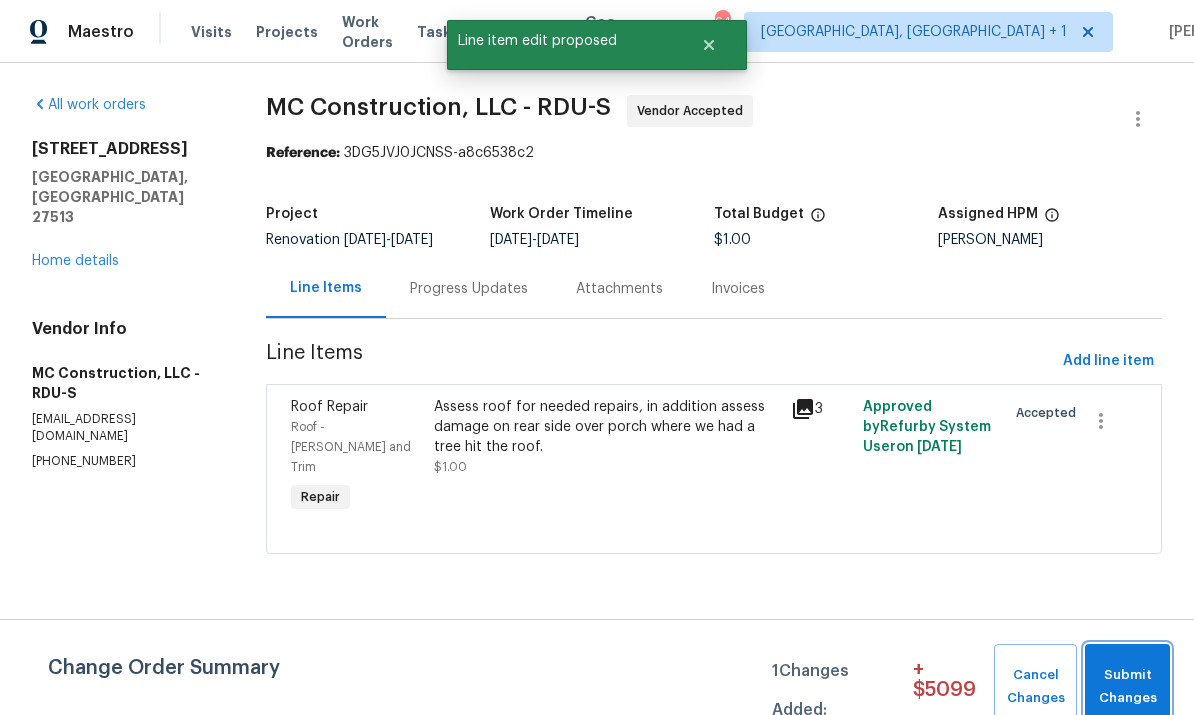 click on "Submit Changes" at bounding box center [1127, 687] 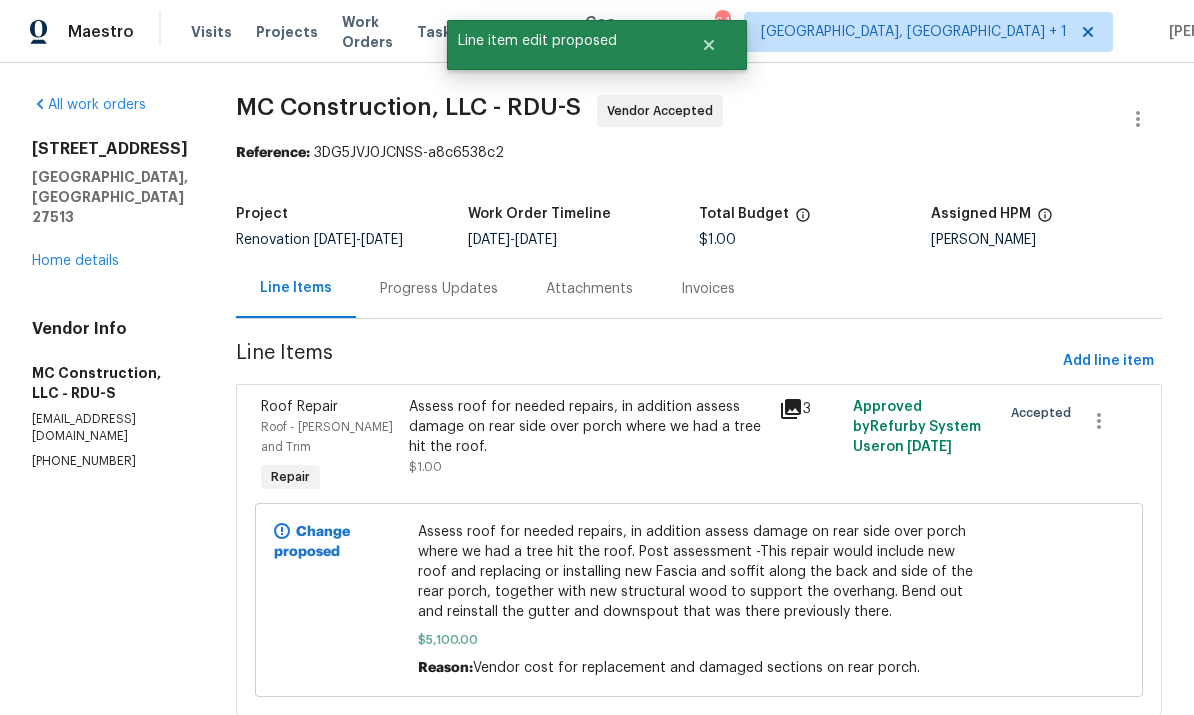 click on "Progress Updates" at bounding box center (439, 289) 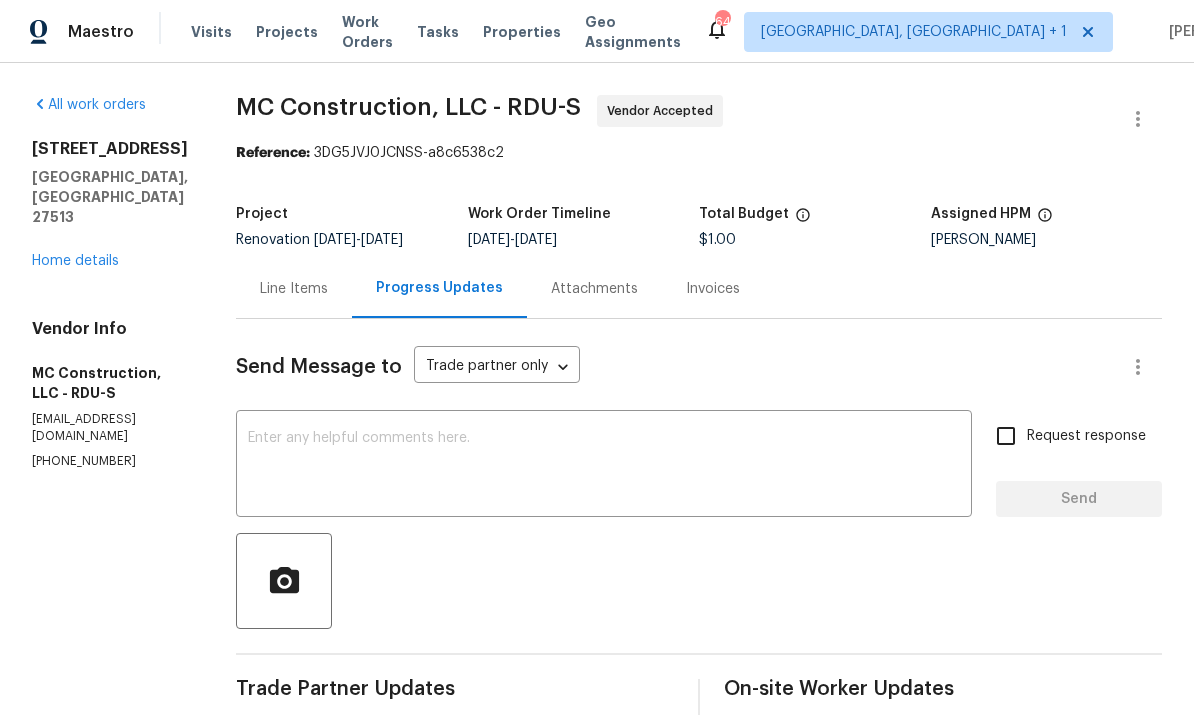 scroll, scrollTop: 0, scrollLeft: 0, axis: both 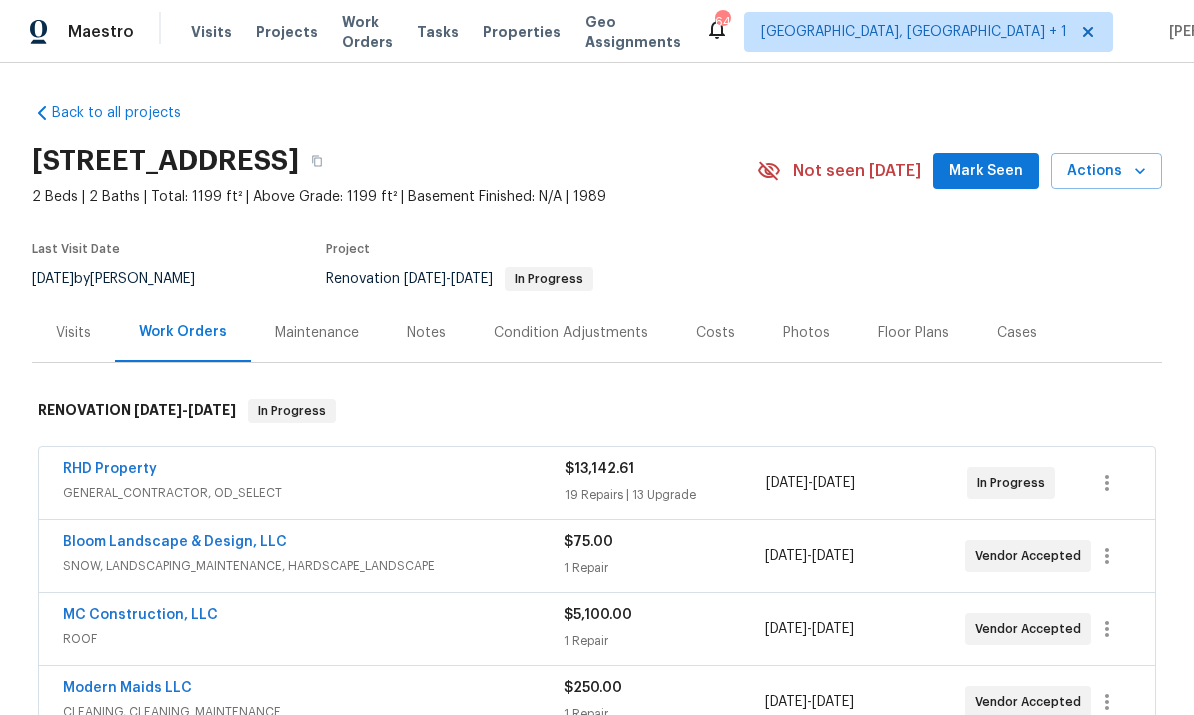 click on "GENERAL_CONTRACTOR, OD_SELECT" at bounding box center (314, 493) 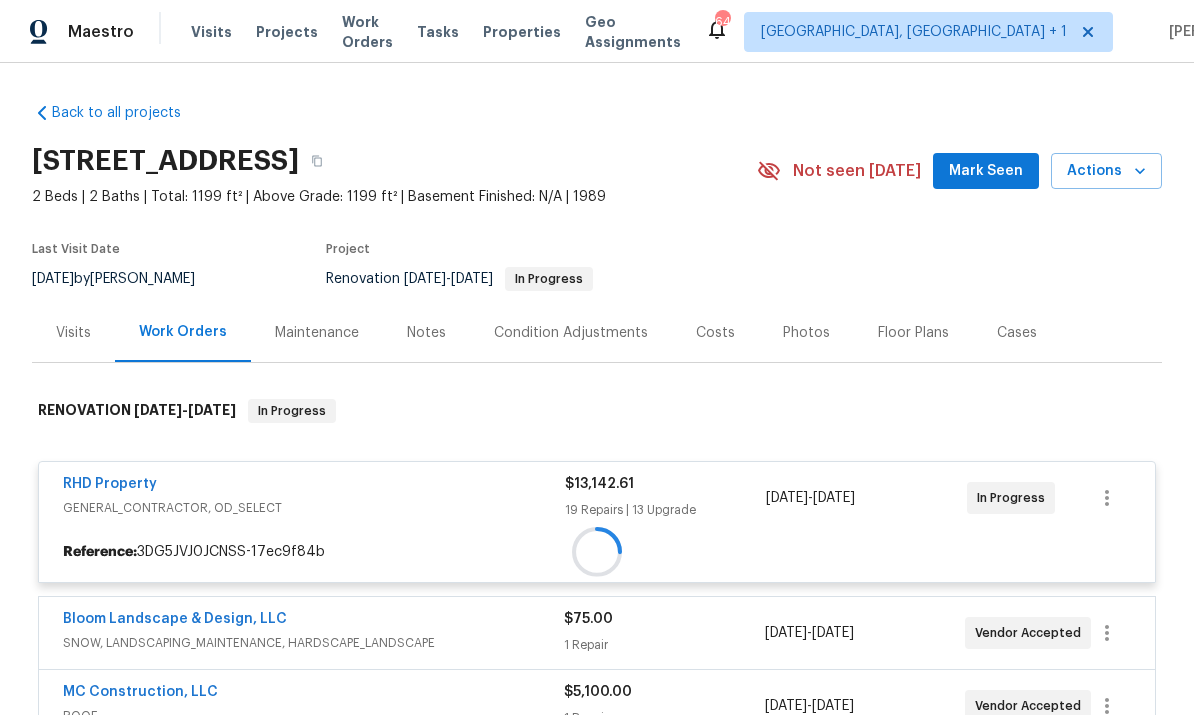 click at bounding box center (597, 552) 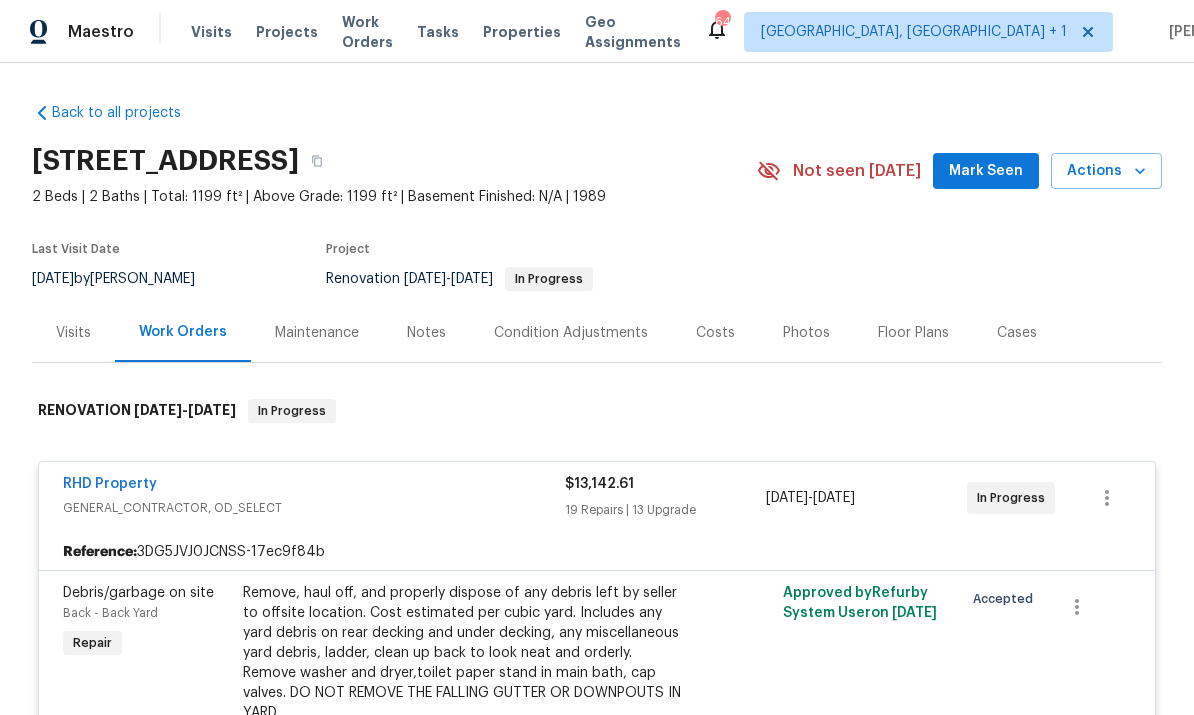 click on "RHD Property" at bounding box center (110, 484) 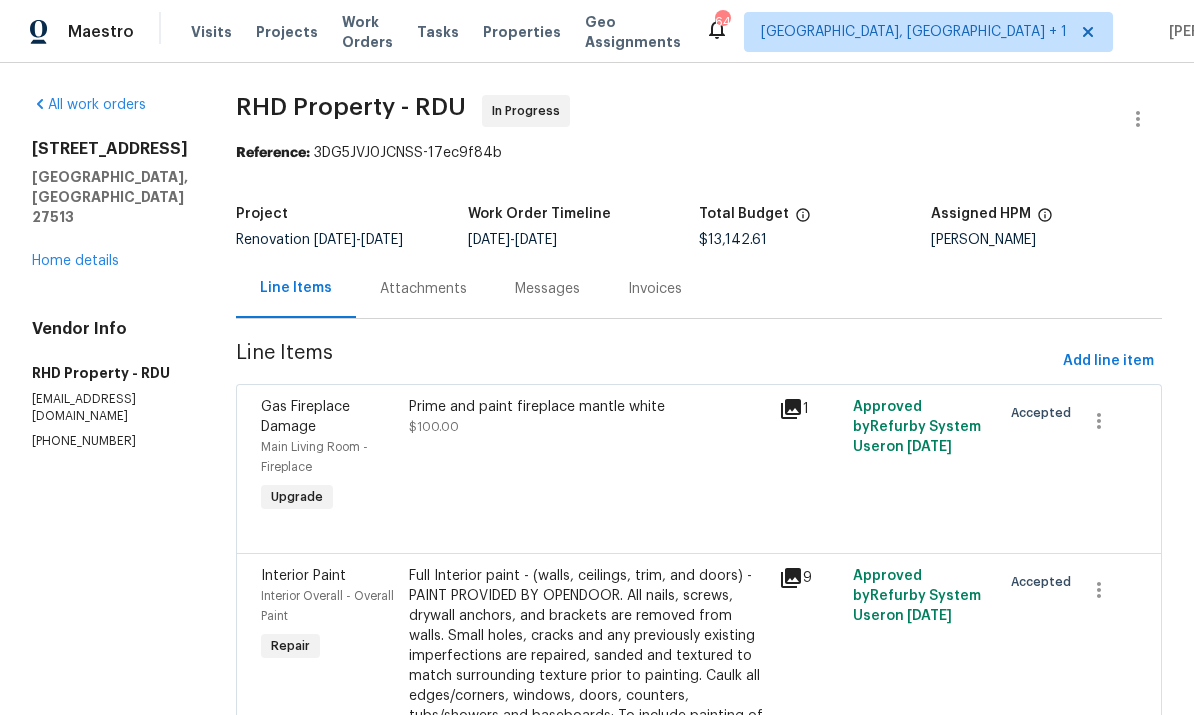 click on "All work orders 308 Wax Myrtle Ct Cary, NC 27513 Home details Vendor Info RHD Property - RDU Rhdopendoor@rhdproperty.com (919) 424-7516" at bounding box center (110, 3407) 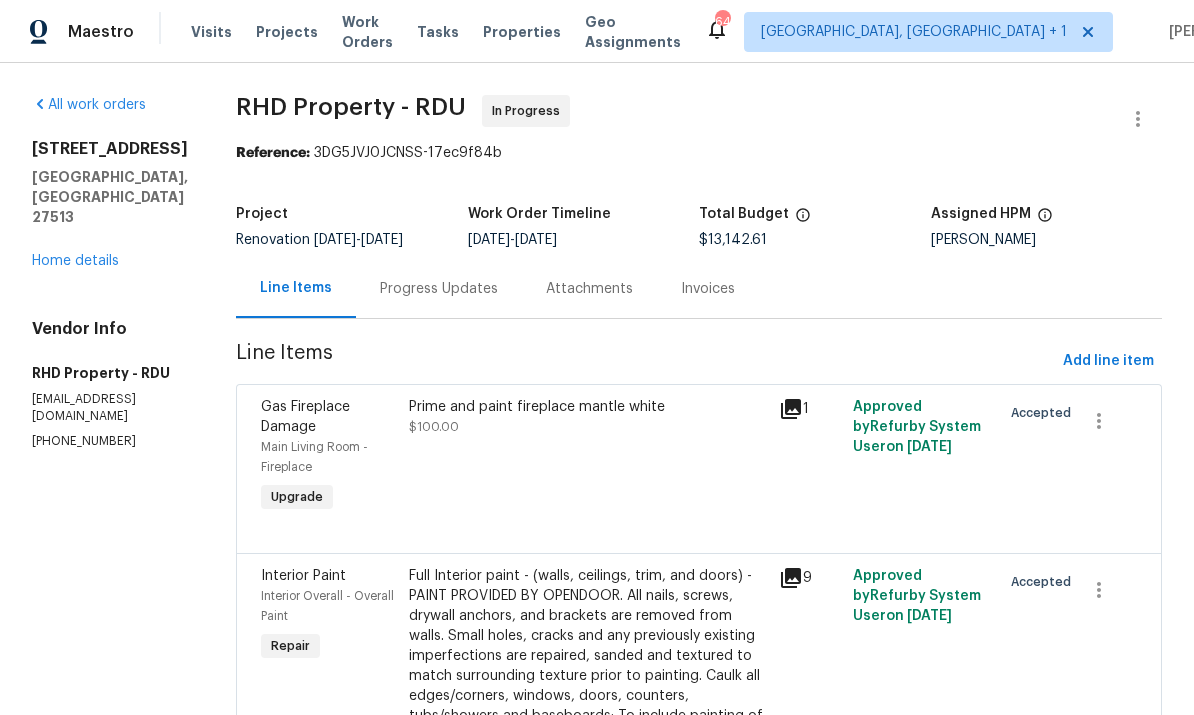 click on "Home details" at bounding box center [75, 261] 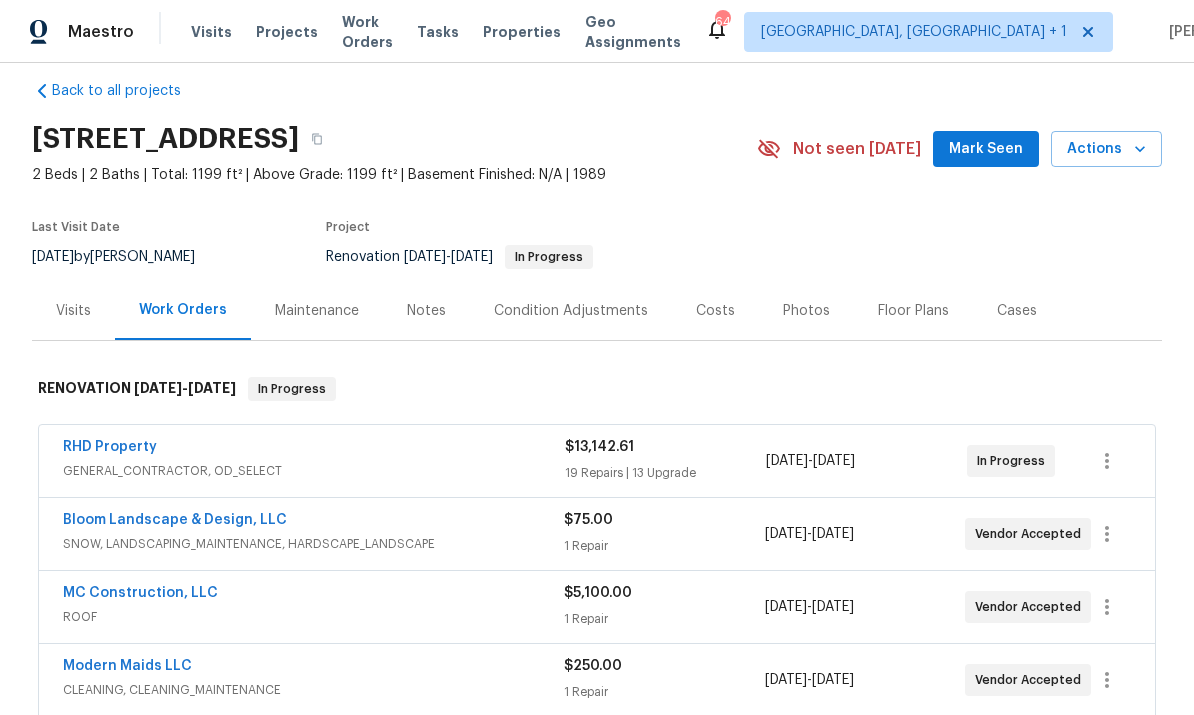 scroll, scrollTop: 21, scrollLeft: 0, axis: vertical 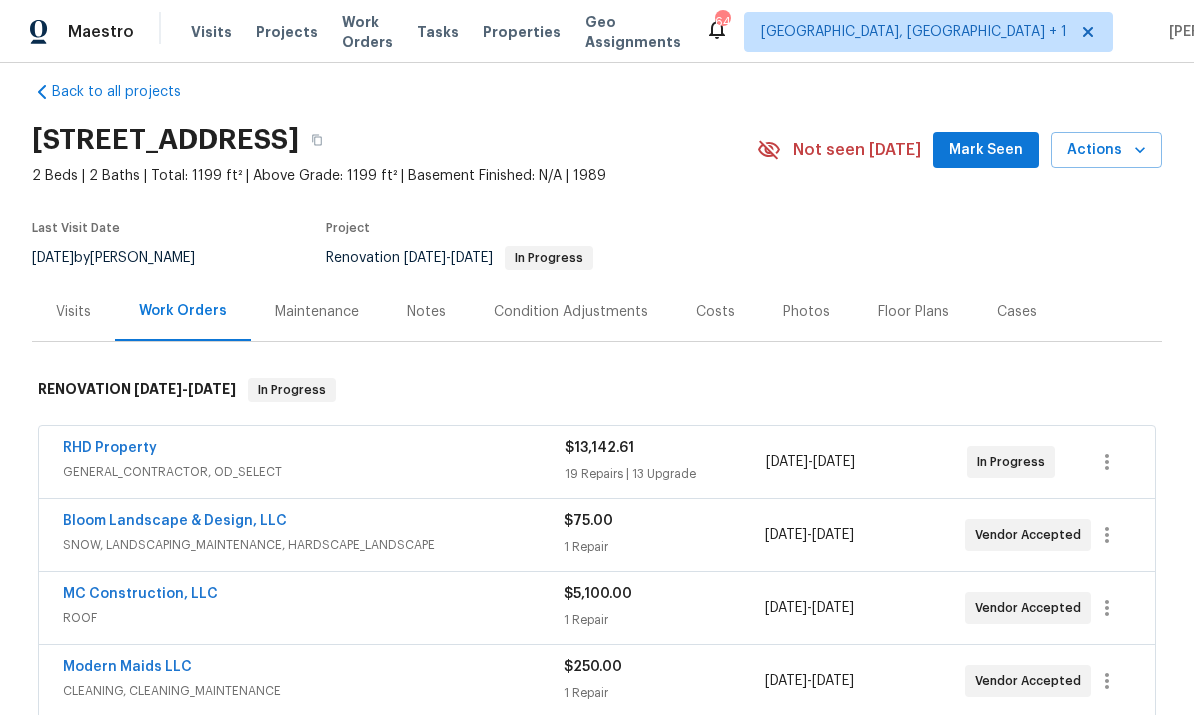 click on "RHD Property" at bounding box center (110, 448) 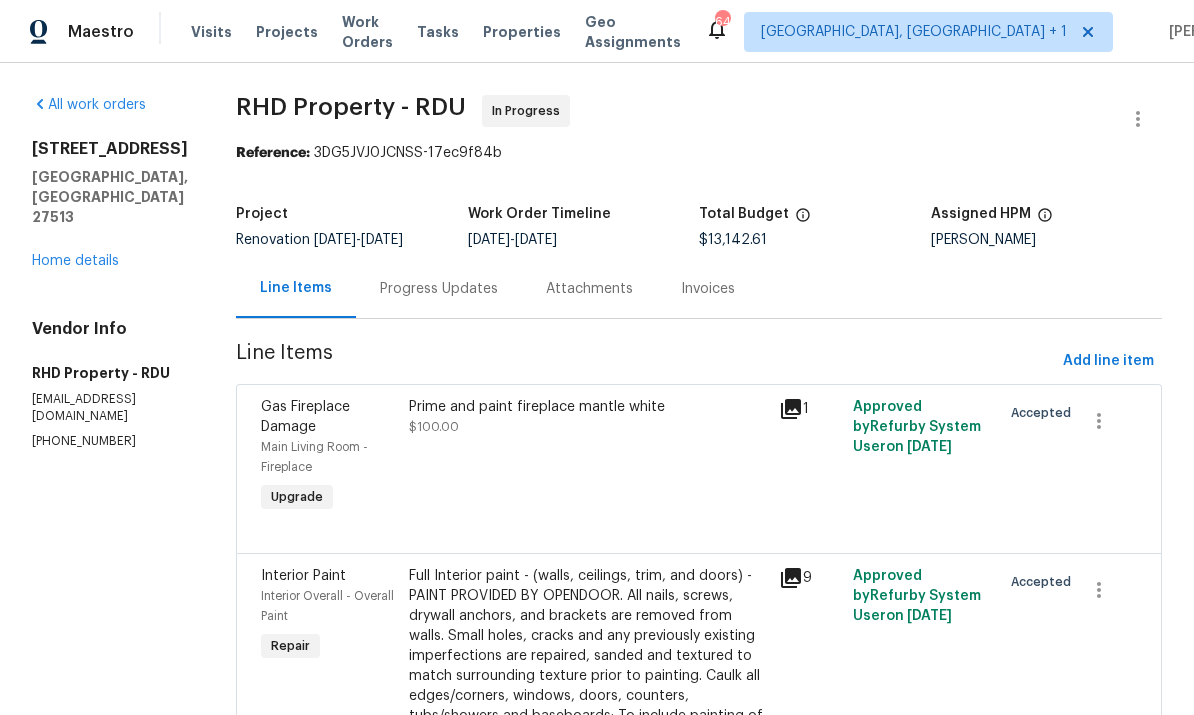 click on "Progress Updates" at bounding box center (439, 289) 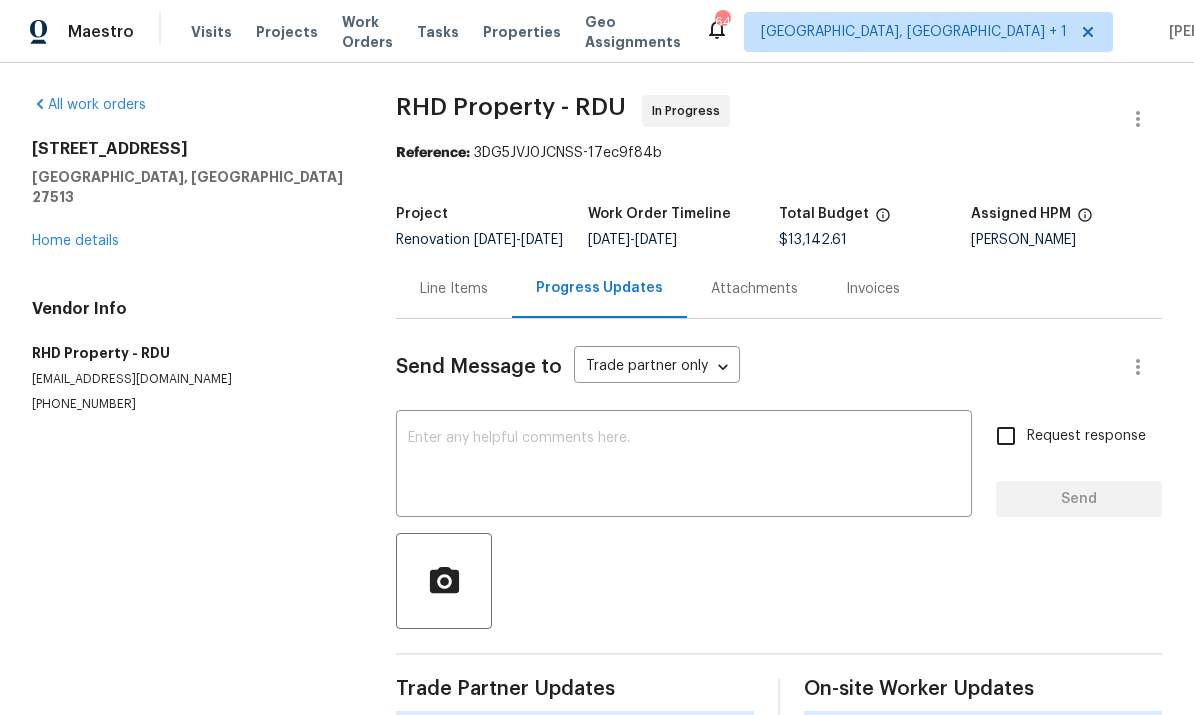 scroll, scrollTop: 75, scrollLeft: 0, axis: vertical 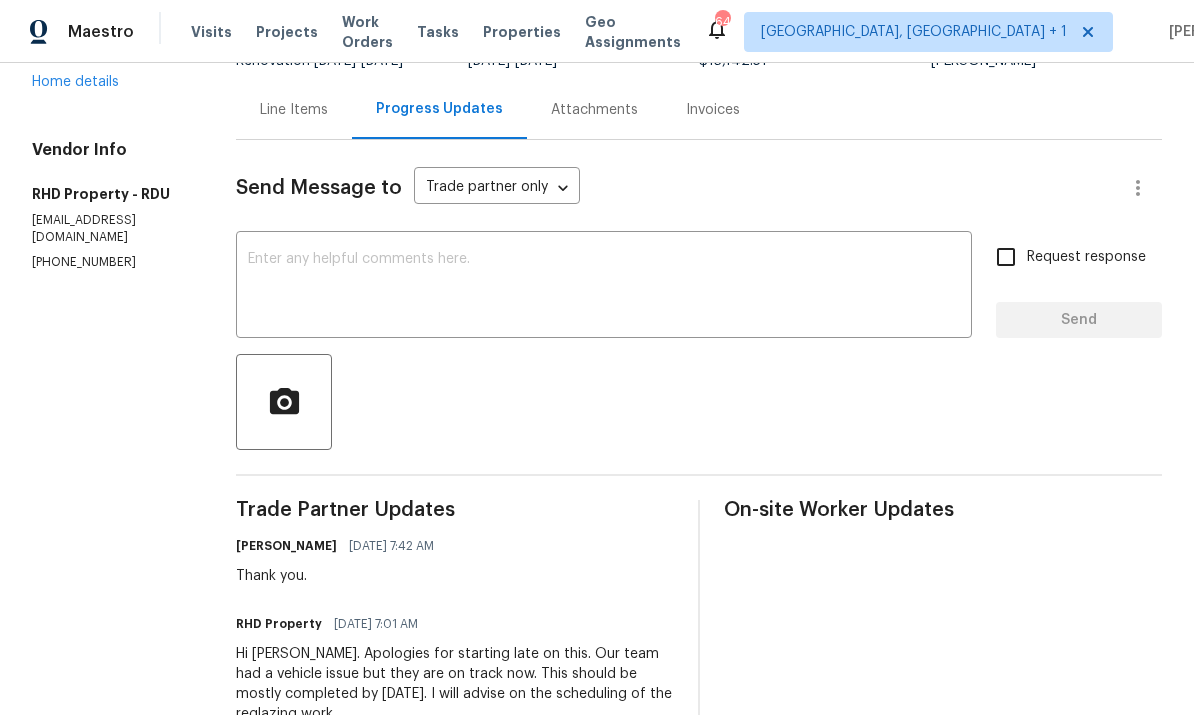 click at bounding box center [604, 287] 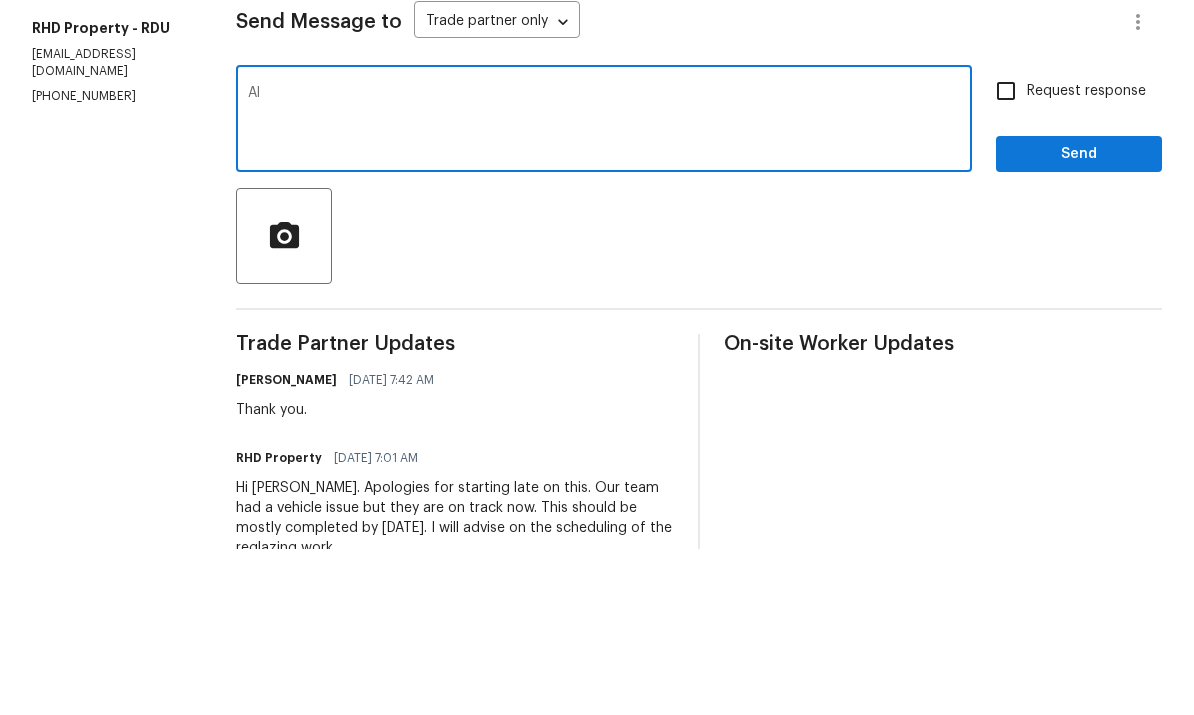 type on "A" 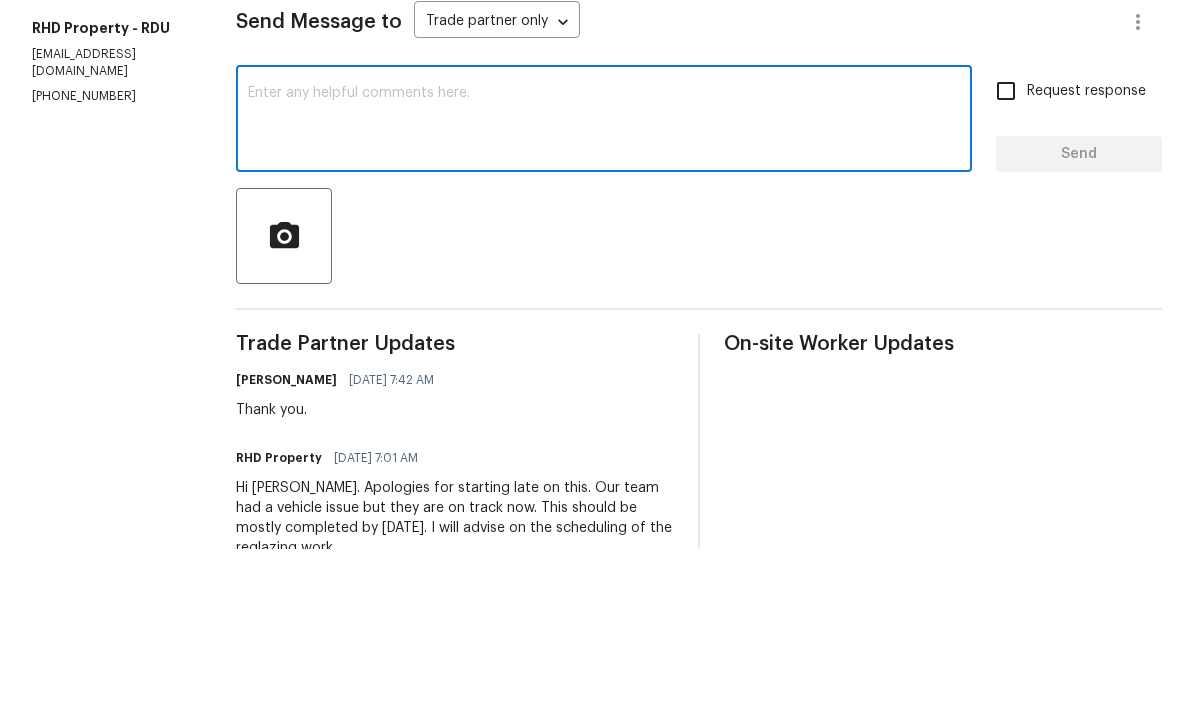 scroll, scrollTop: 75, scrollLeft: 0, axis: vertical 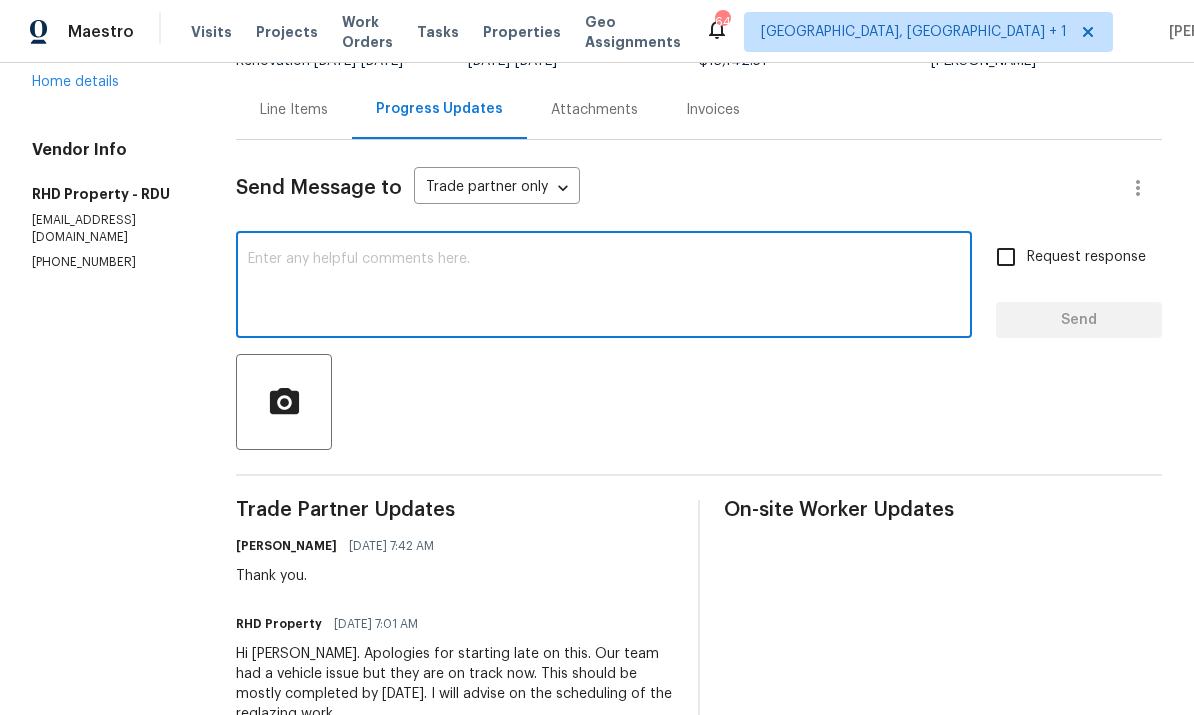 click at bounding box center [604, 287] 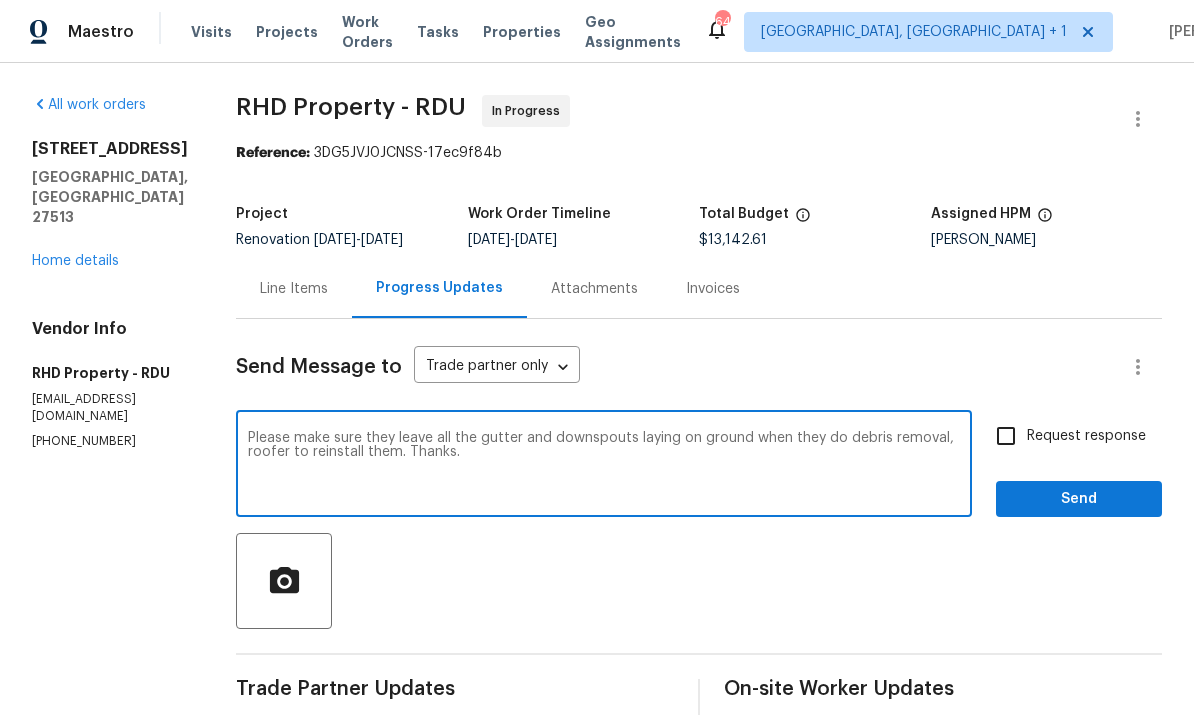 scroll, scrollTop: 0, scrollLeft: 0, axis: both 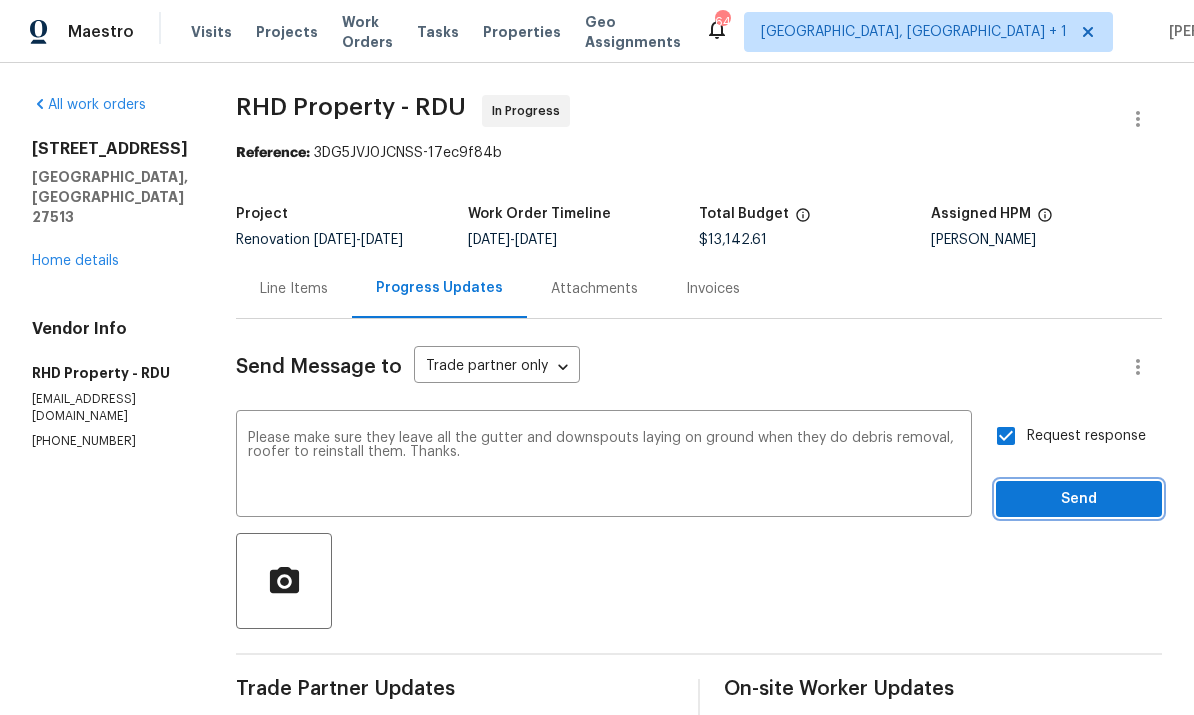 click on "Send" at bounding box center [1079, 499] 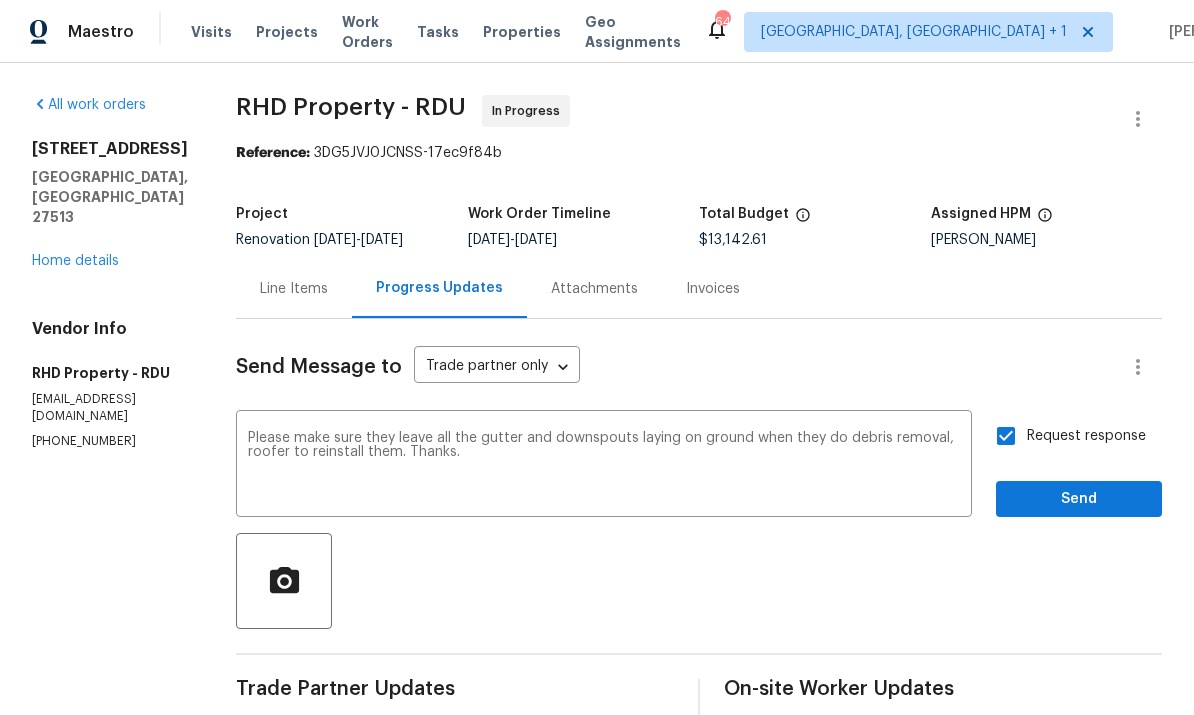 scroll, scrollTop: 47, scrollLeft: 0, axis: vertical 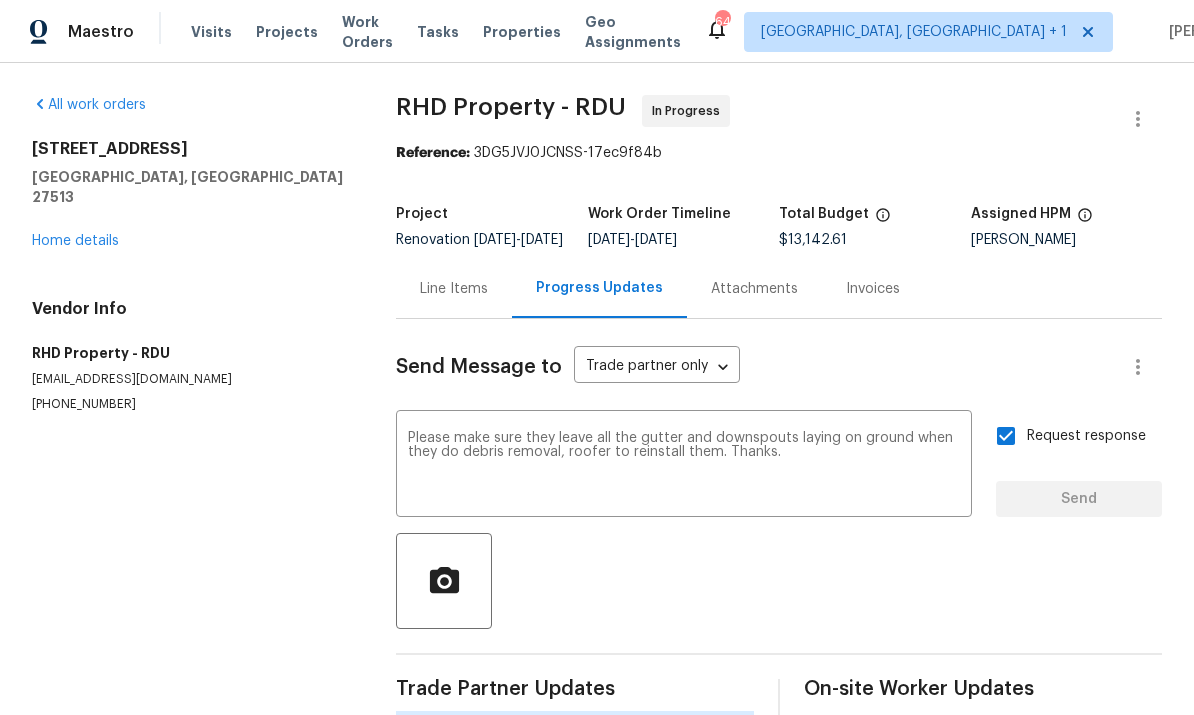 type 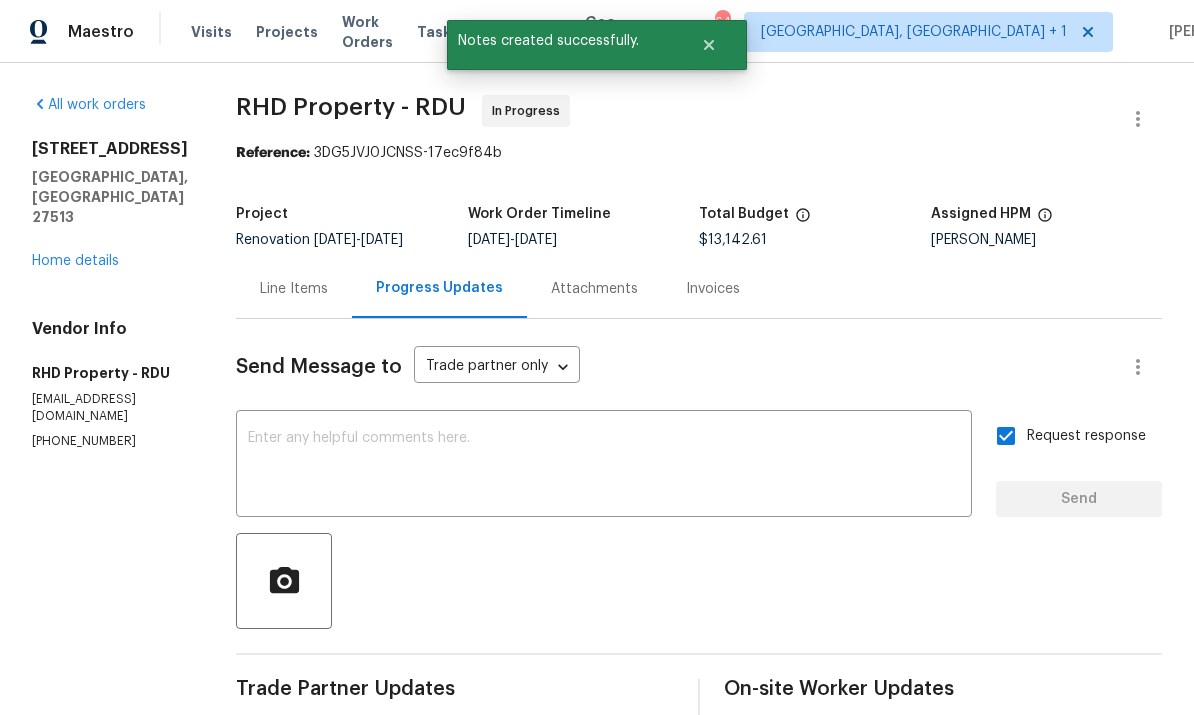 click on "Home details" at bounding box center (75, 261) 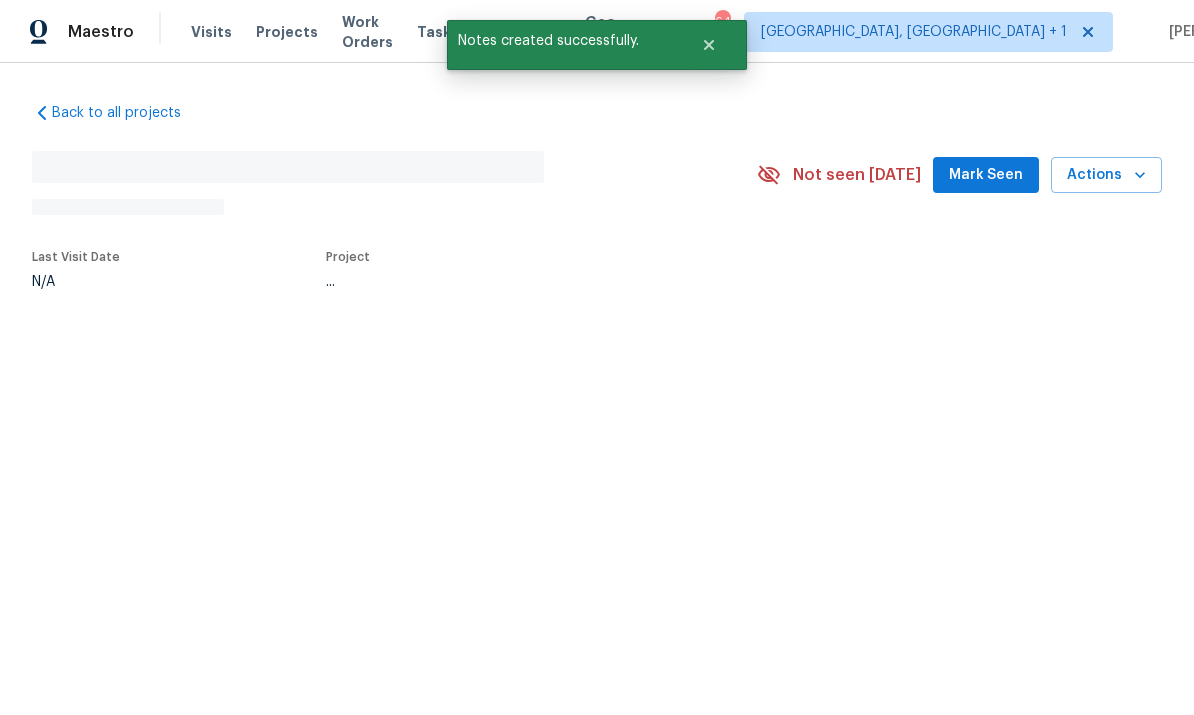 scroll, scrollTop: 0, scrollLeft: 0, axis: both 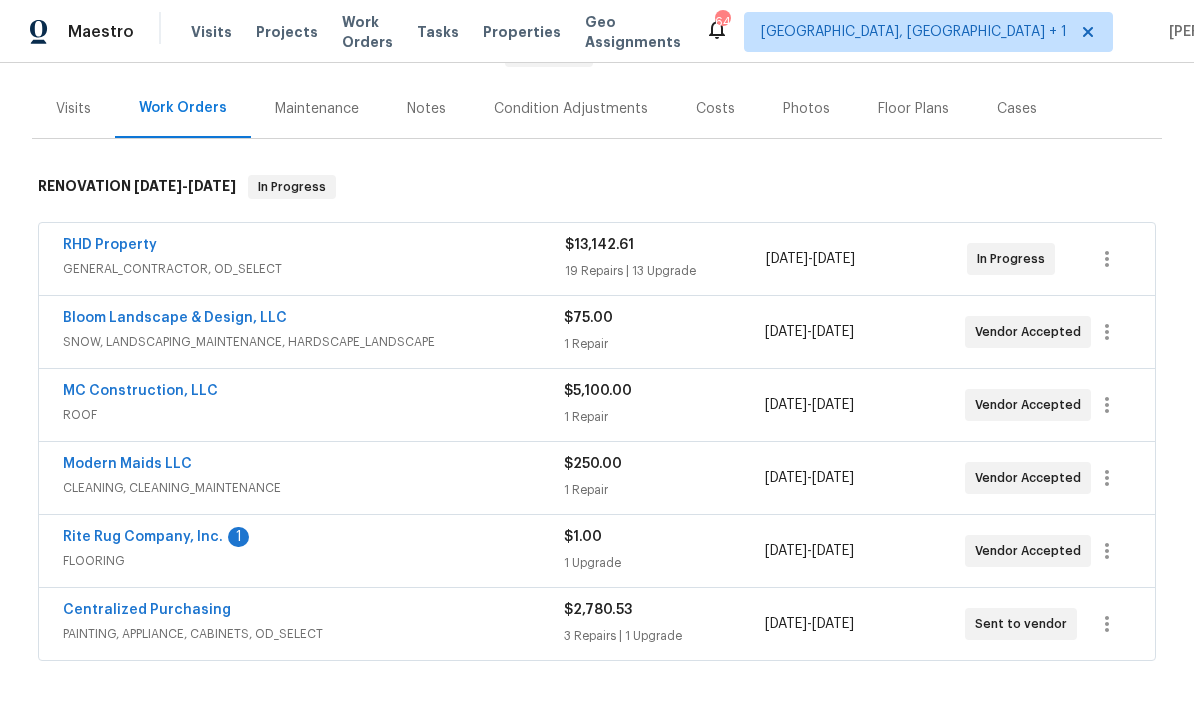 click on "Rite Rug Company, Inc." at bounding box center (143, 537) 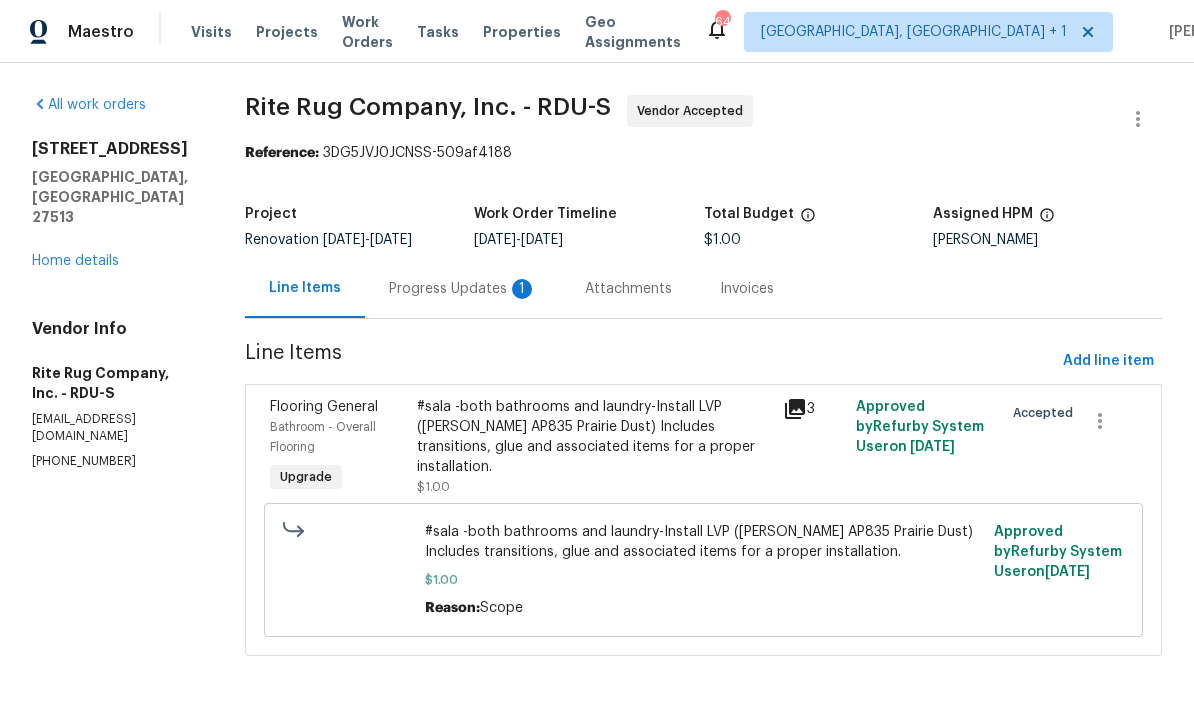 click on "Progress Updates 1" at bounding box center [463, 289] 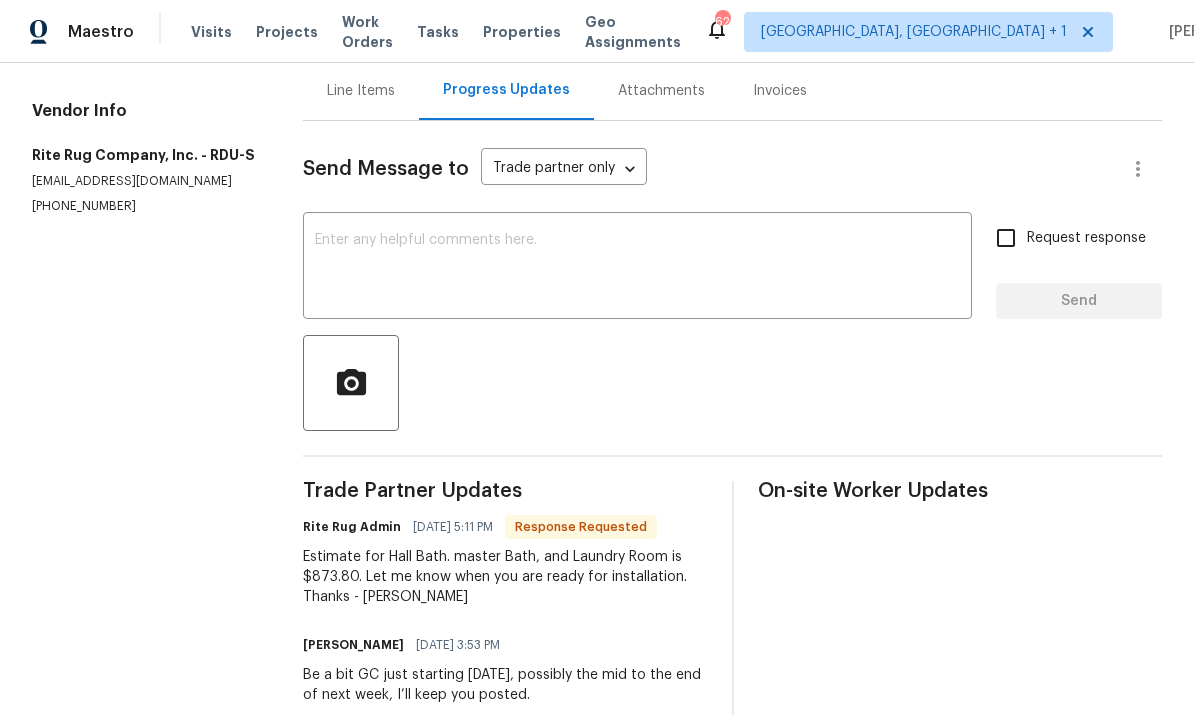 scroll, scrollTop: 168, scrollLeft: 0, axis: vertical 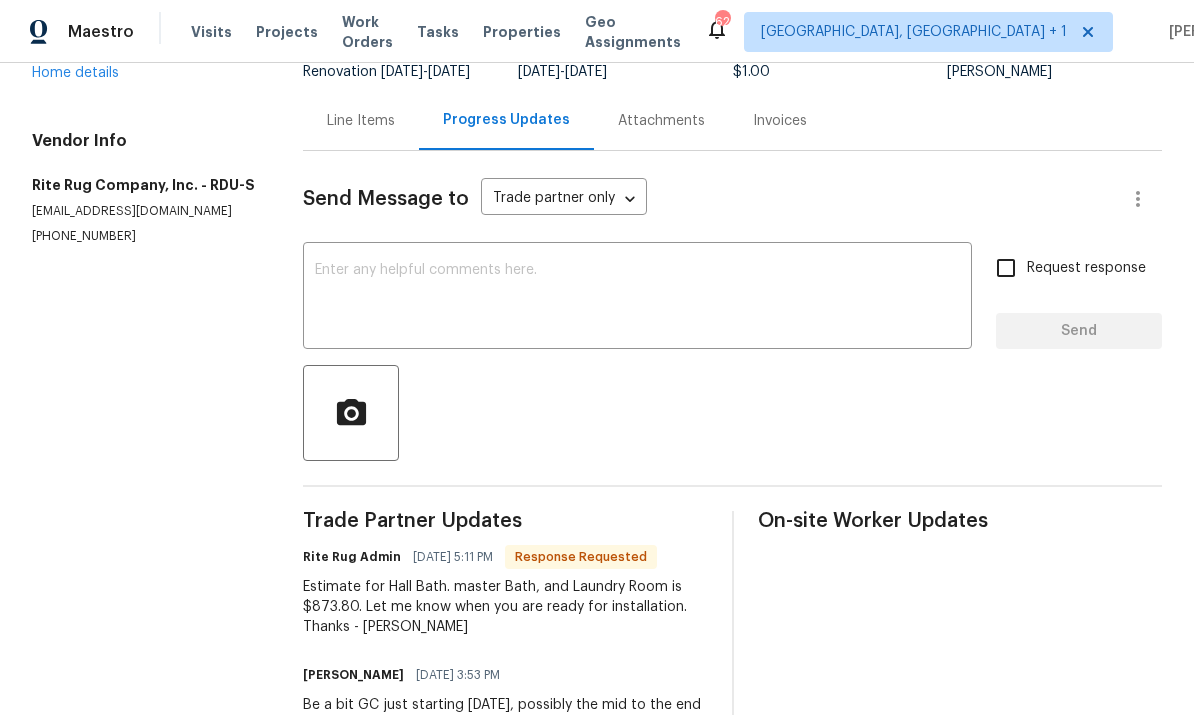 click on "Line Items" at bounding box center (361, 121) 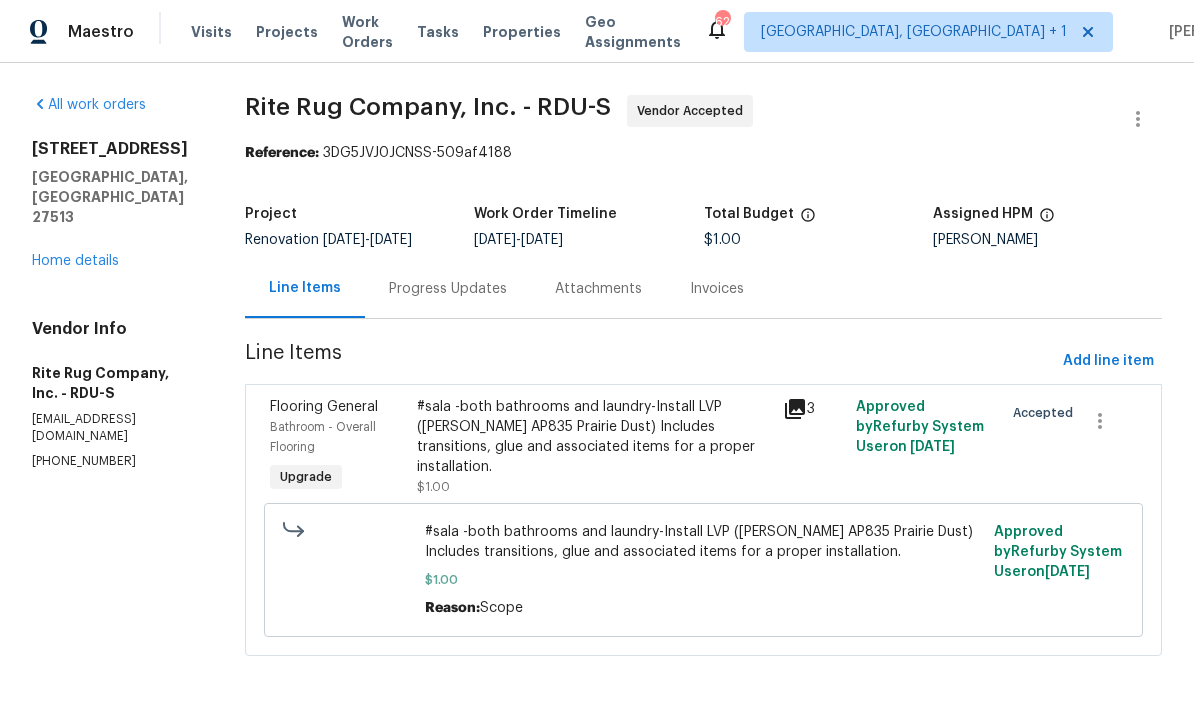 scroll, scrollTop: 0, scrollLeft: 0, axis: both 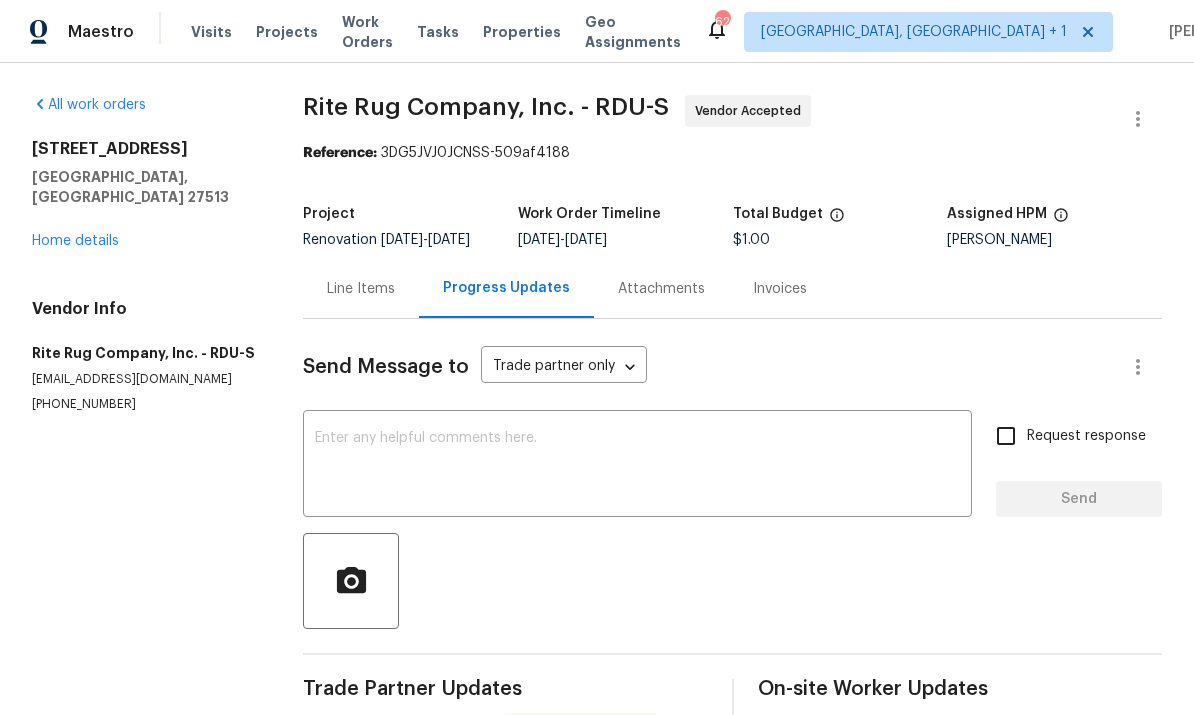 click on "Line Items" at bounding box center (361, 289) 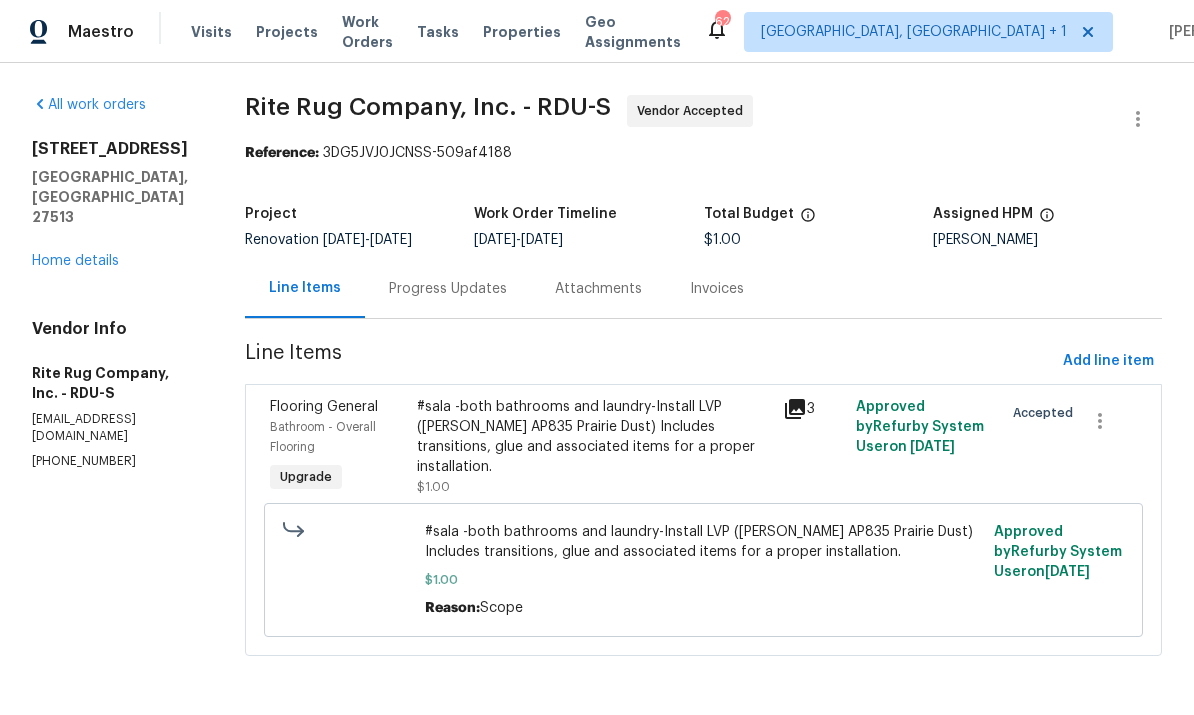 click on "#sala -both bathrooms and laundry-Install LVP (Knighton AP835 Prairie Dust) Includes transitions, glue and associated items for a proper installation." at bounding box center [594, 437] 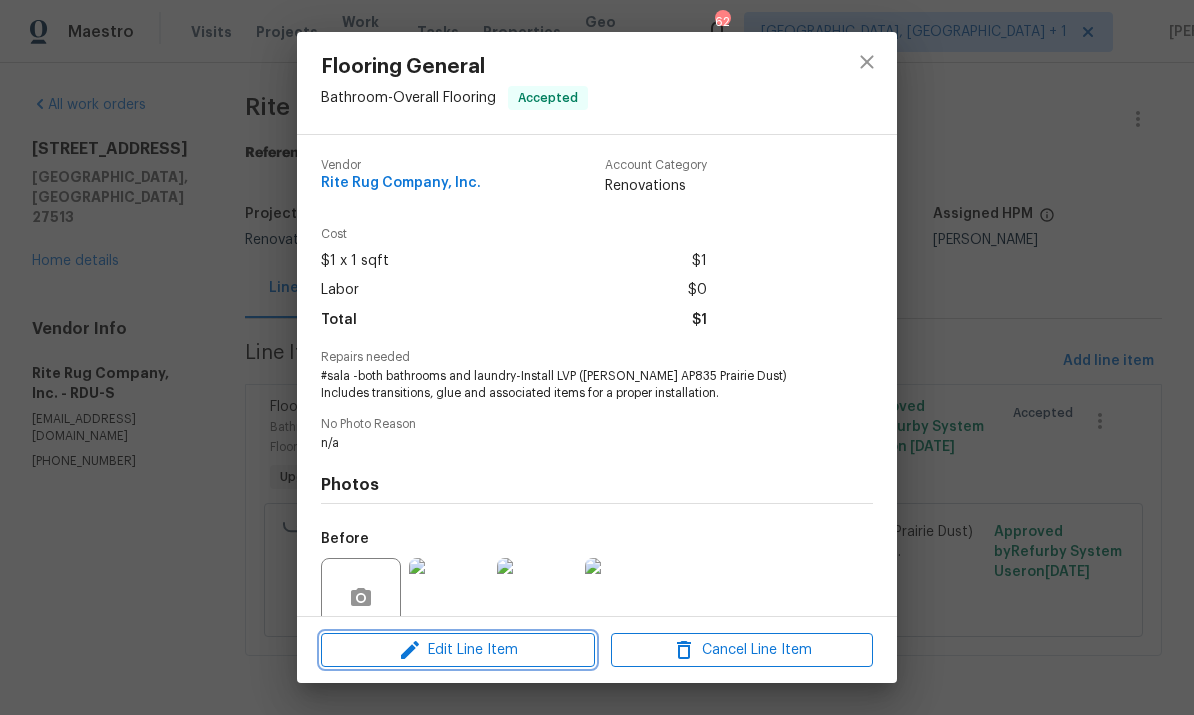 click on "Edit Line Item" at bounding box center (458, 650) 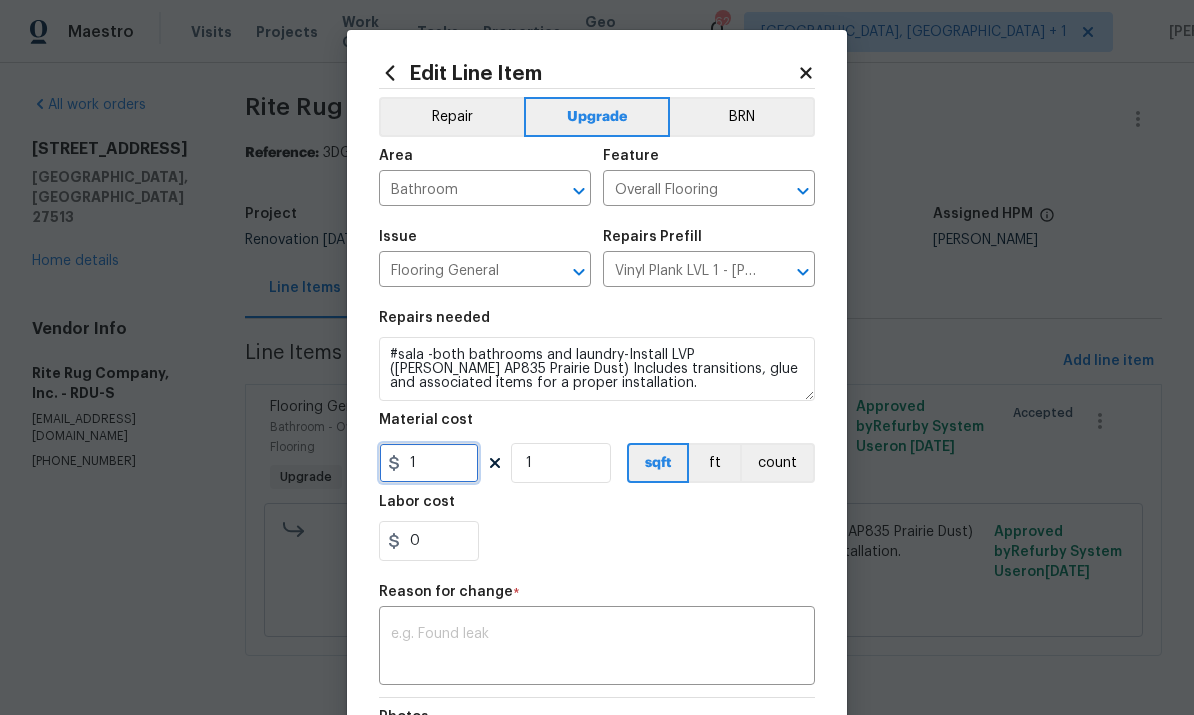 click on "1" at bounding box center [429, 463] 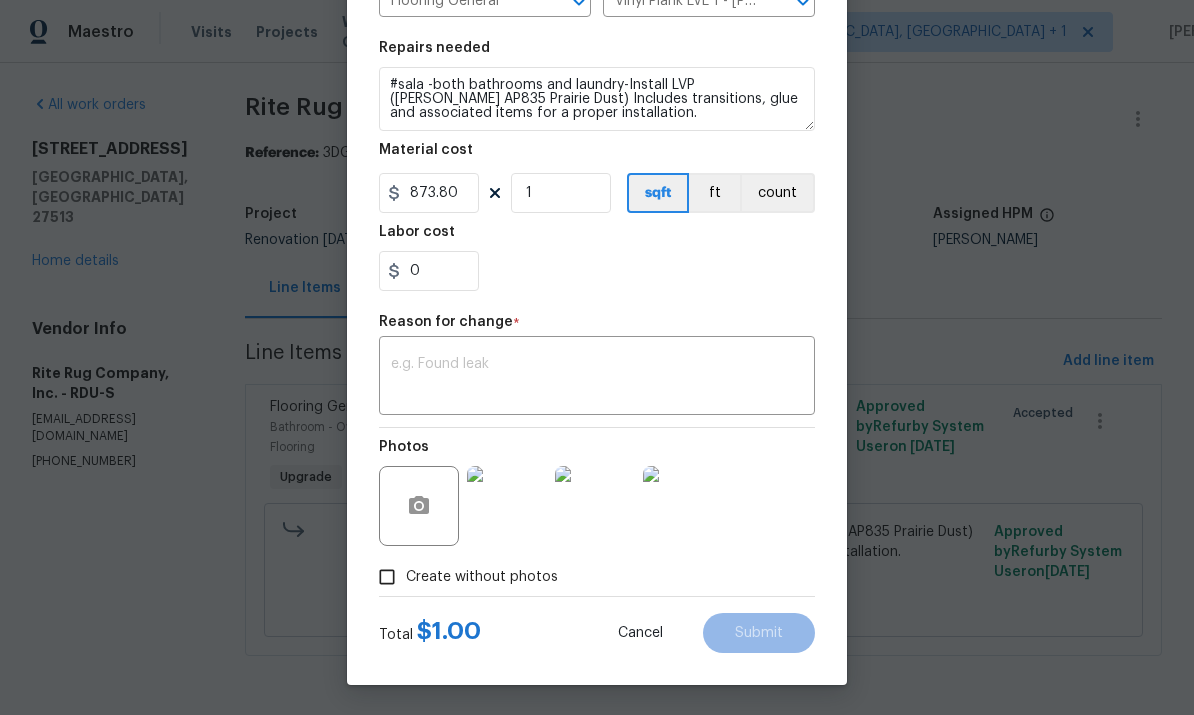 scroll, scrollTop: 274, scrollLeft: 0, axis: vertical 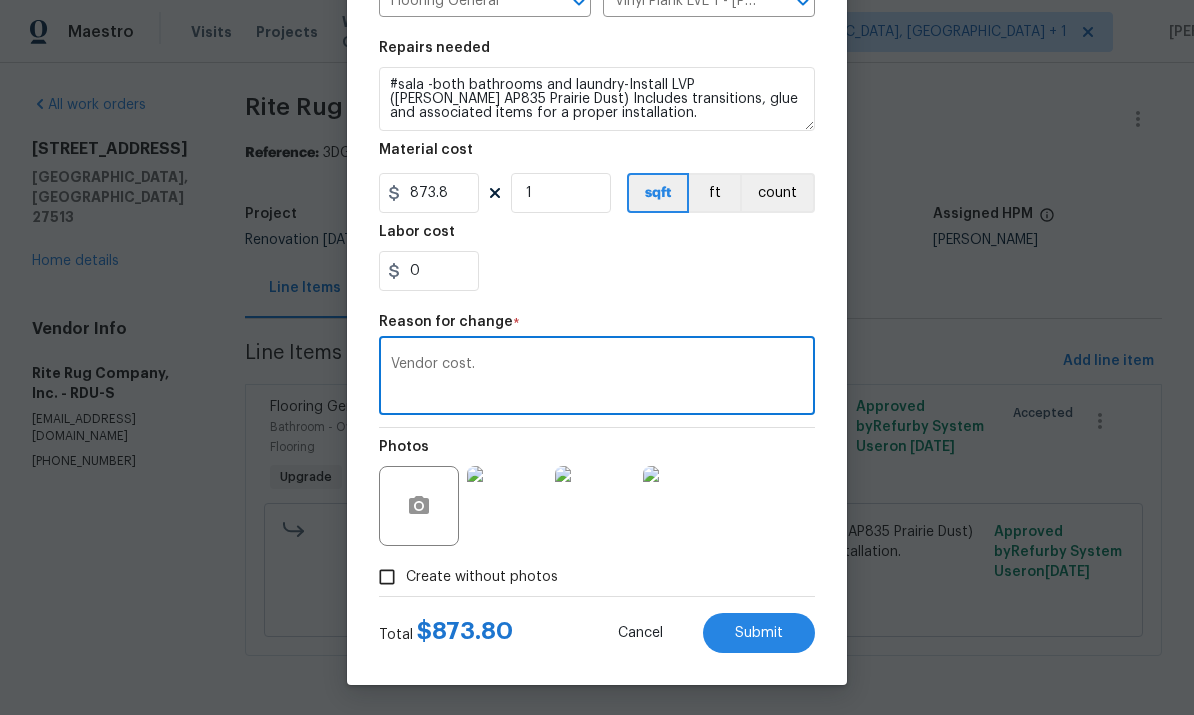 type on "Vendor cost." 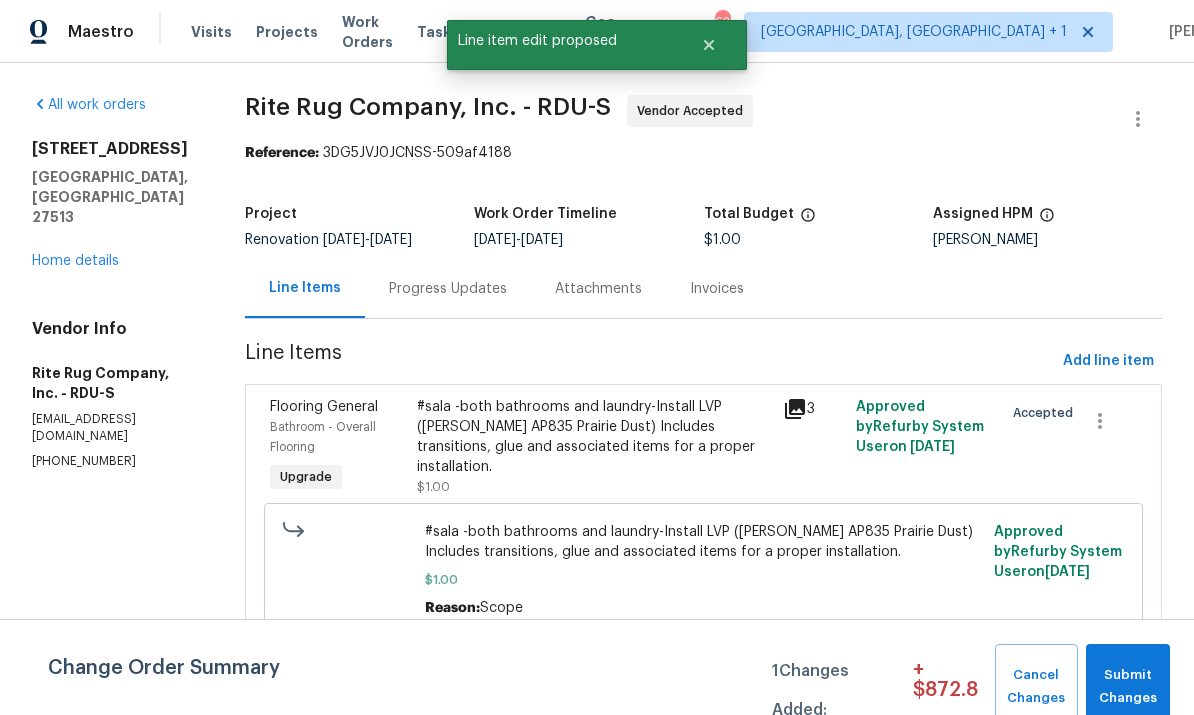 scroll, scrollTop: 0, scrollLeft: 0, axis: both 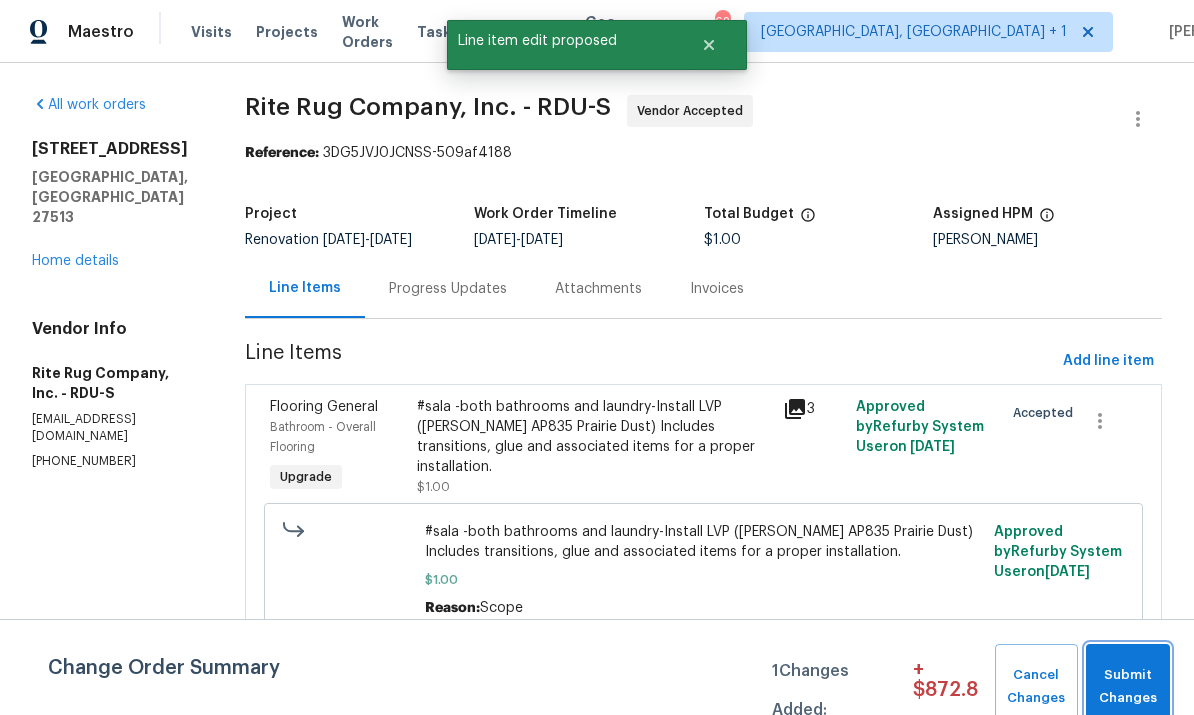 click on "Submit Changes" at bounding box center [1128, 687] 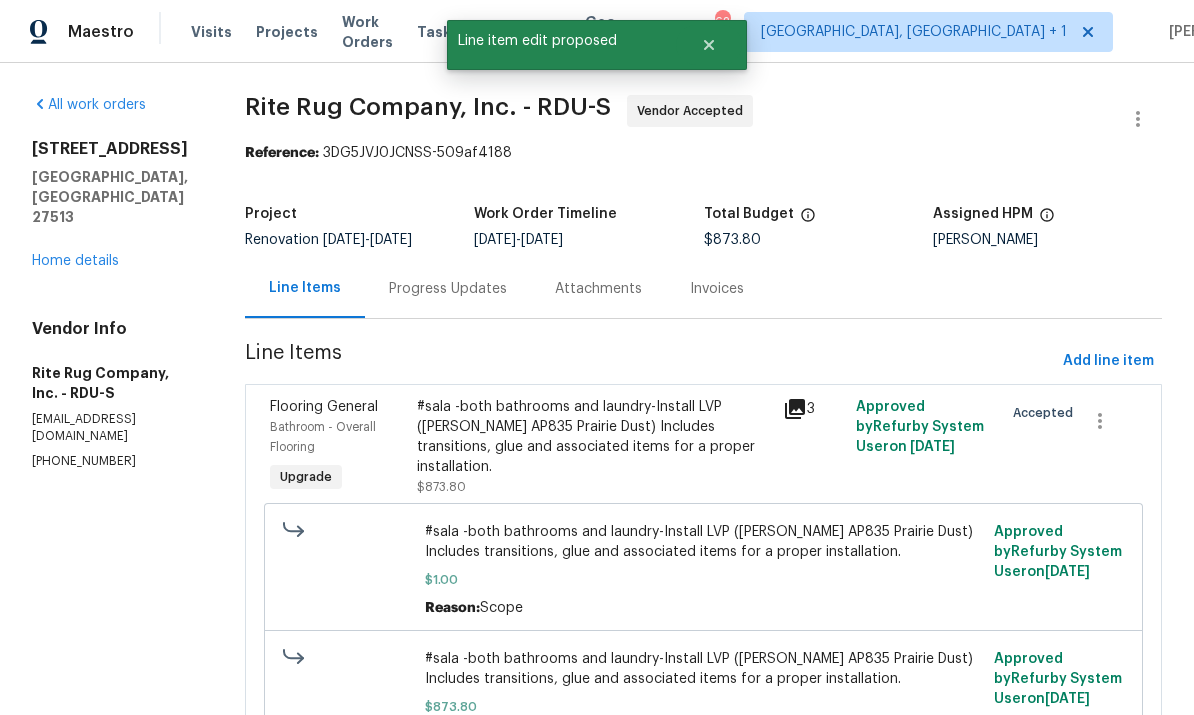 click on "Home details" at bounding box center [75, 261] 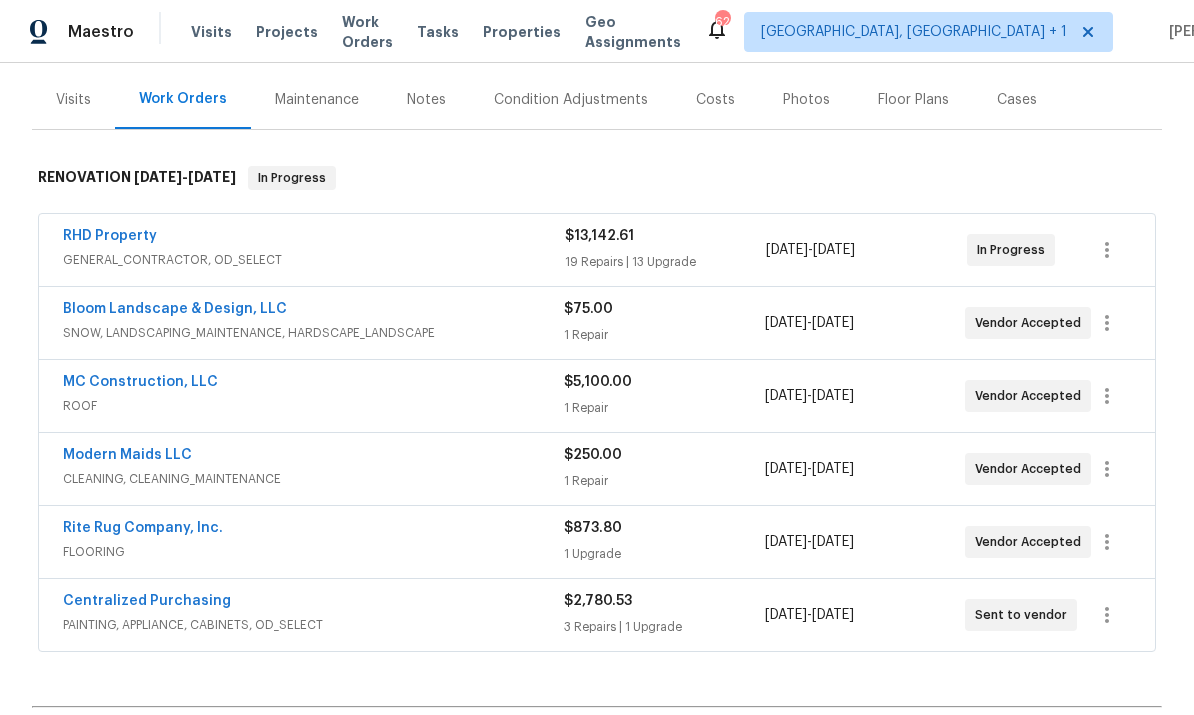 scroll, scrollTop: 231, scrollLeft: 0, axis: vertical 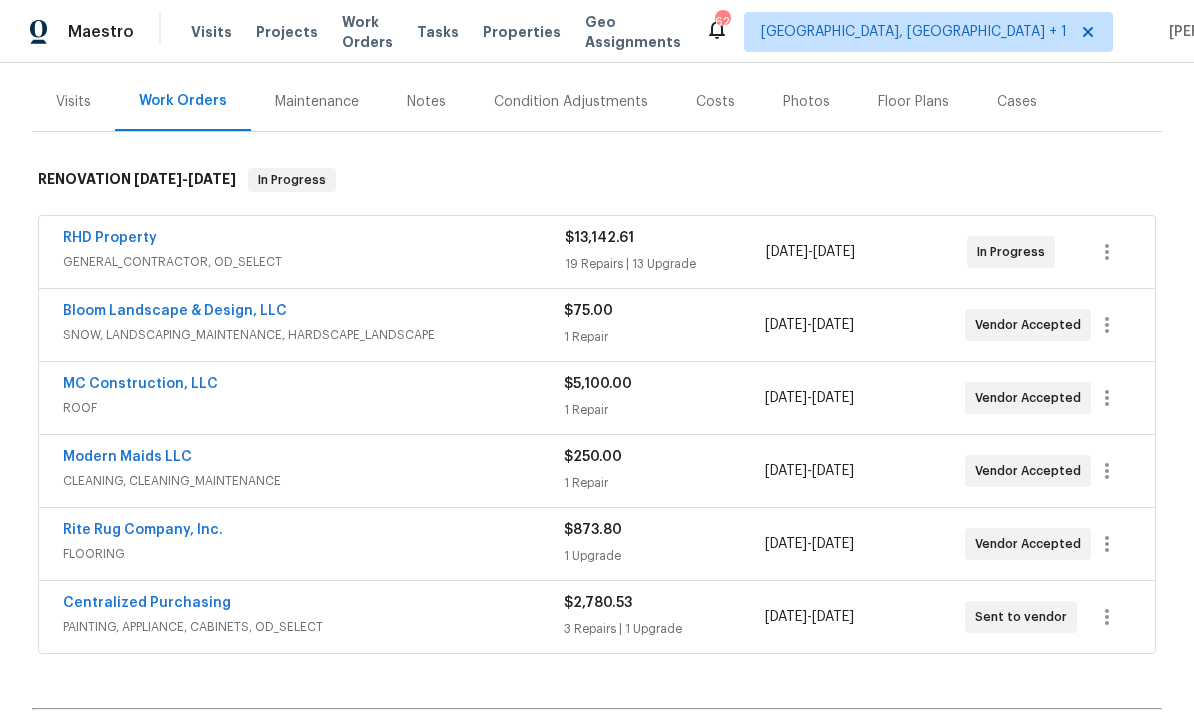 click on "Rite Rug Company, Inc." at bounding box center (143, 530) 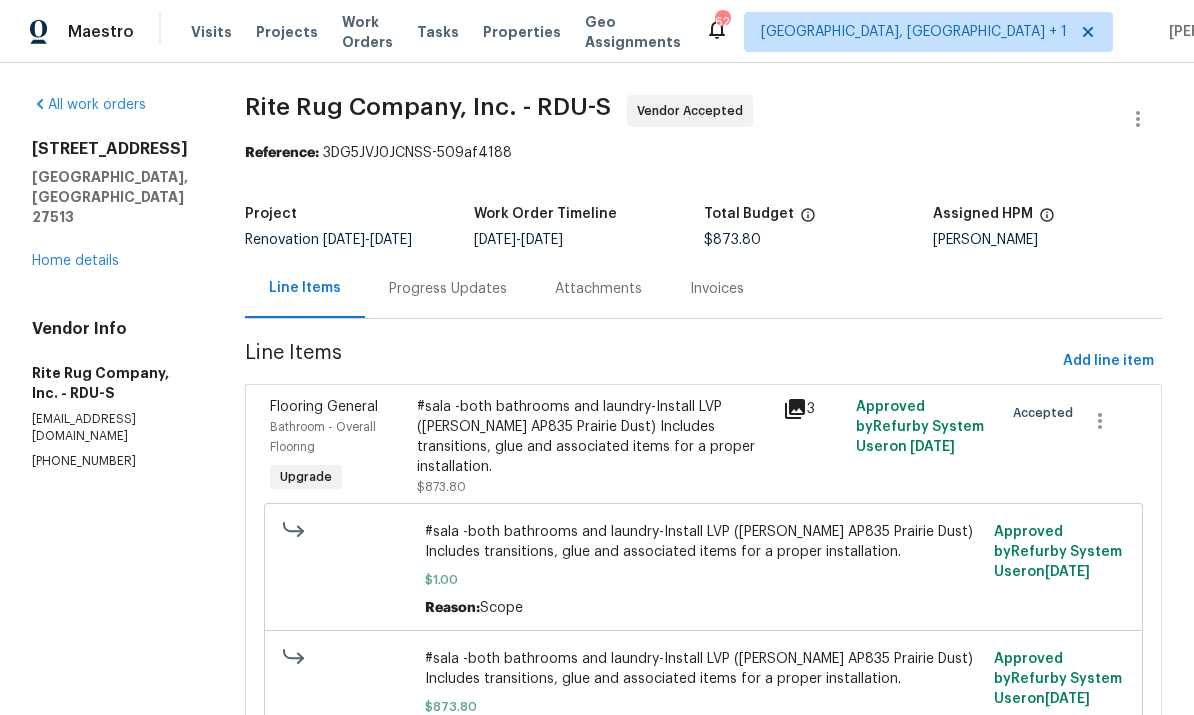 click on "Progress Updates" at bounding box center [448, 289] 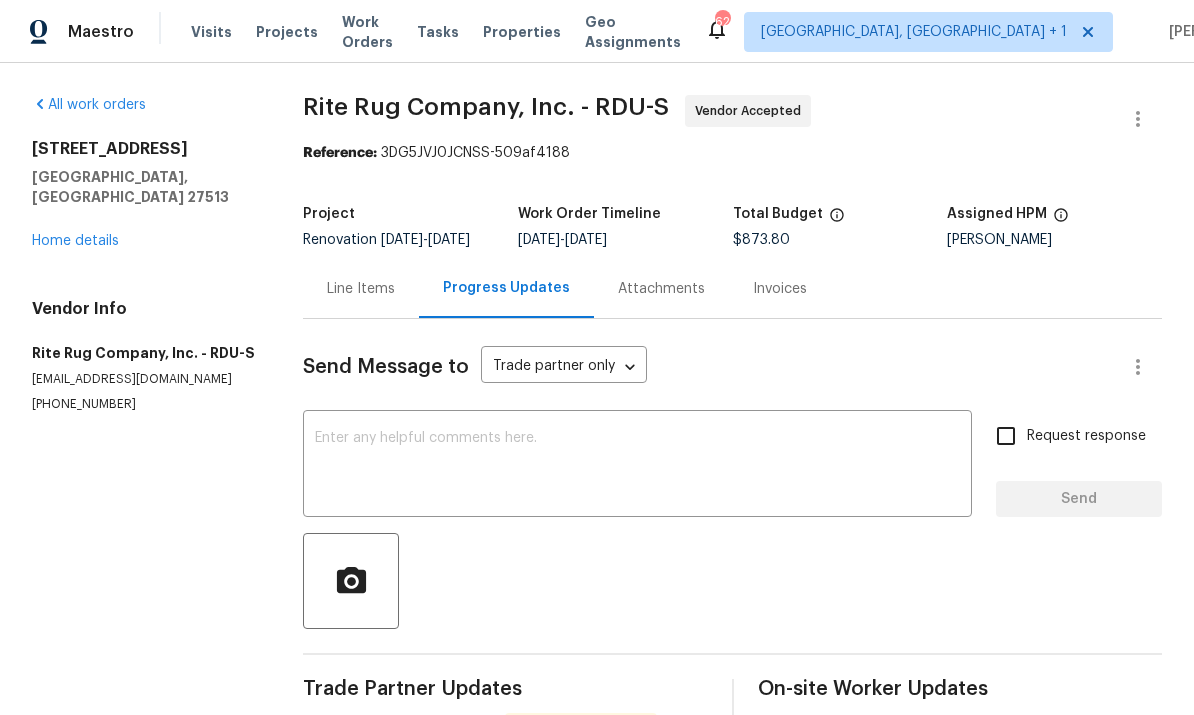 click on "x ​" at bounding box center [637, 466] 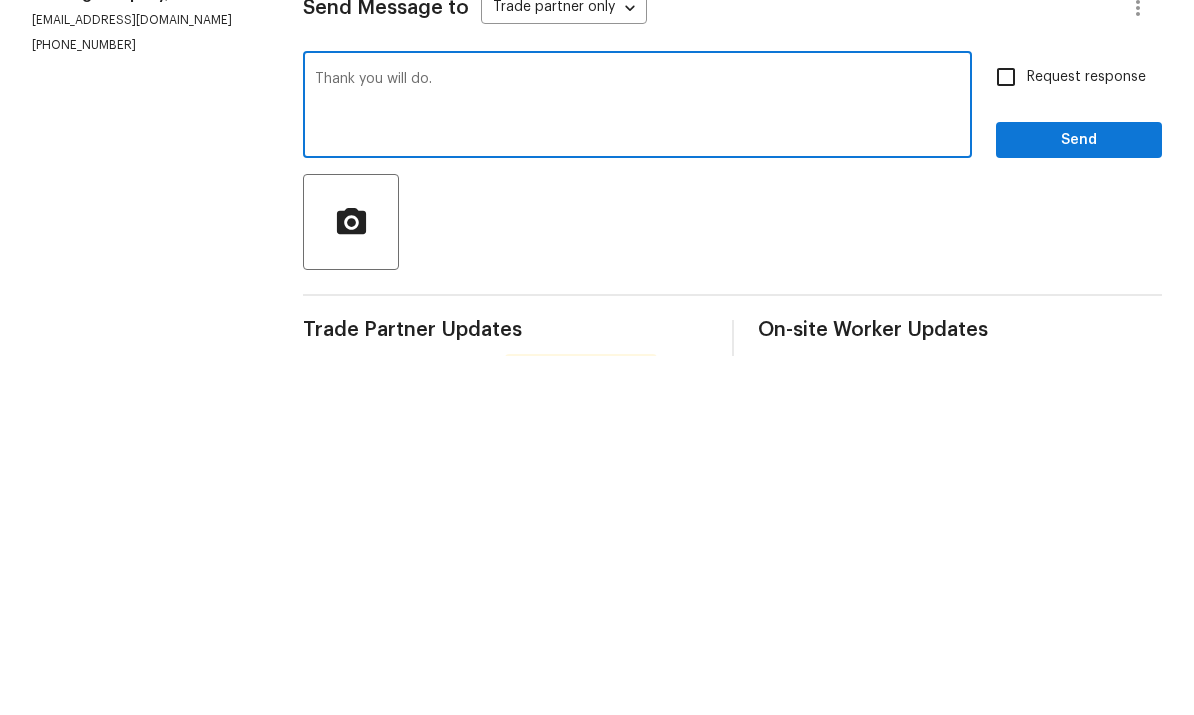 scroll, scrollTop: 75, scrollLeft: 0, axis: vertical 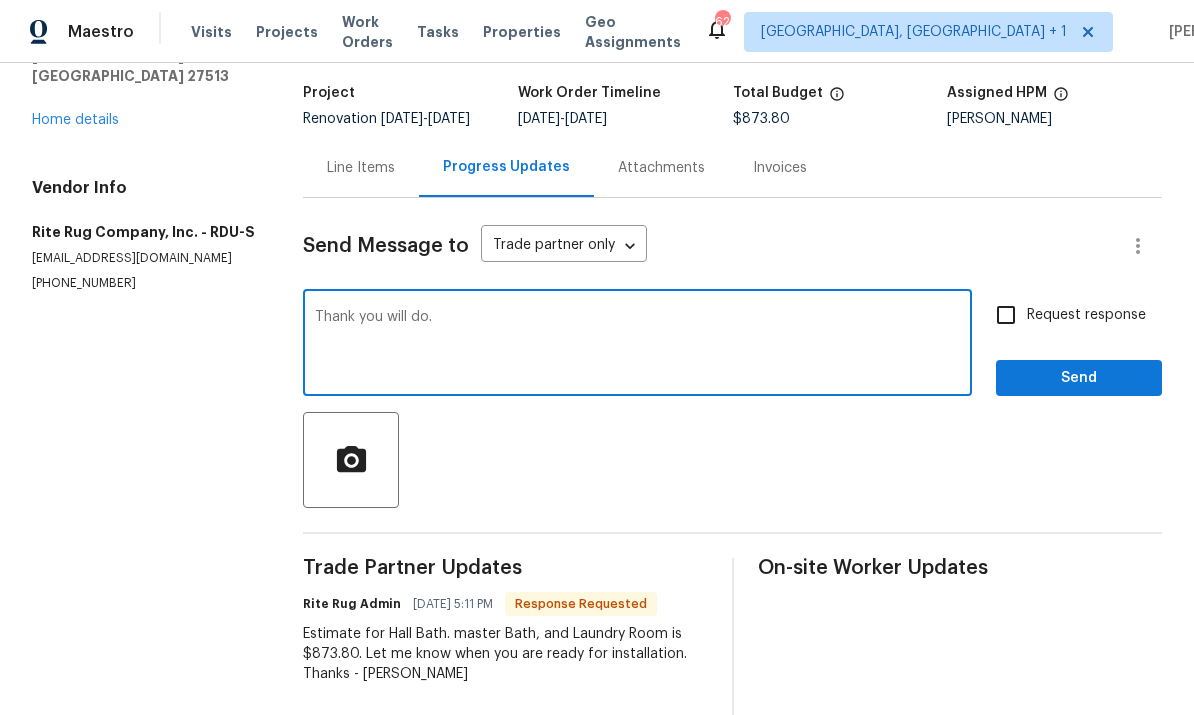 click on "Thank you will do." at bounding box center (637, 345) 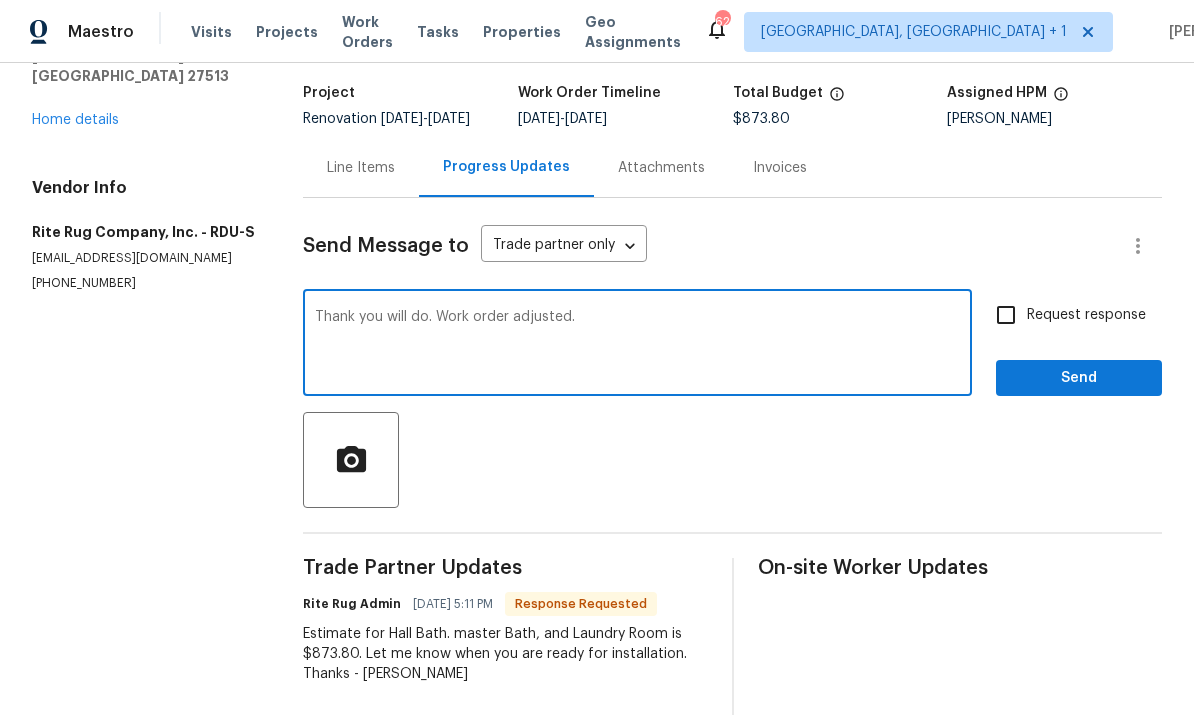 type on "Thank you will do. Work order adjusted." 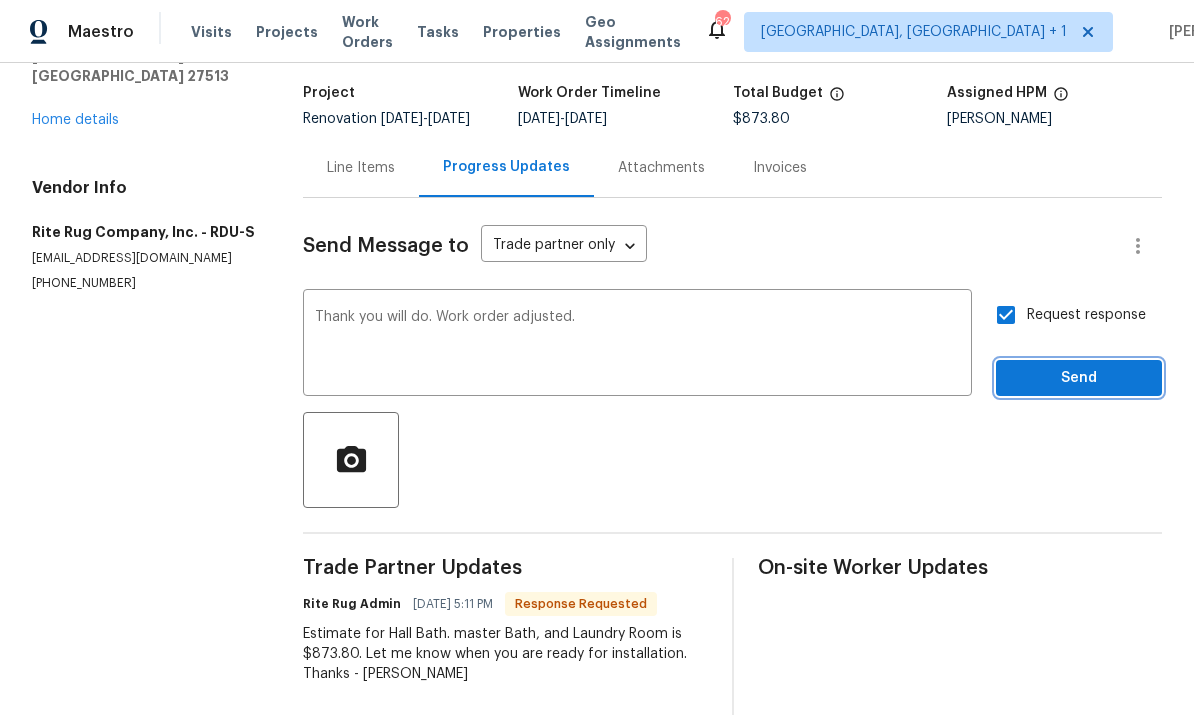 click on "Send" at bounding box center (1079, 378) 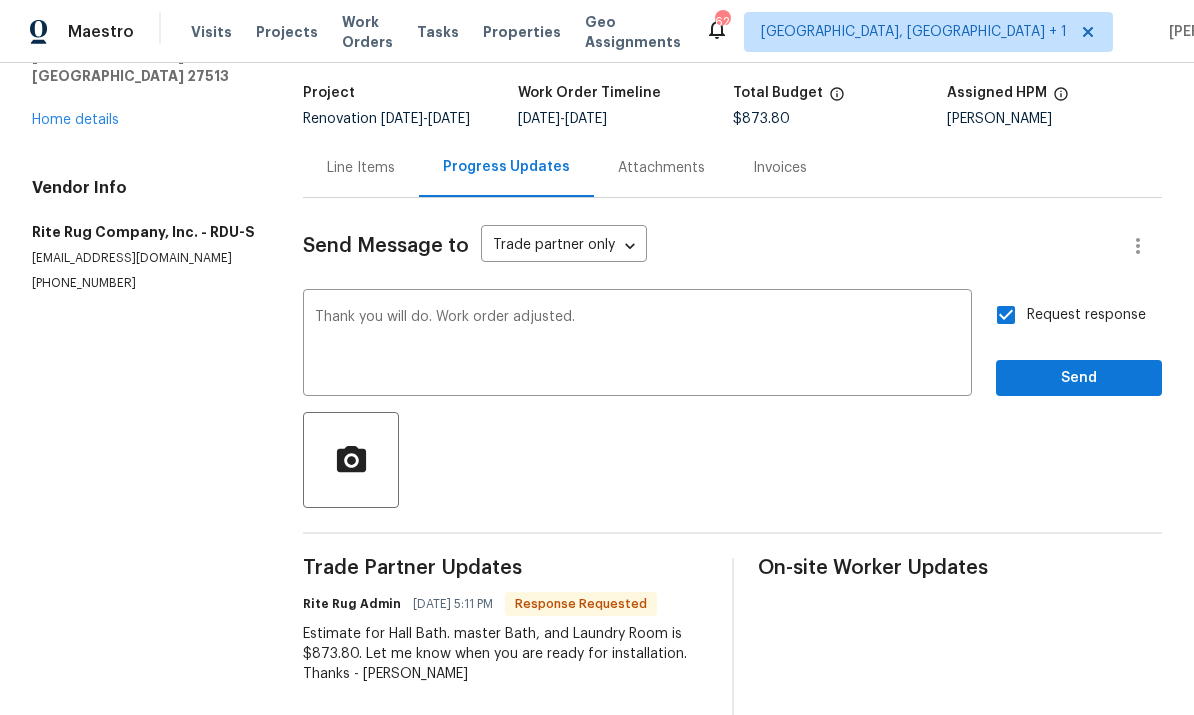 scroll, scrollTop: 47, scrollLeft: 0, axis: vertical 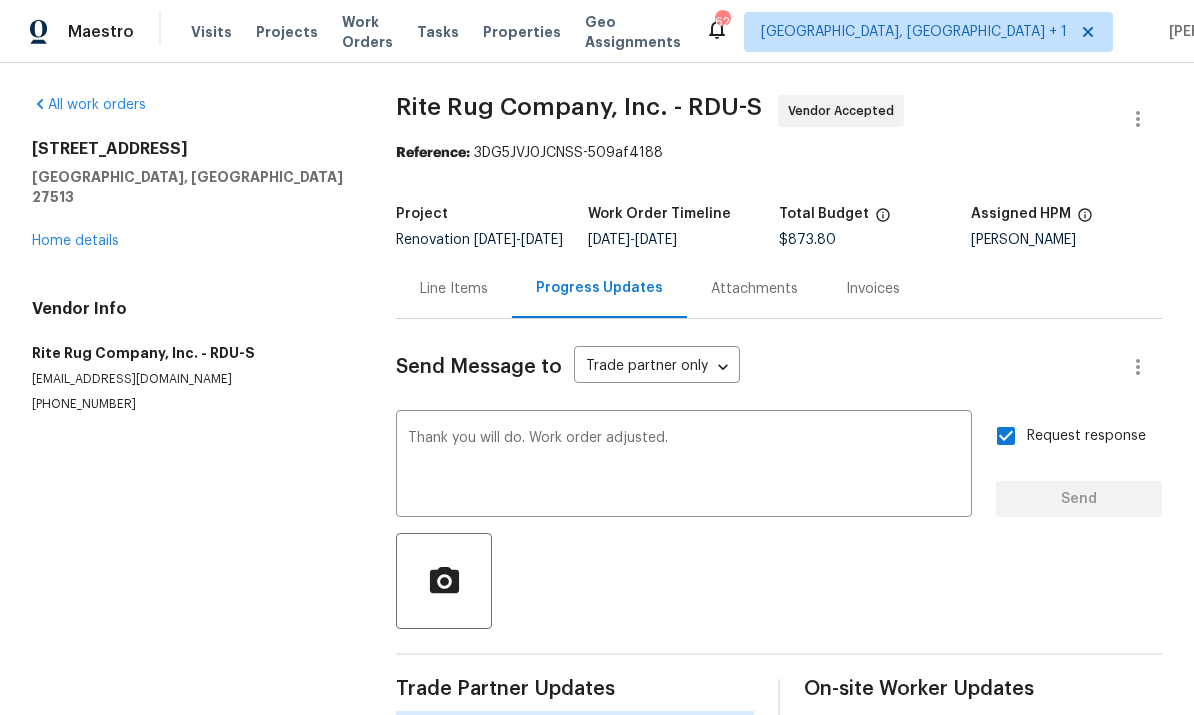type 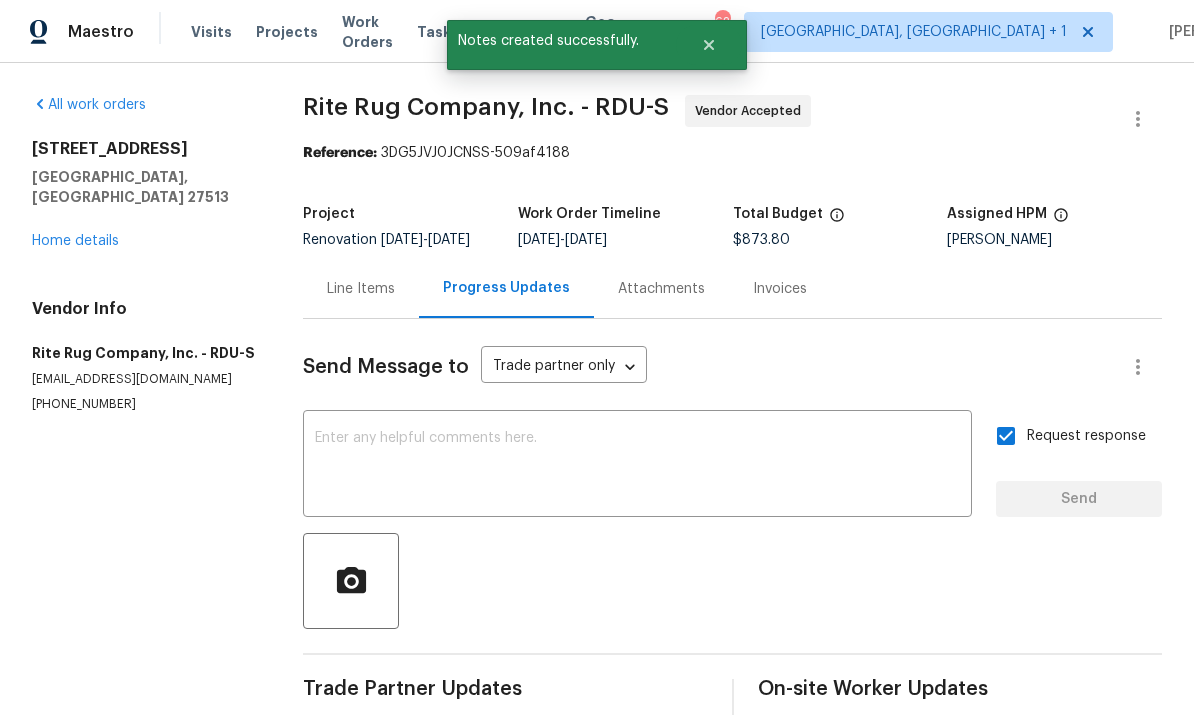 scroll, scrollTop: 0, scrollLeft: 0, axis: both 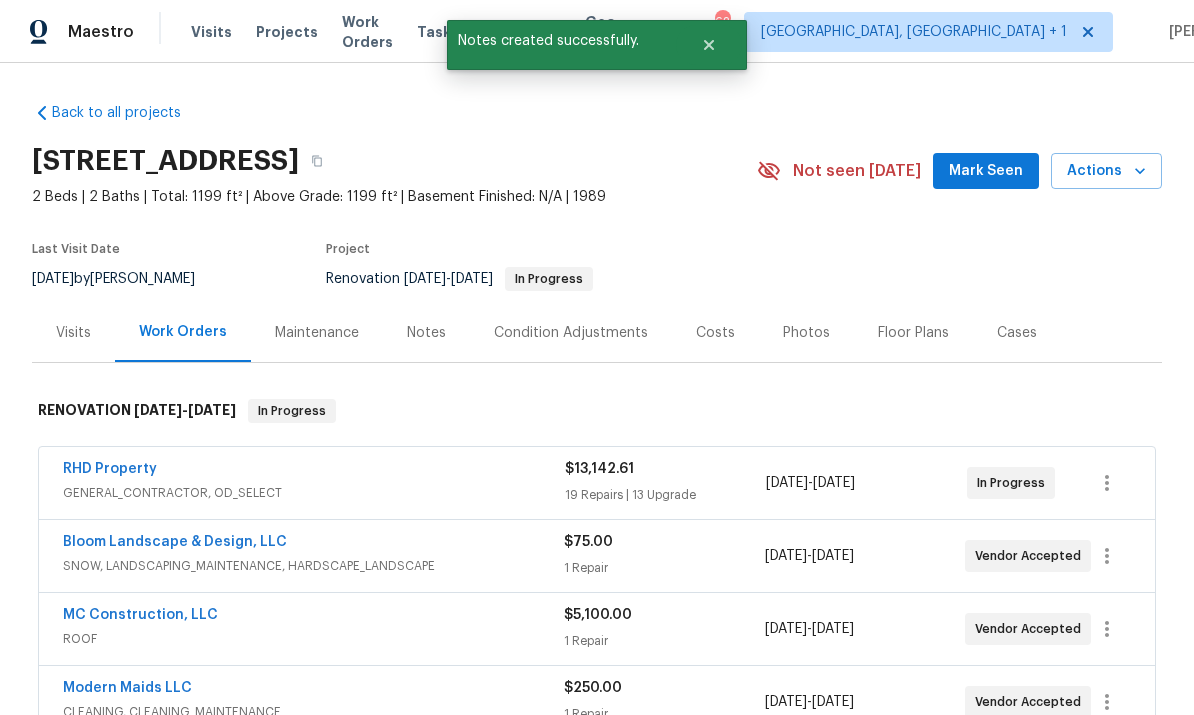 click on "RHD Property" at bounding box center (110, 469) 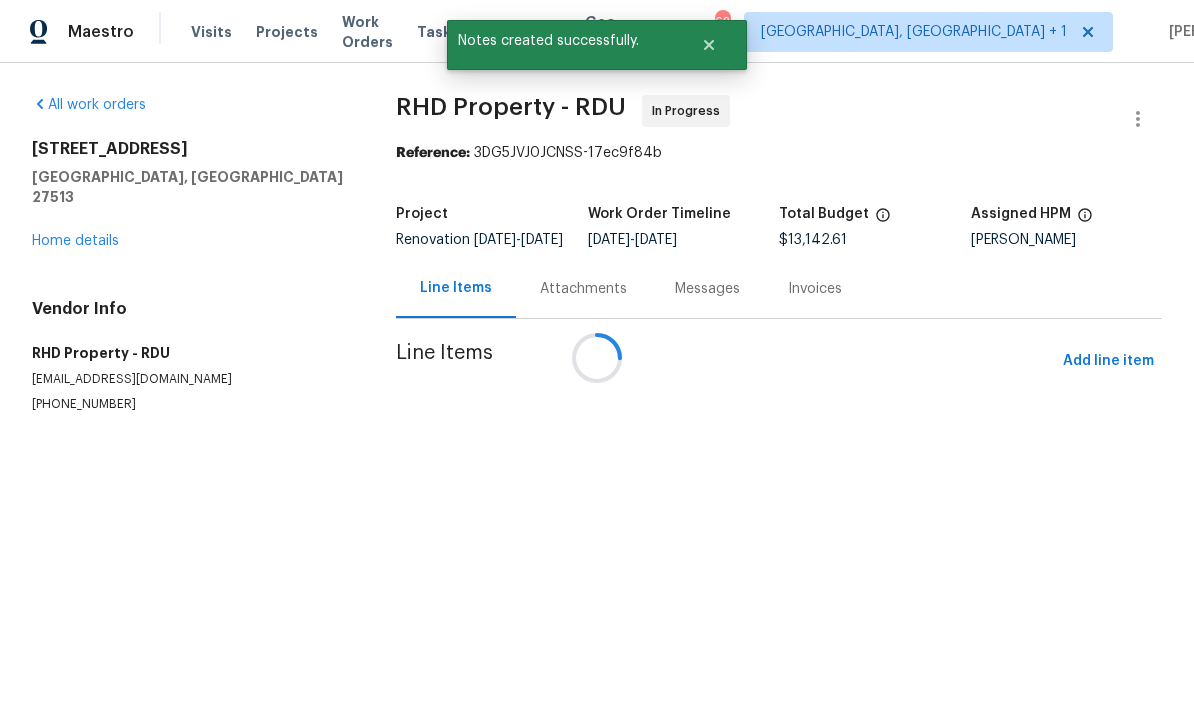 scroll, scrollTop: 0, scrollLeft: 0, axis: both 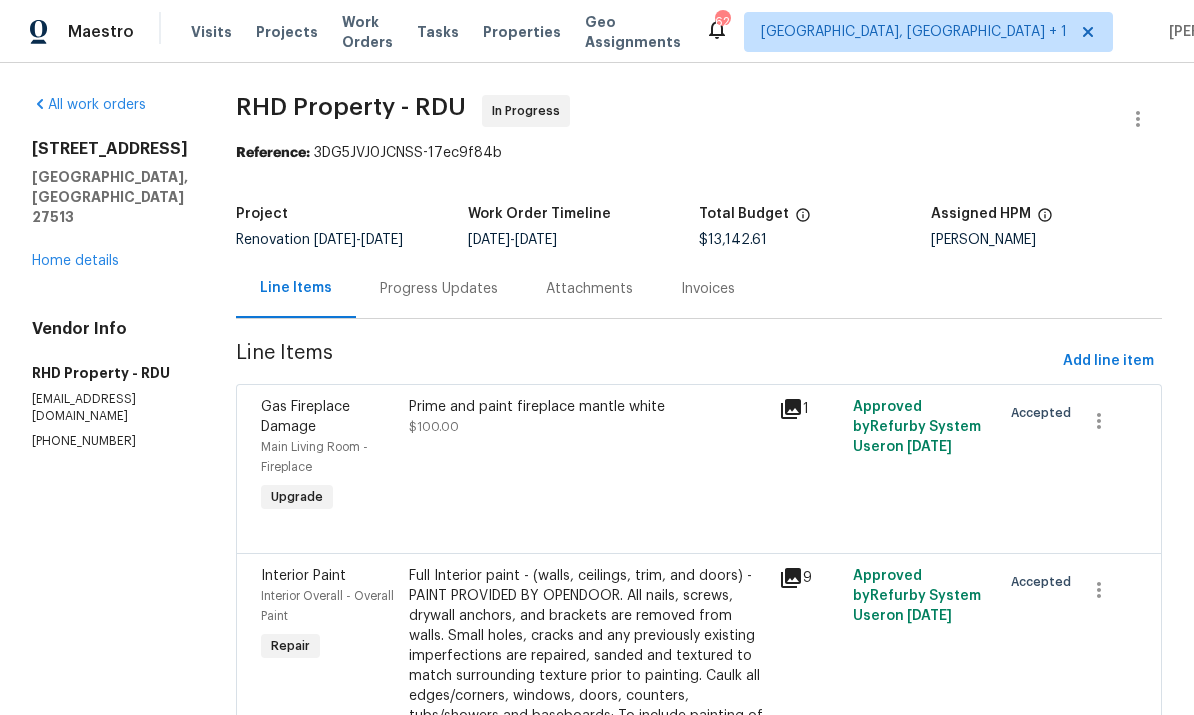 click on "Progress Updates" at bounding box center [439, 289] 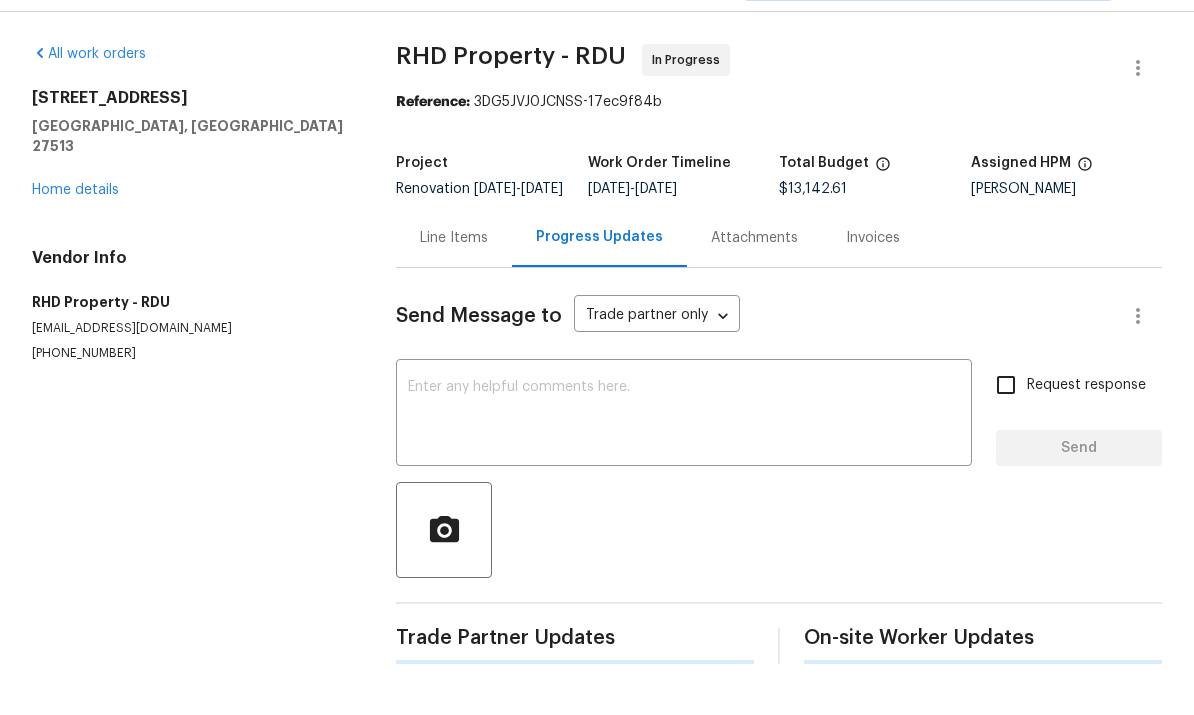 scroll, scrollTop: 75, scrollLeft: 0, axis: vertical 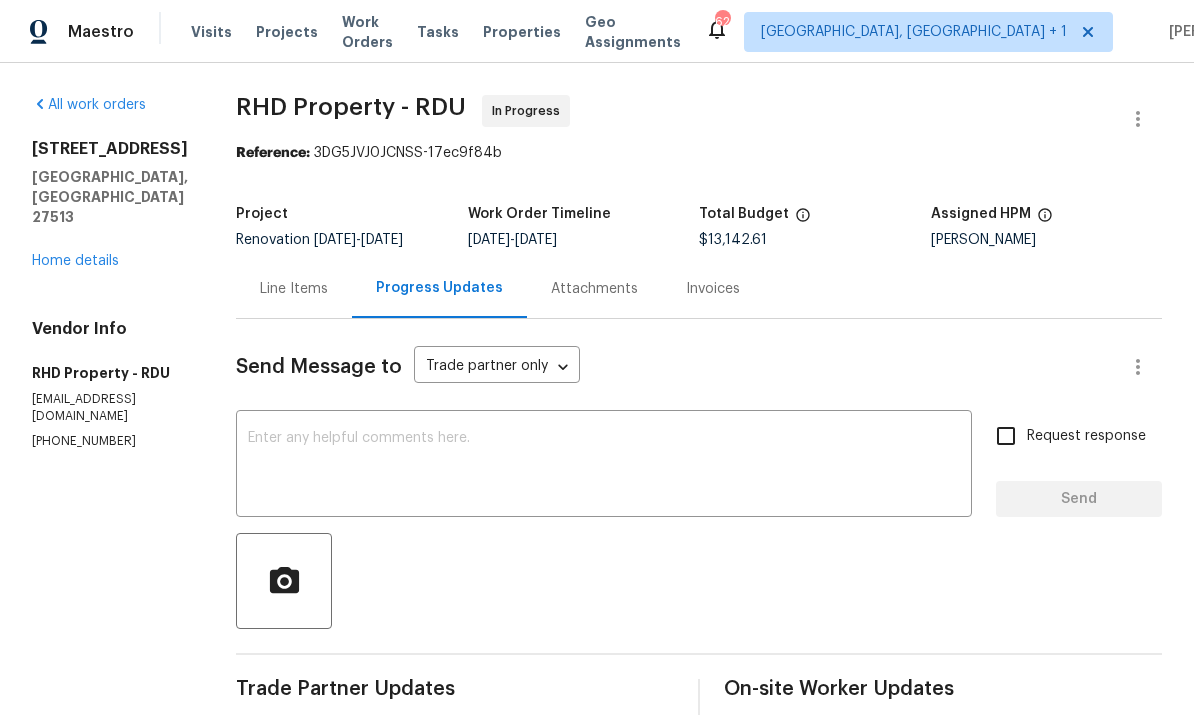 click at bounding box center [604, 466] 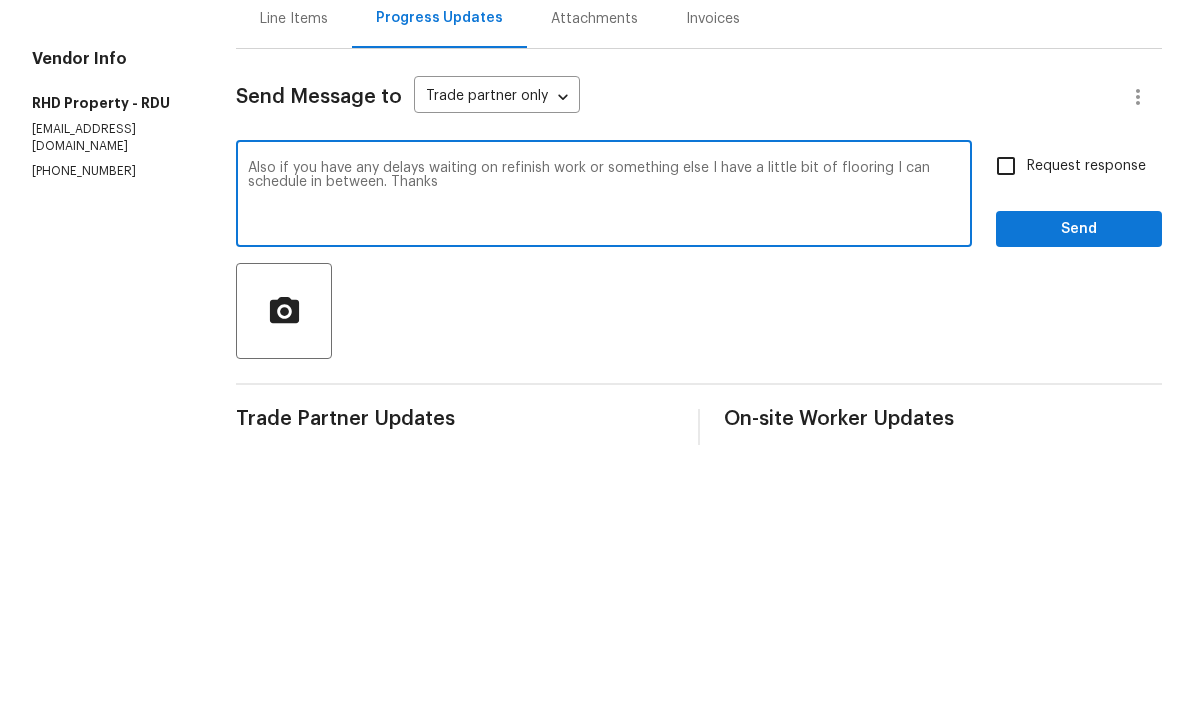 type on "Also if you have any delays waiting on refinish work or something else I have a little bit of flooring I can schedule in between. Thanks" 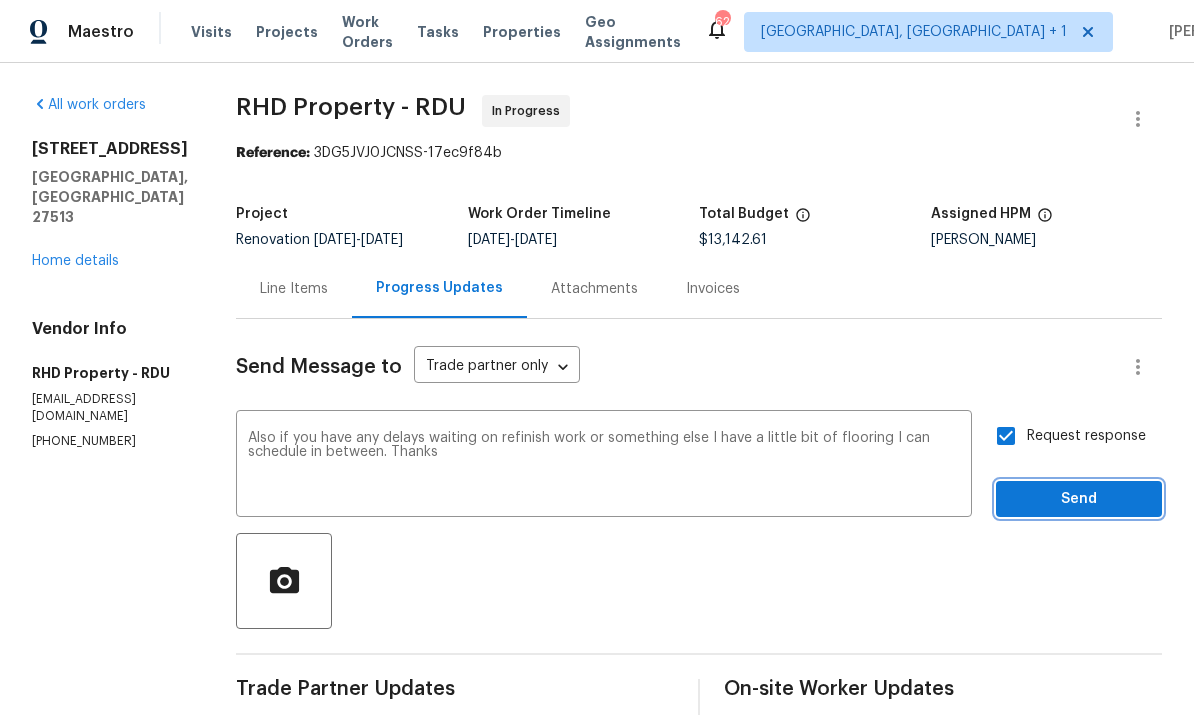 click on "Send" at bounding box center (1079, 499) 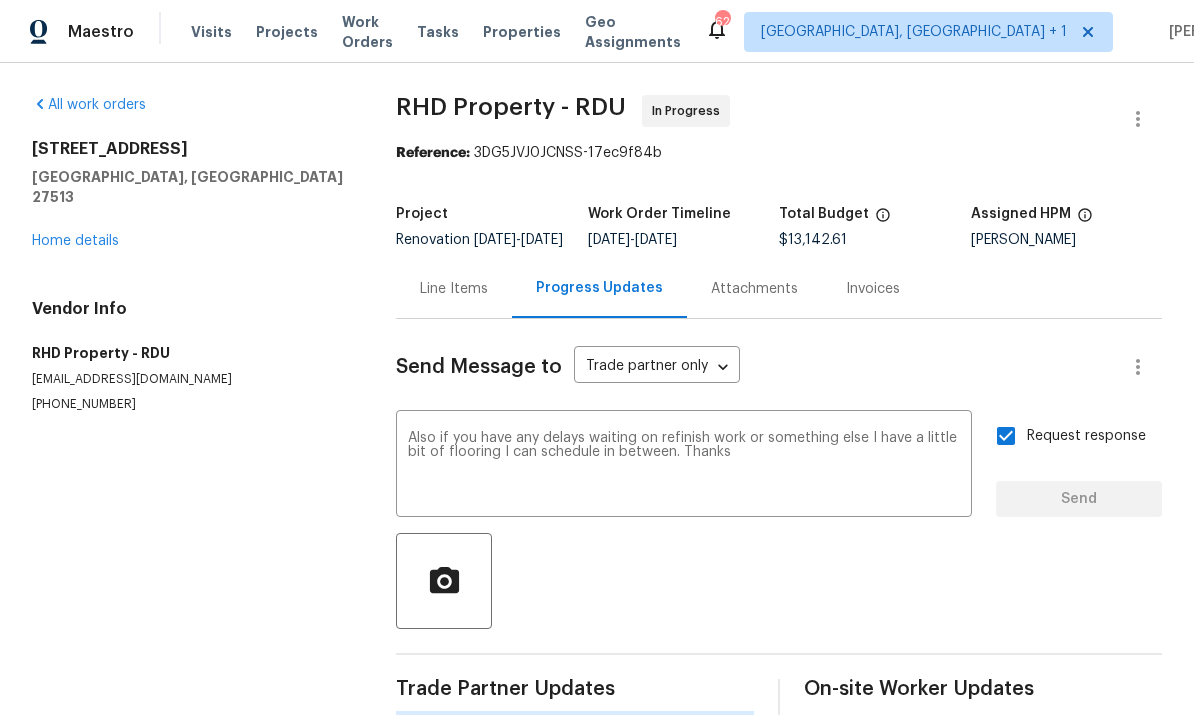 scroll, scrollTop: 47, scrollLeft: 0, axis: vertical 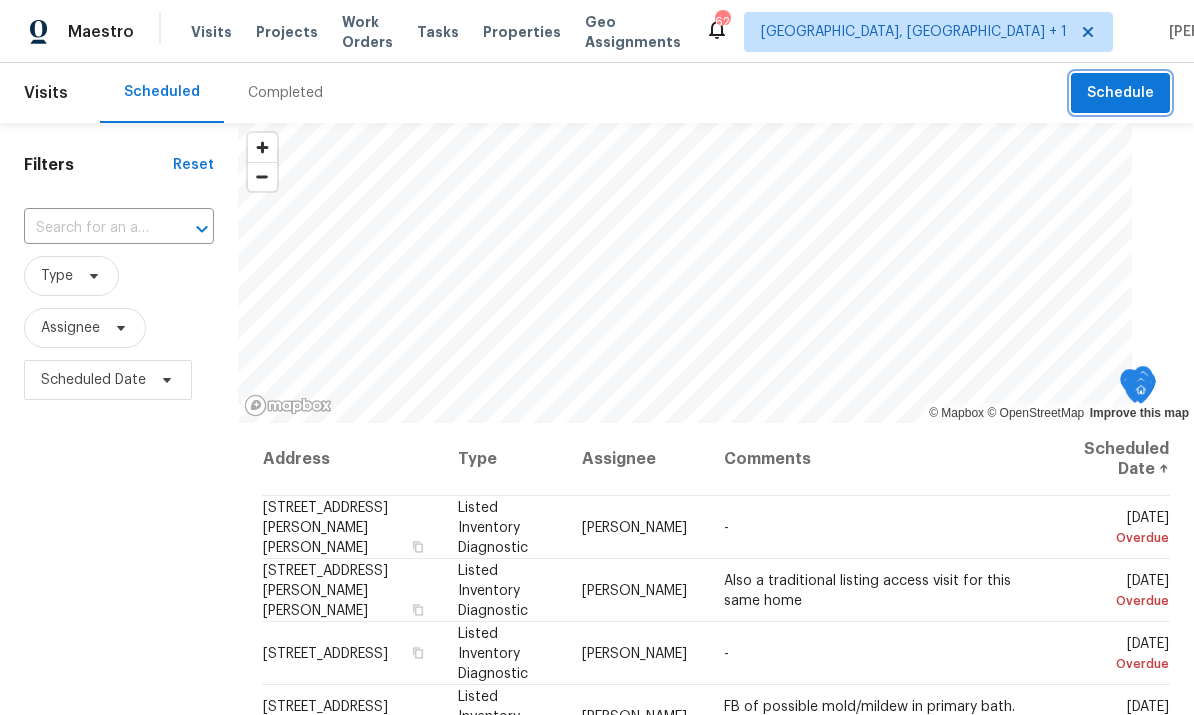 click on "Schedule" at bounding box center [1120, 93] 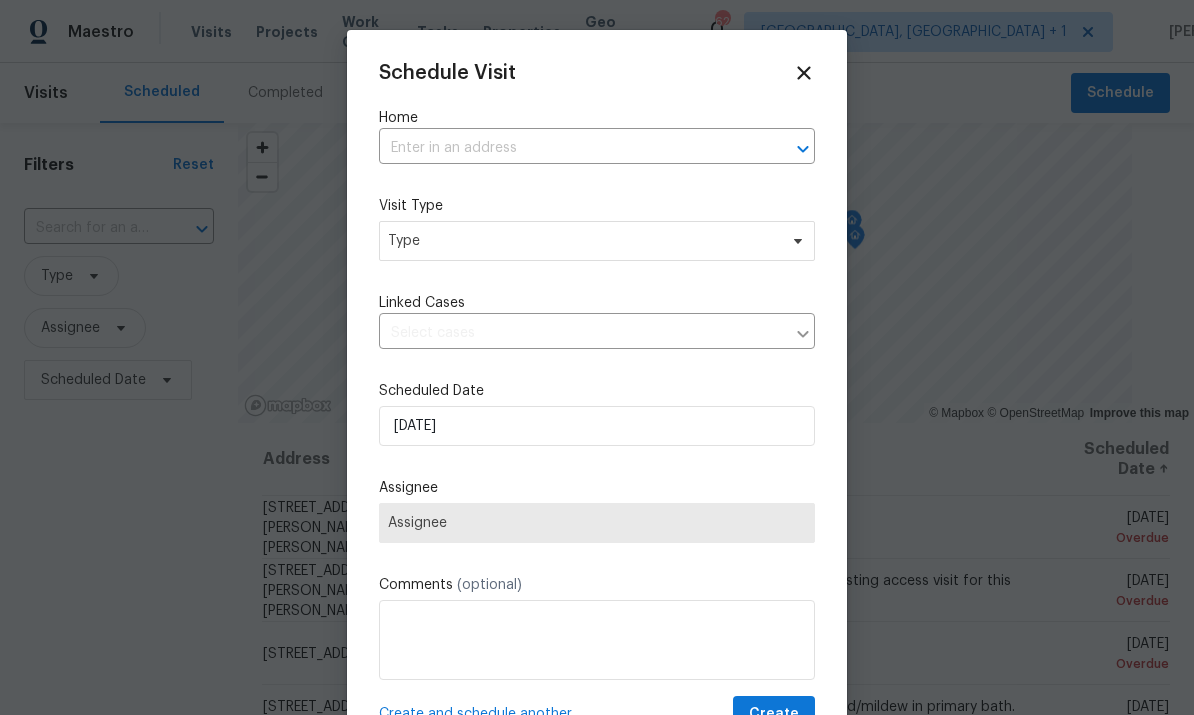 click at bounding box center (569, 148) 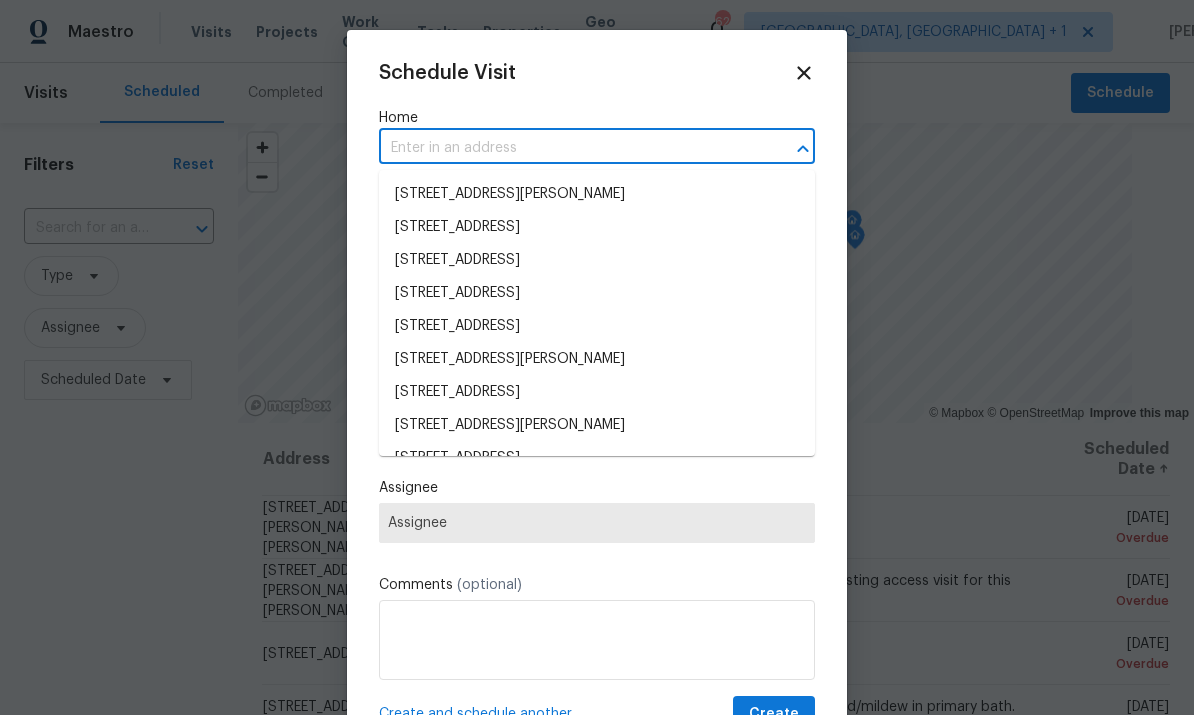 click at bounding box center (569, 148) 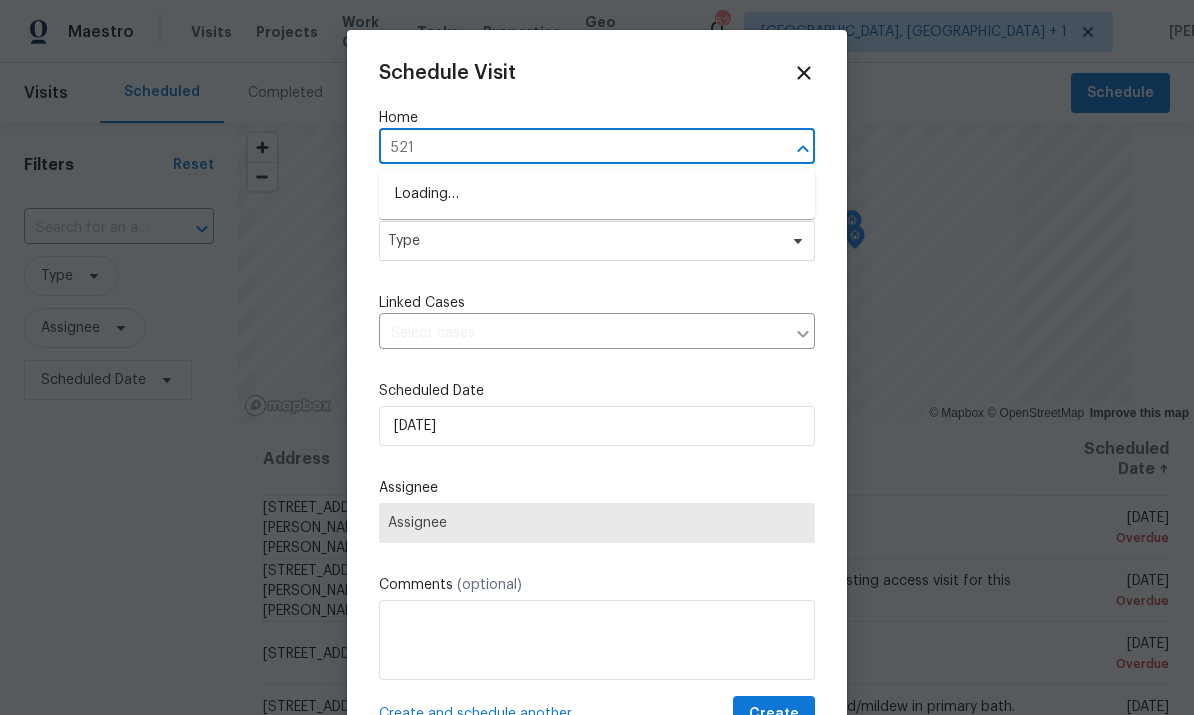 type on "521" 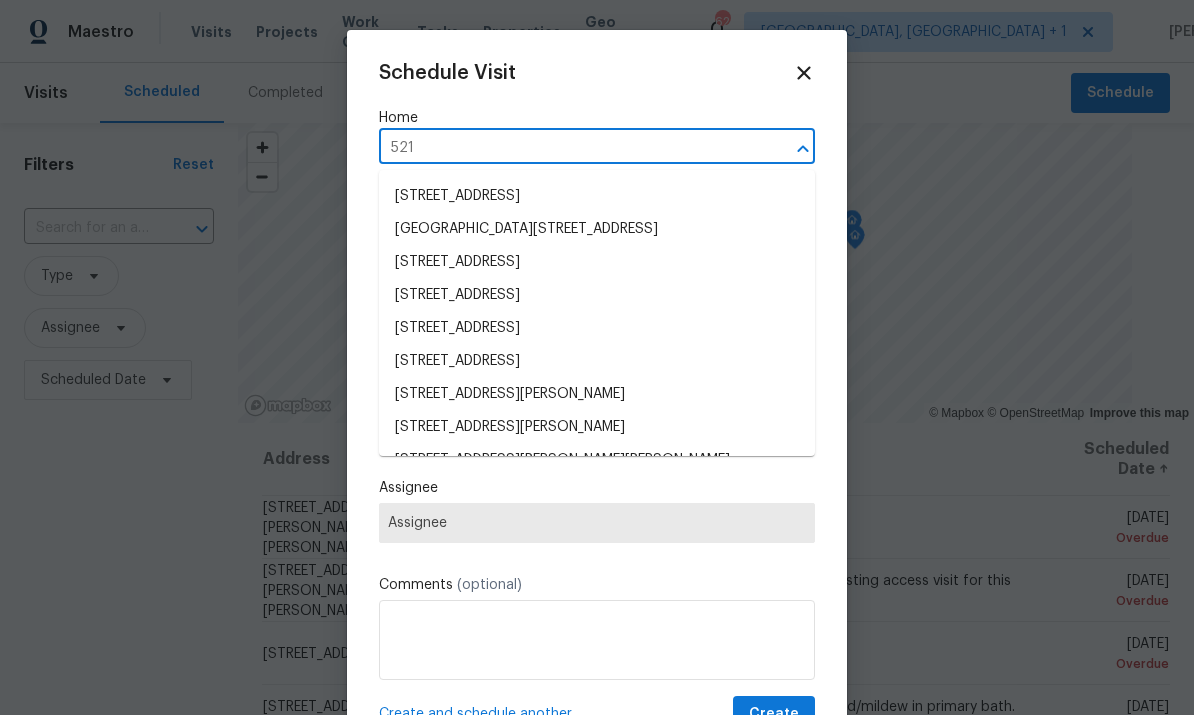 scroll, scrollTop: 591, scrollLeft: 0, axis: vertical 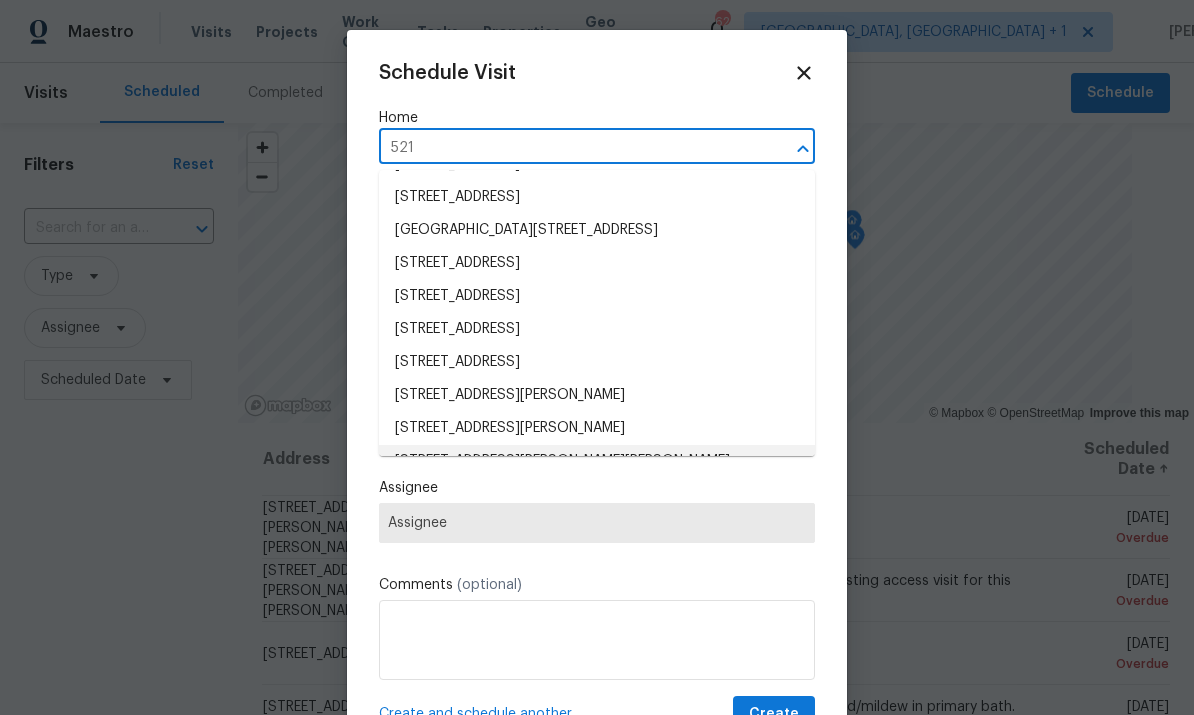 click on "521 Lake Gaston Dr, Fuquay Varina, NC 27526" at bounding box center (597, 461) 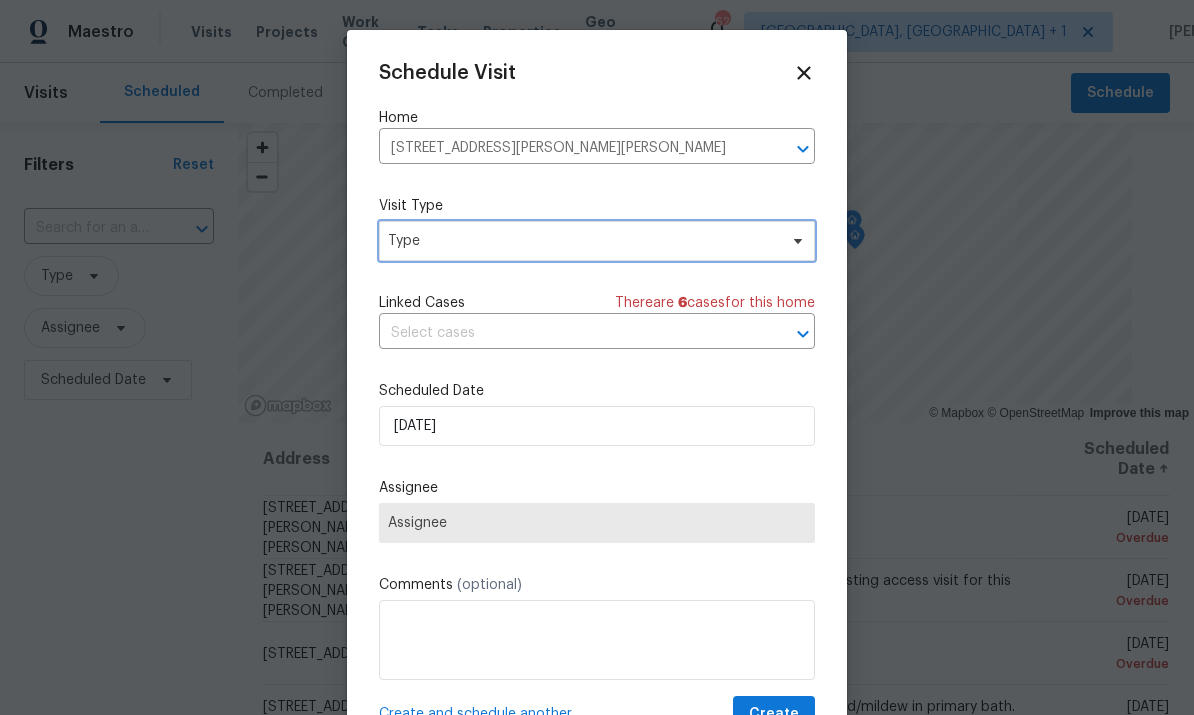 click 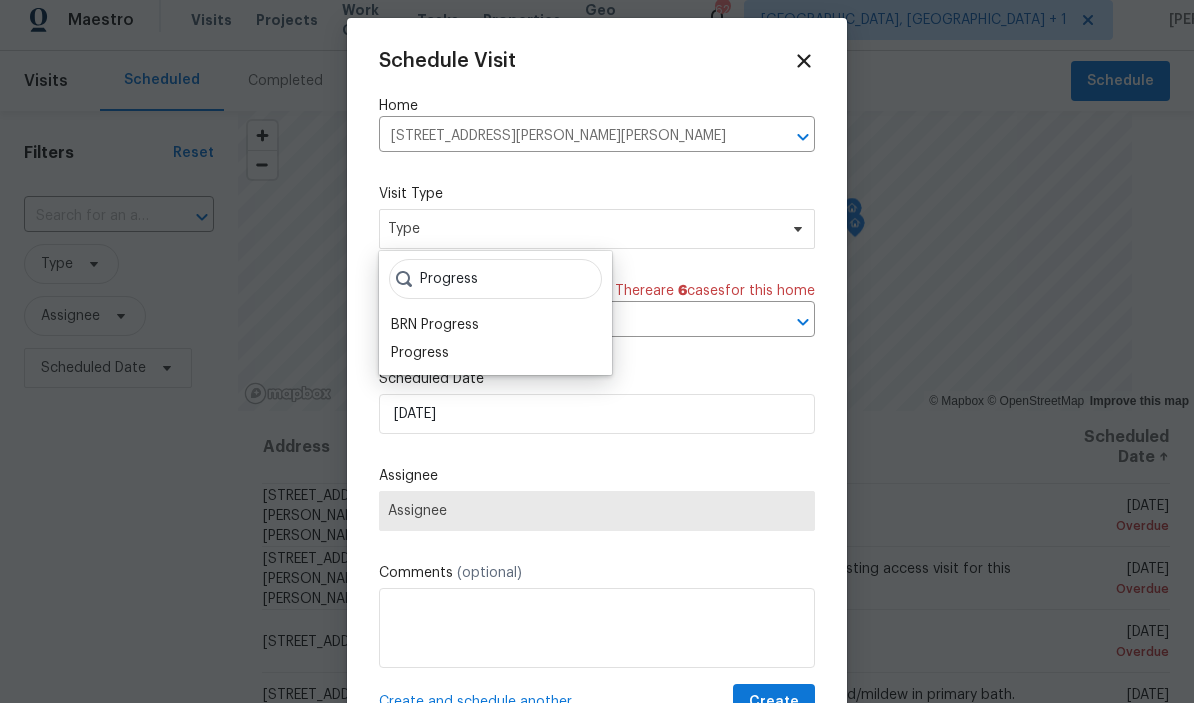 scroll, scrollTop: 12, scrollLeft: 0, axis: vertical 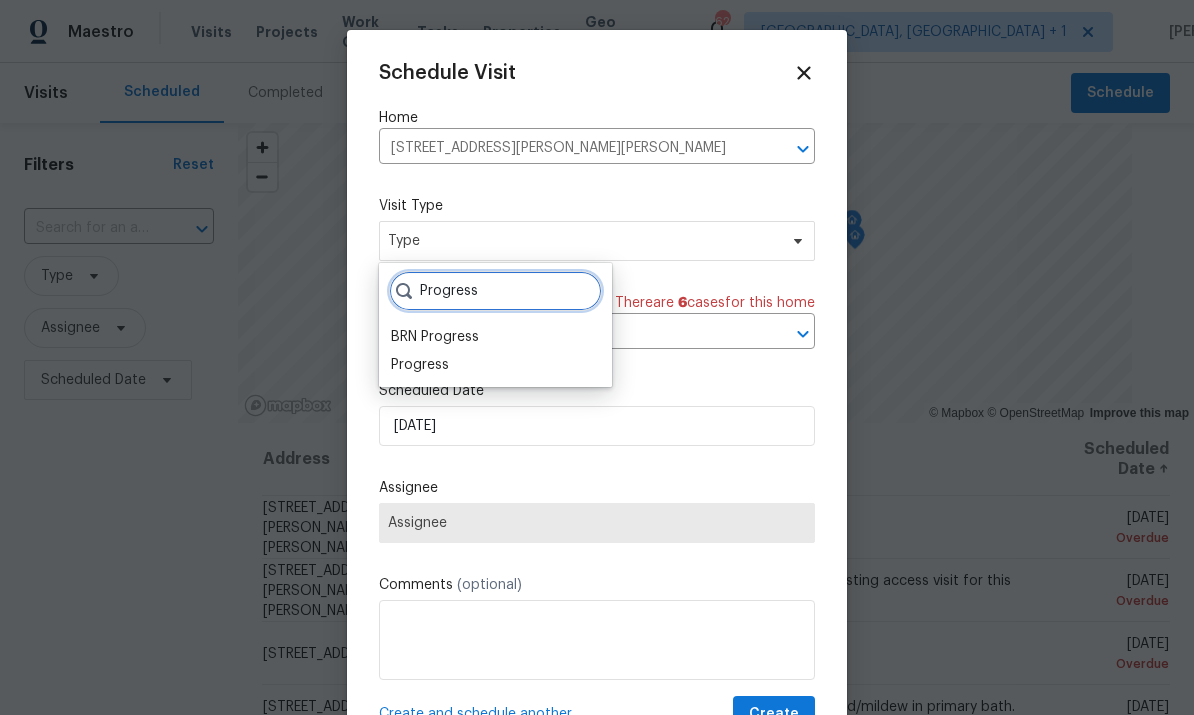 type on "Progress" 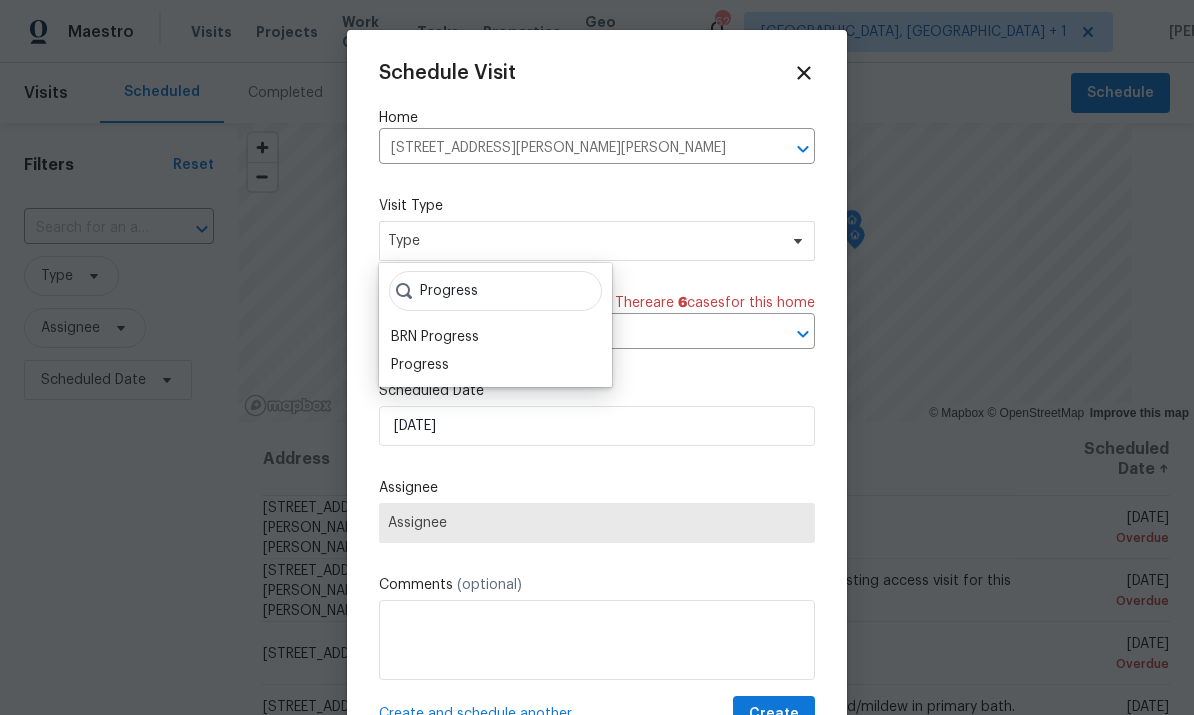 click on "Progress" at bounding box center [420, 365] 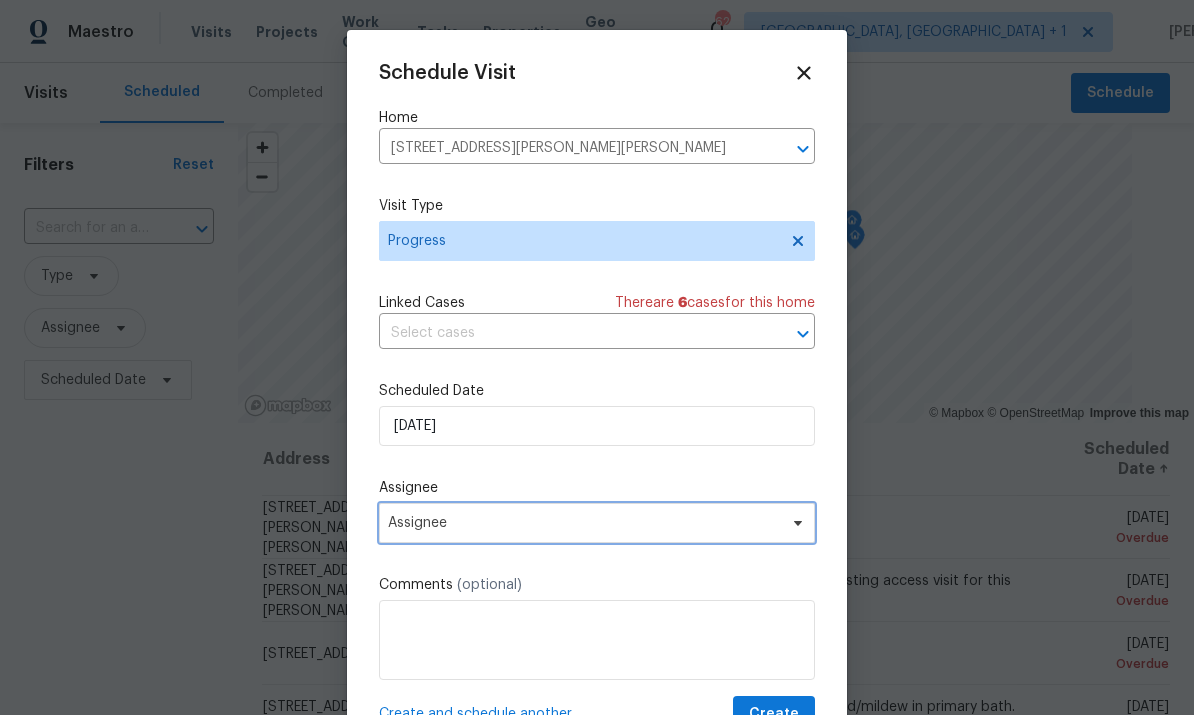click on "Assignee" at bounding box center [597, 523] 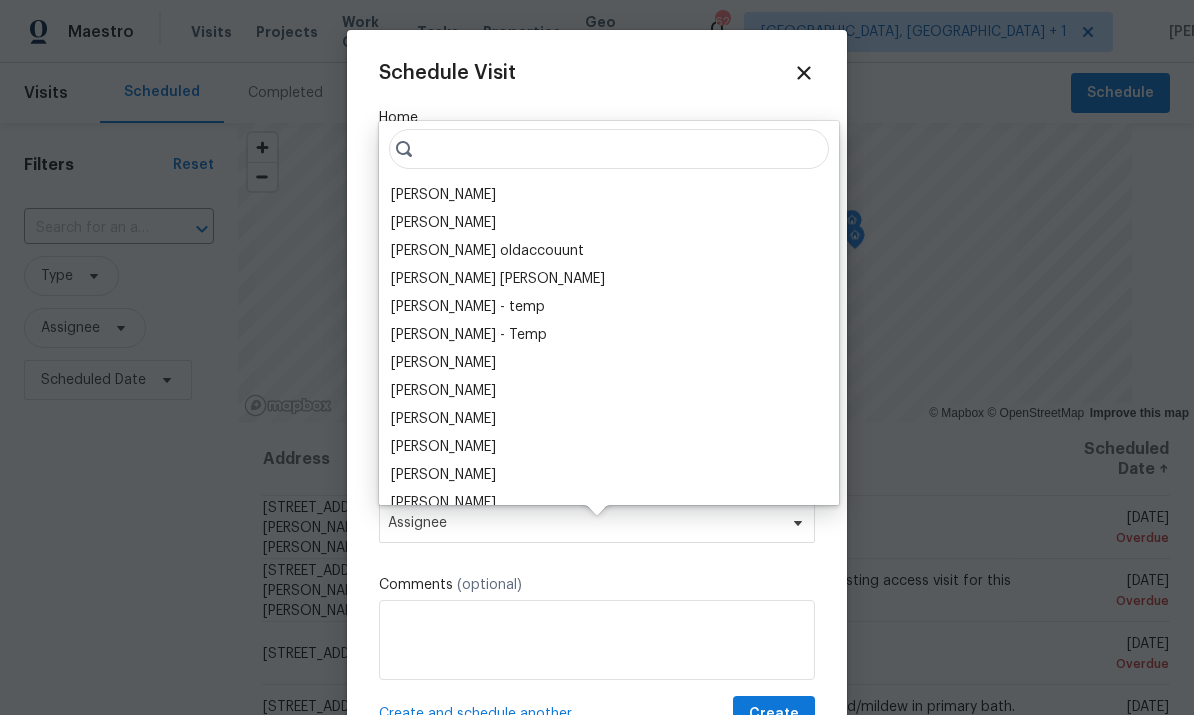 click on "[PERSON_NAME]" at bounding box center [443, 195] 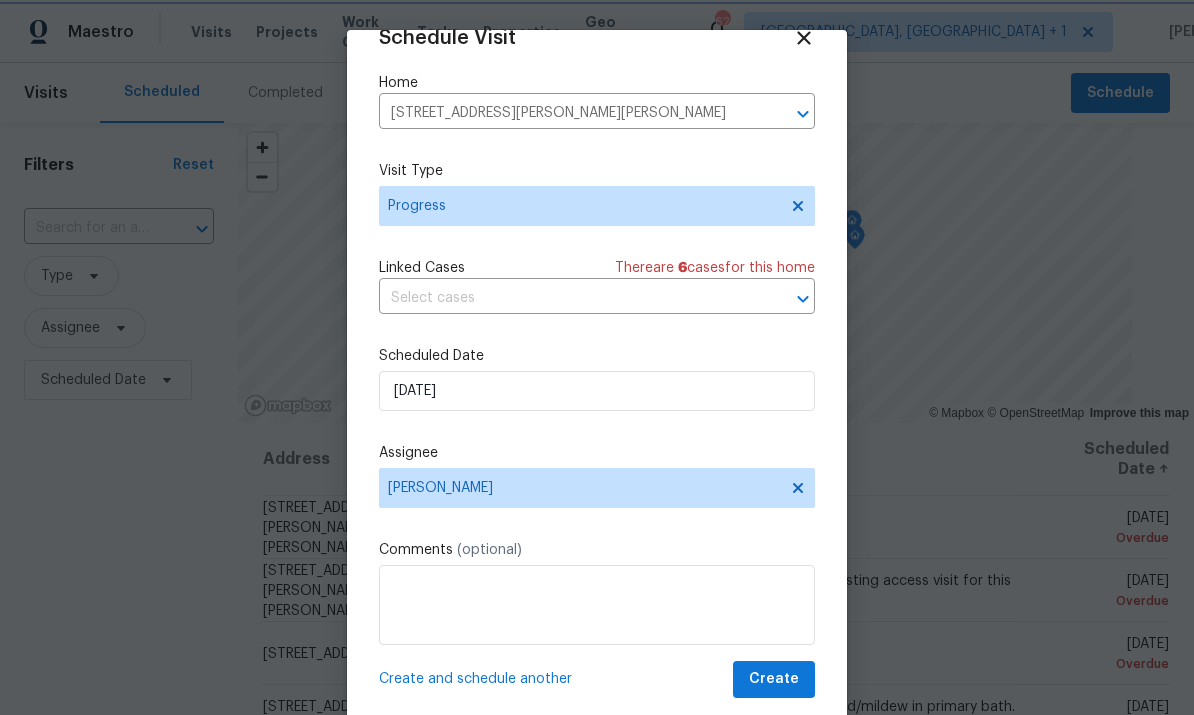 scroll, scrollTop: 39, scrollLeft: 0, axis: vertical 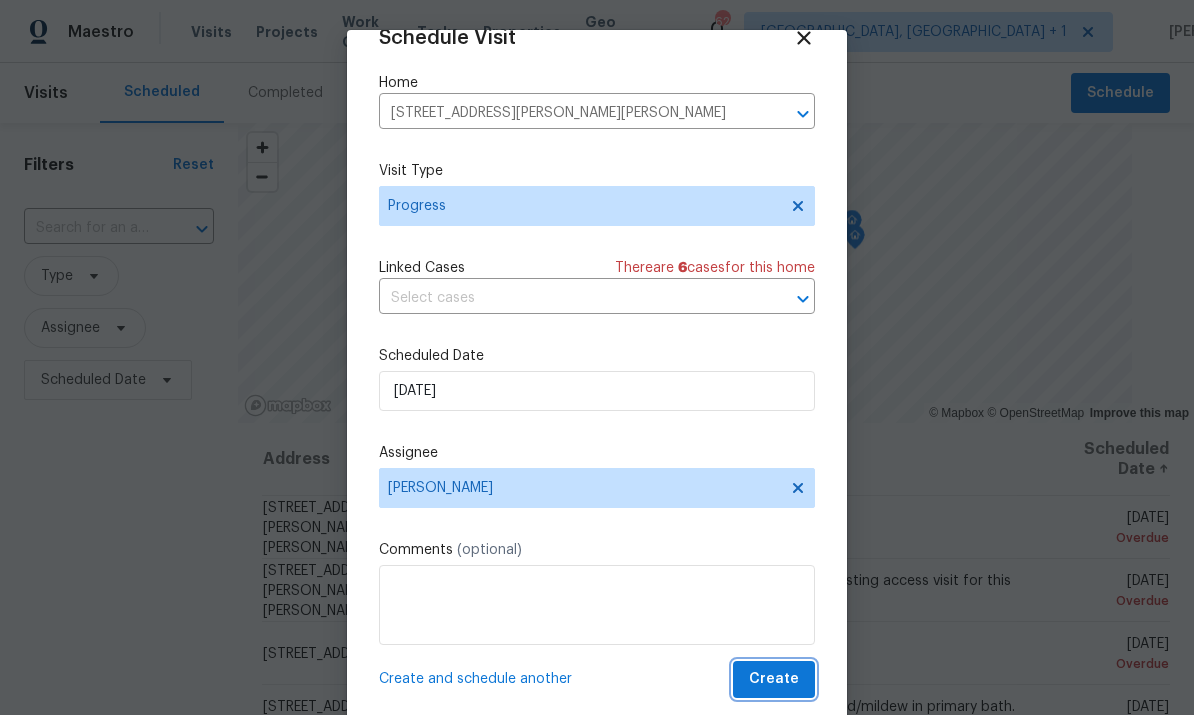 click on "Create" at bounding box center (774, 679) 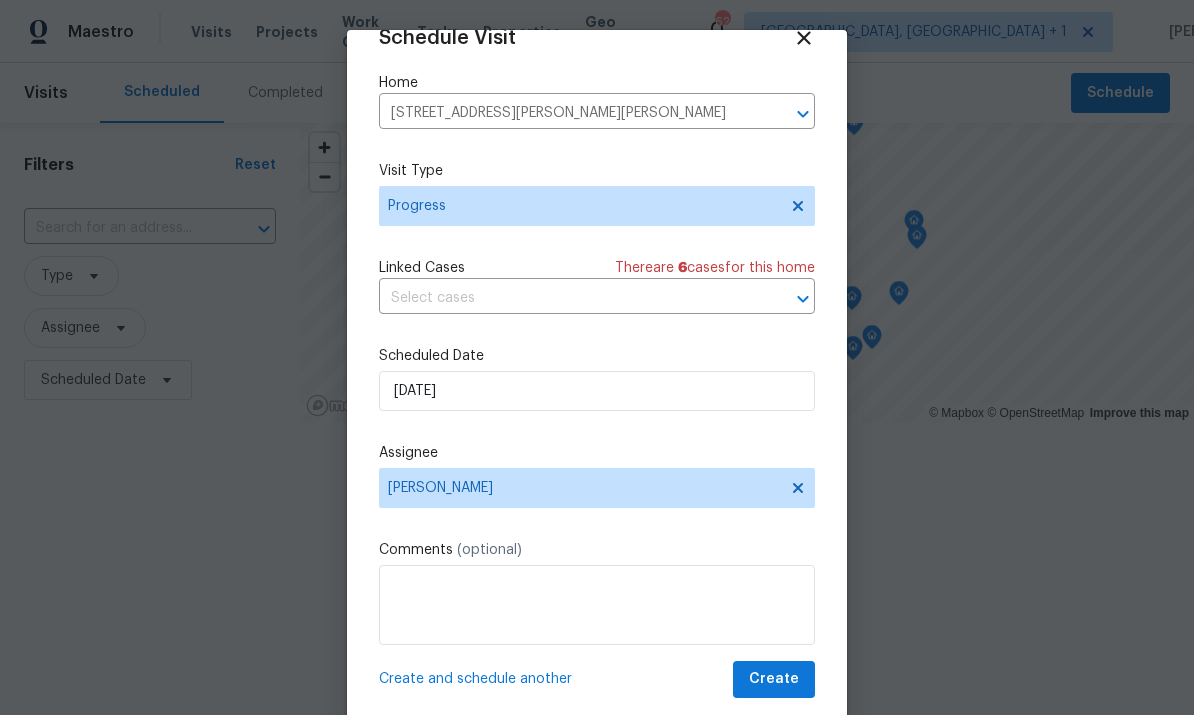 scroll, scrollTop: 0, scrollLeft: 0, axis: both 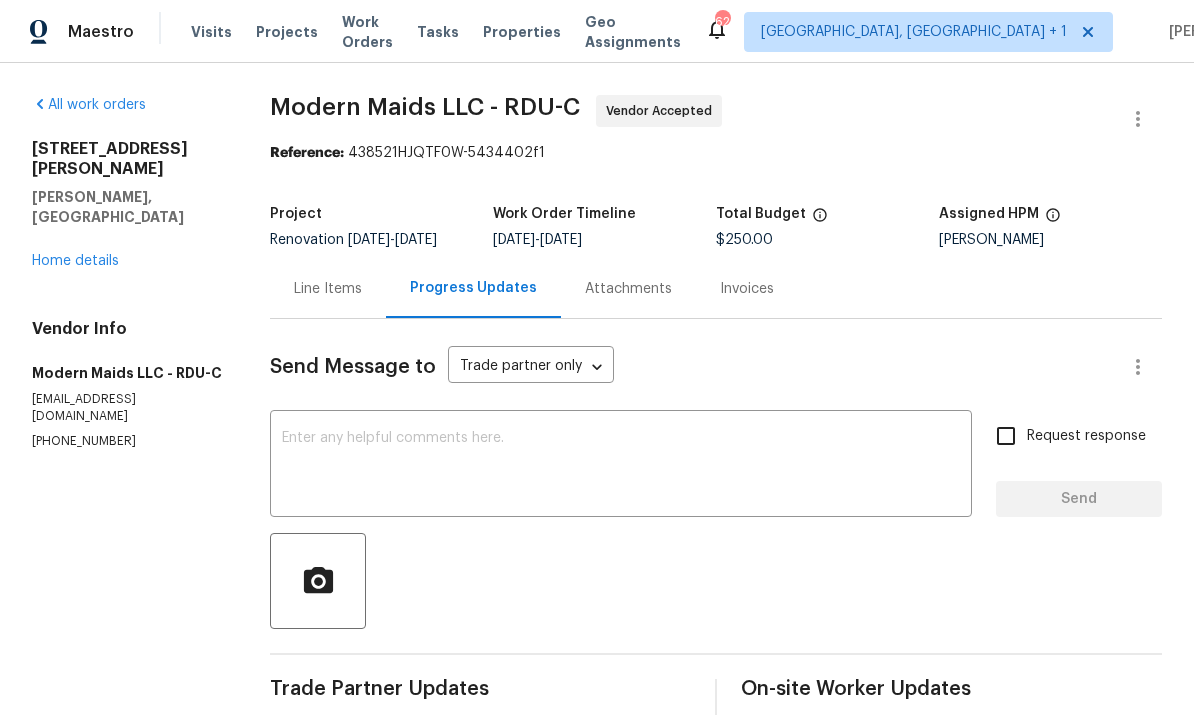 click on "Home details" at bounding box center [75, 261] 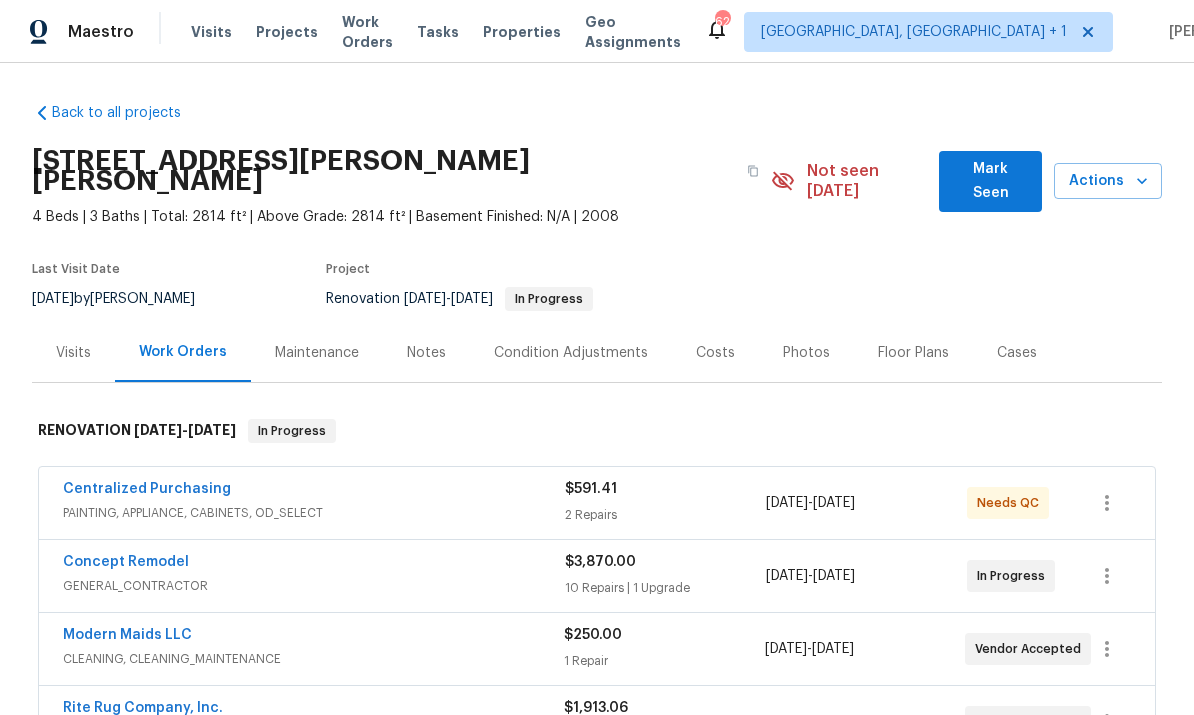 click on "Centralized Purchasing" at bounding box center (147, 489) 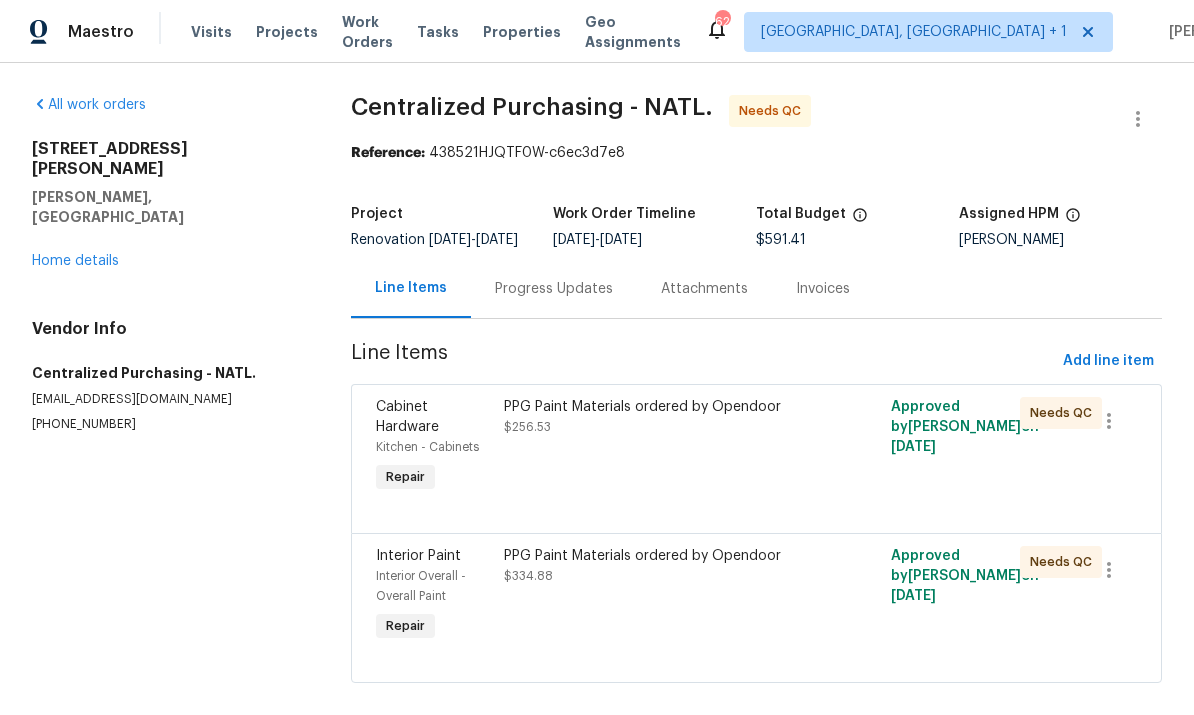 click on "PPG Paint Materials ordered by Opendoor $256.53" at bounding box center (659, 447) 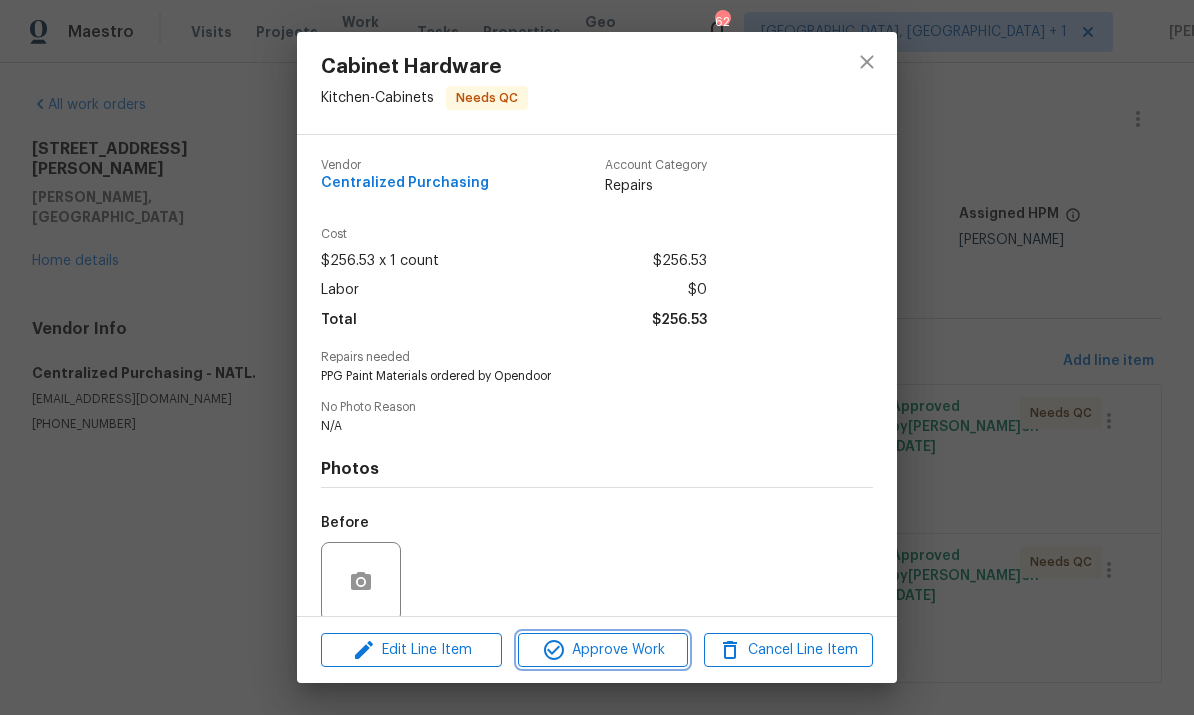 click on "Approve Work" at bounding box center (602, 650) 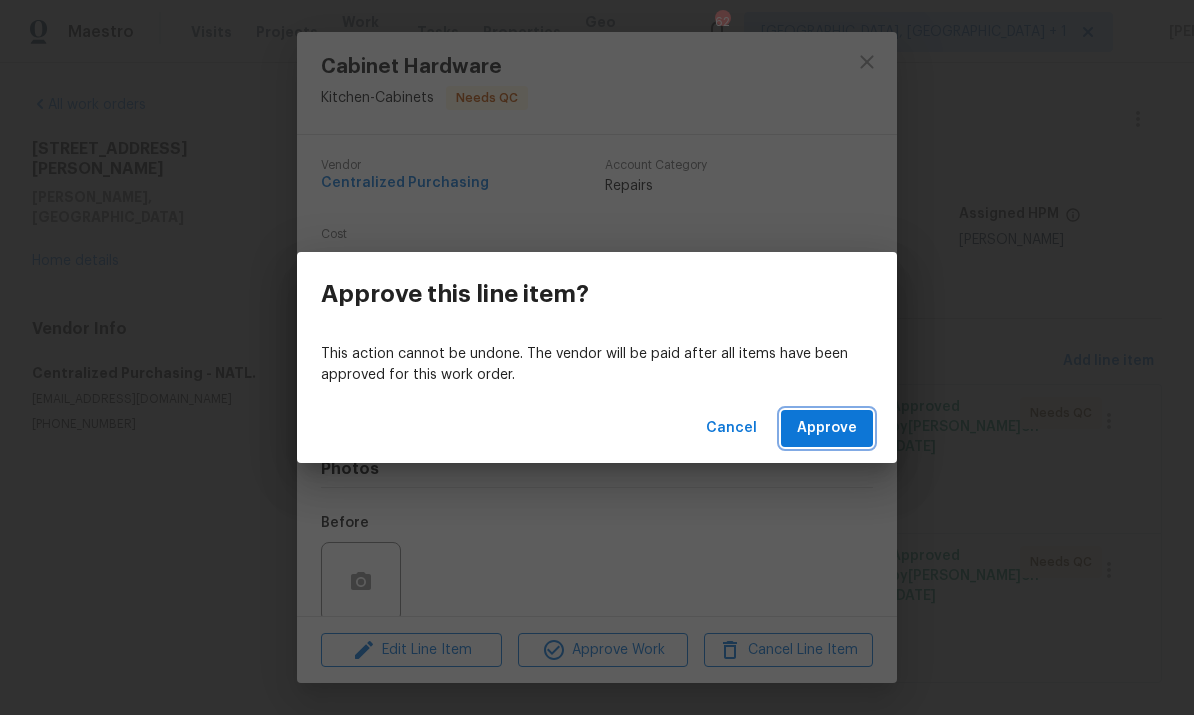 click on "Approve" at bounding box center (827, 428) 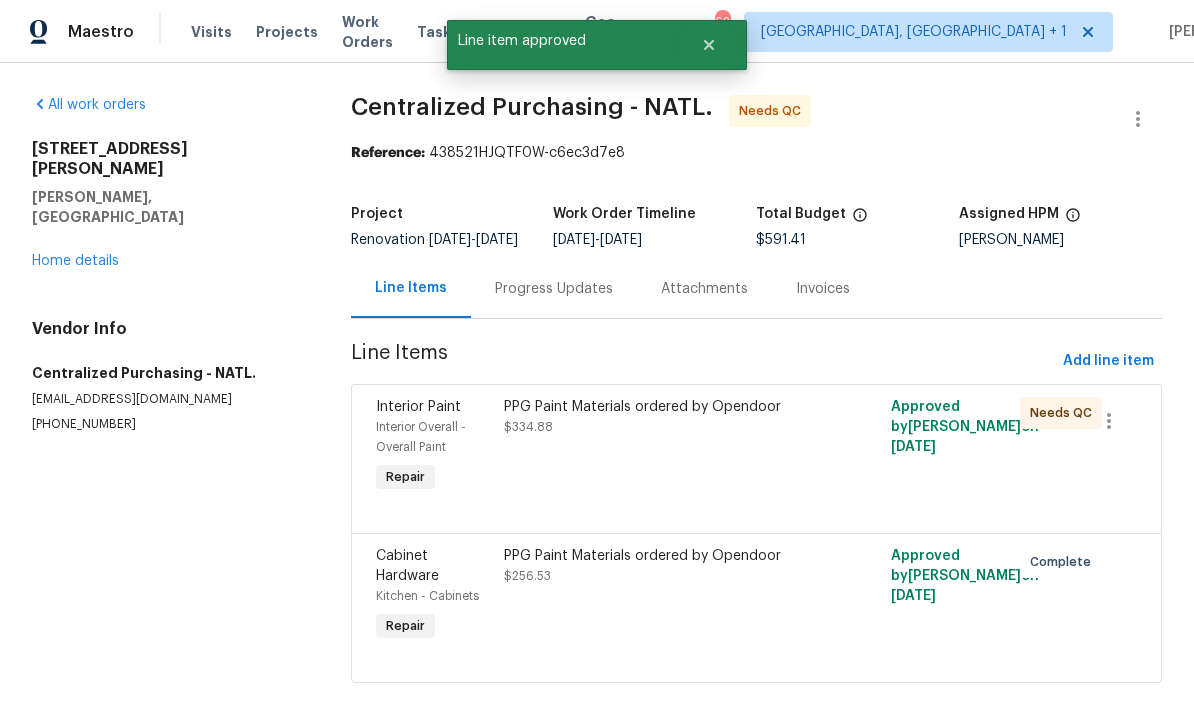 click on "PPG Paint Materials ordered by Opendoor $334.88" at bounding box center (659, 417) 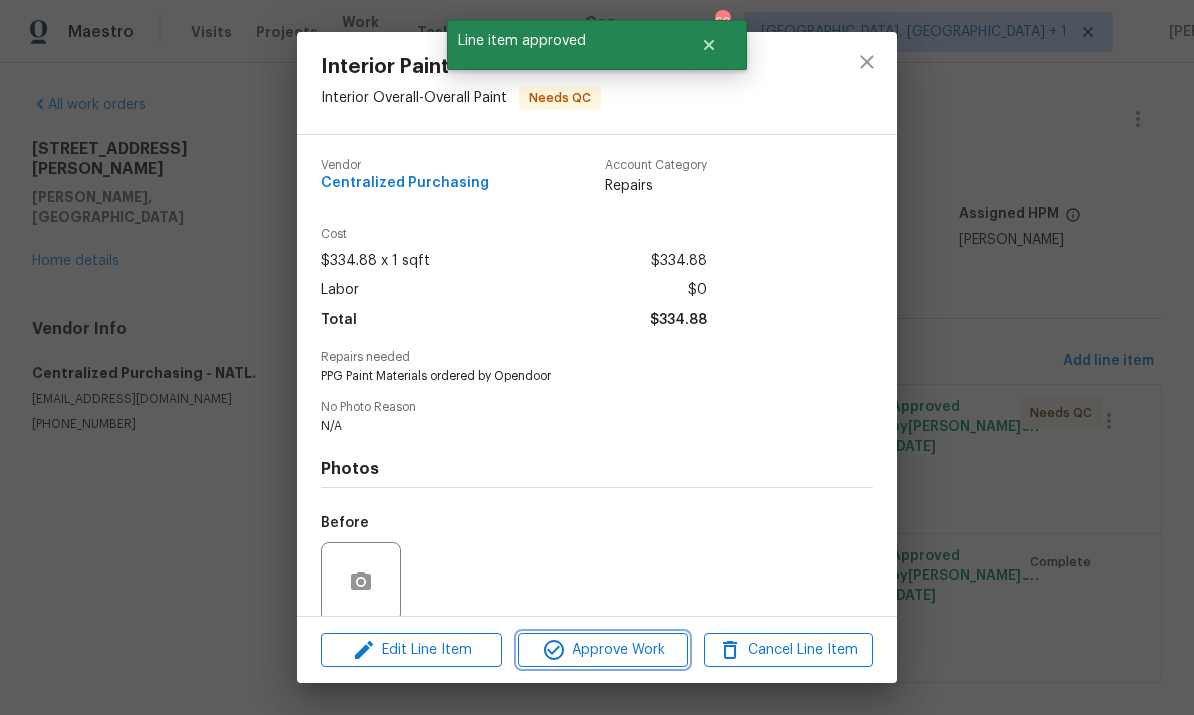 click on "Approve Work" at bounding box center [602, 650] 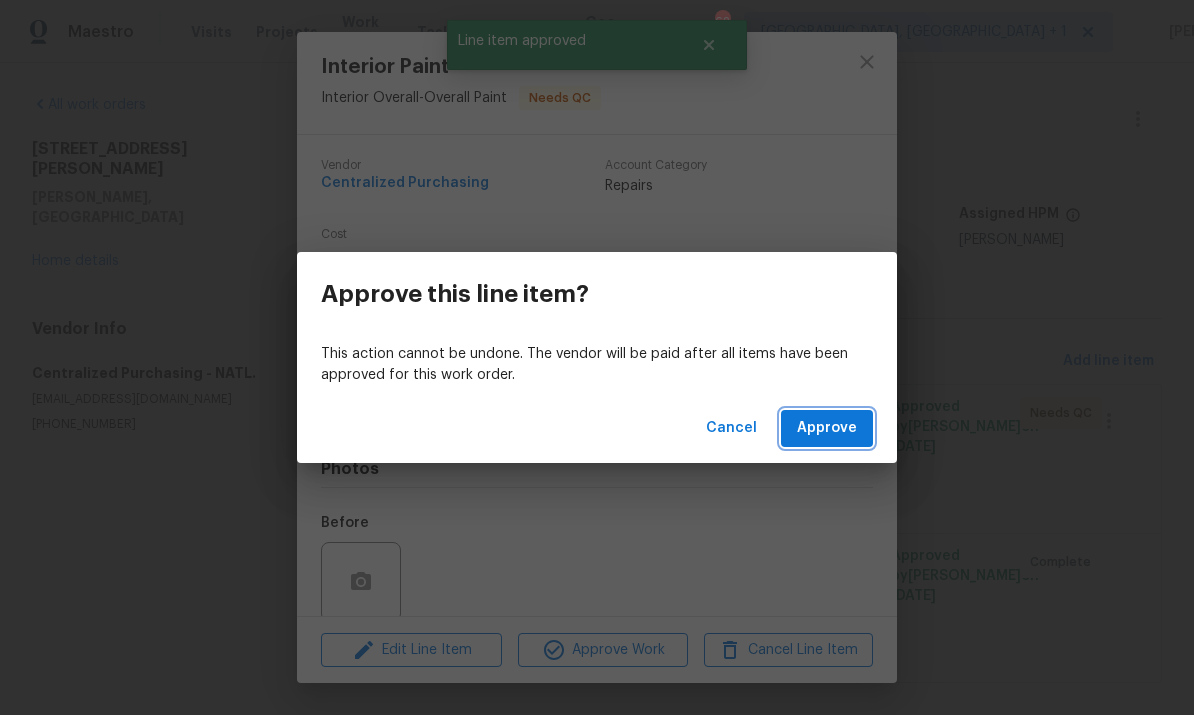 click on "Approve" at bounding box center [827, 428] 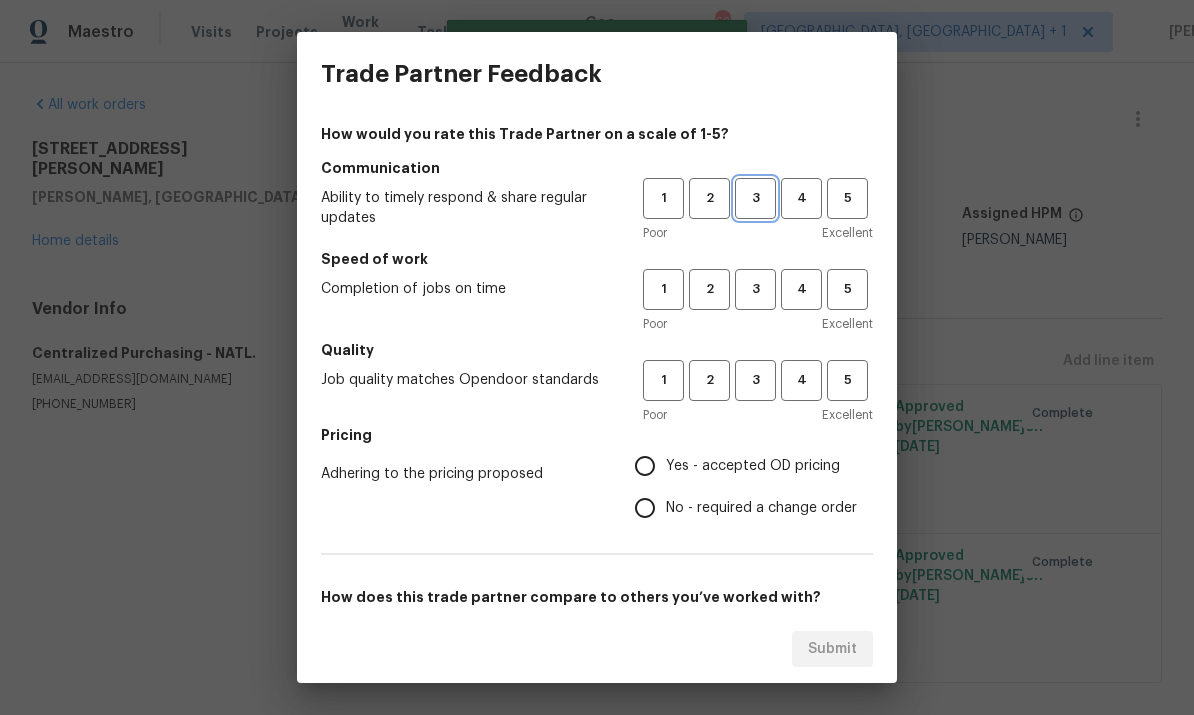 click on "3" at bounding box center (755, 198) 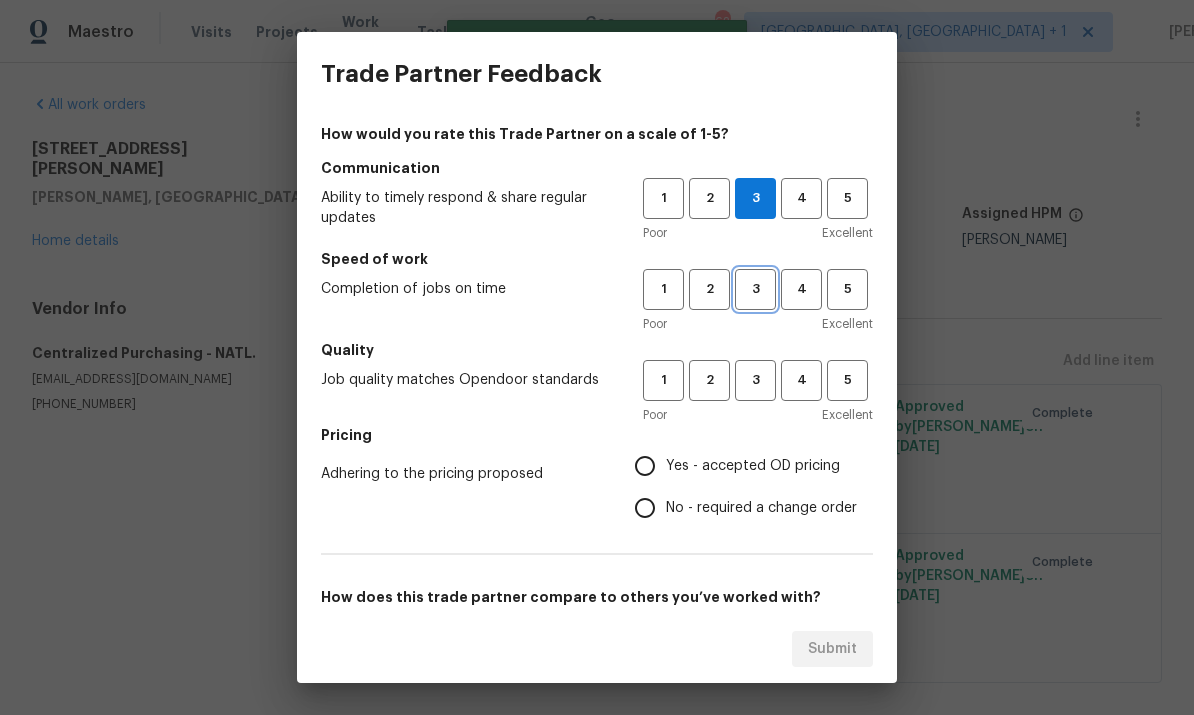 click on "3" at bounding box center (755, 289) 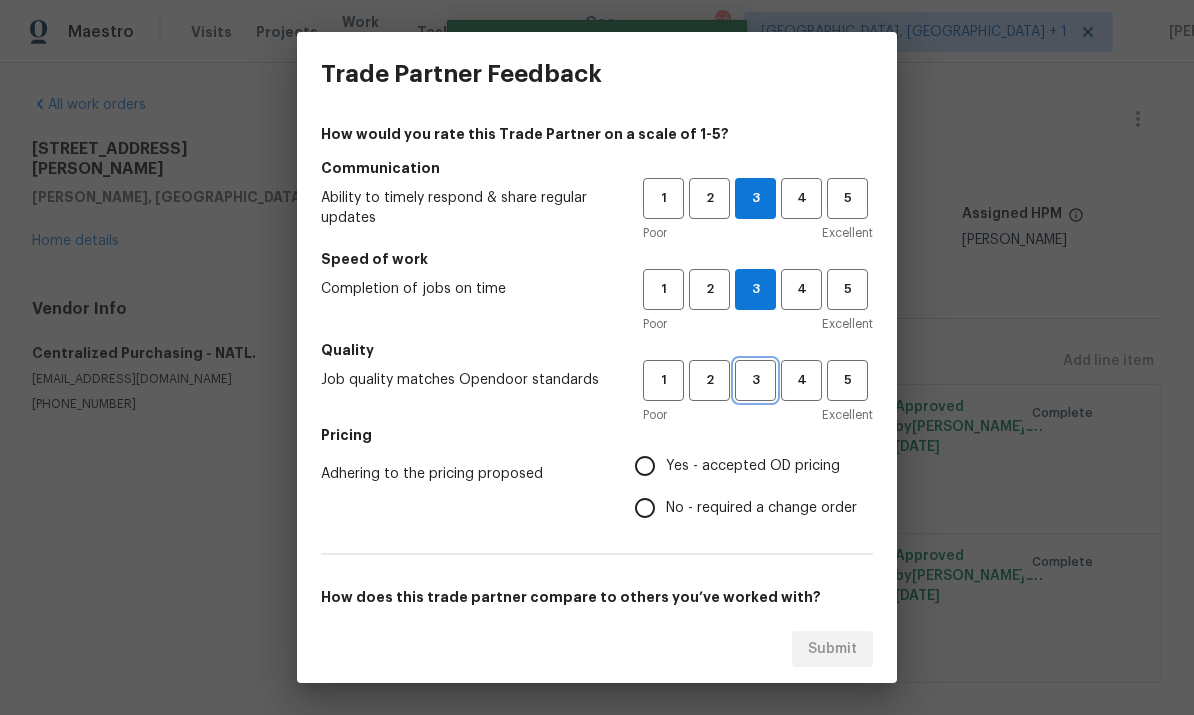 click on "3" at bounding box center [755, 380] 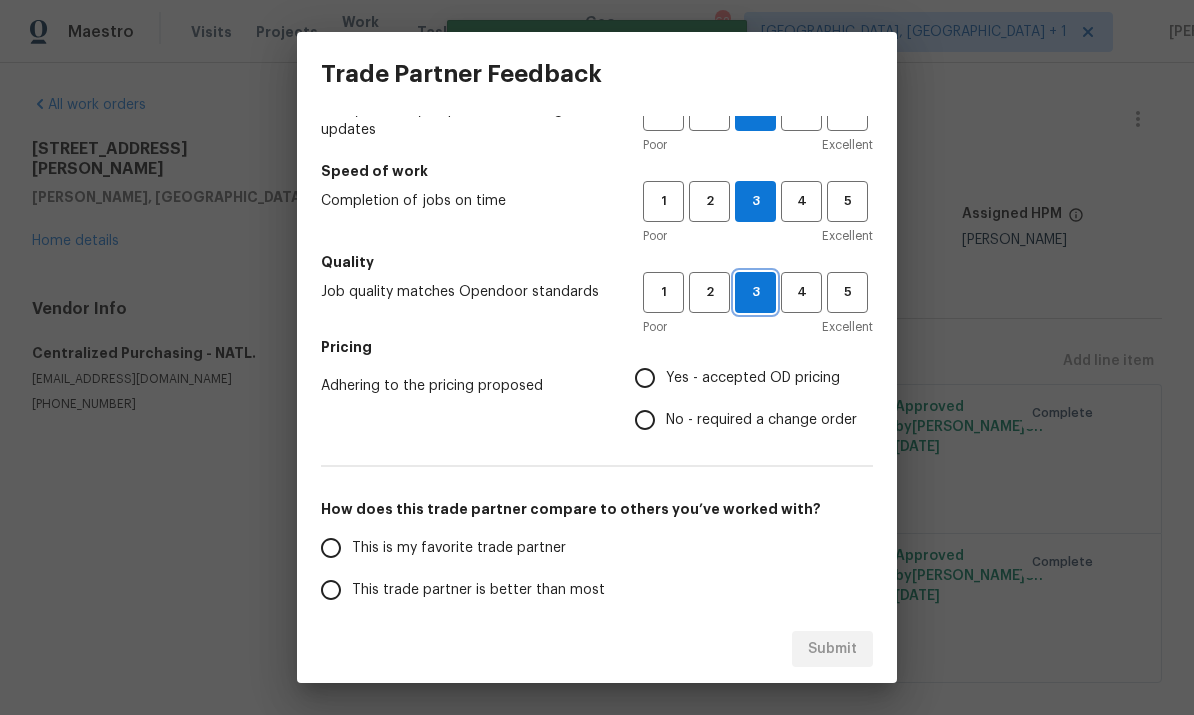 scroll, scrollTop: 90, scrollLeft: 0, axis: vertical 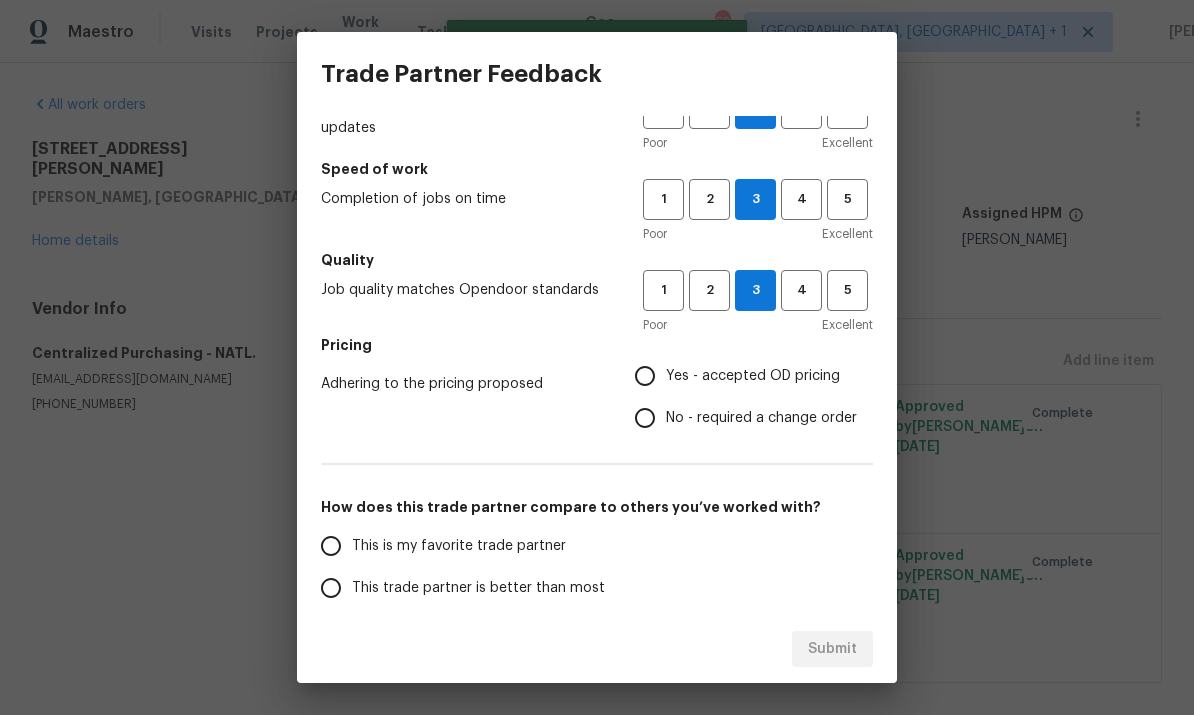 click on "Yes - accepted OD pricing" at bounding box center (645, 376) 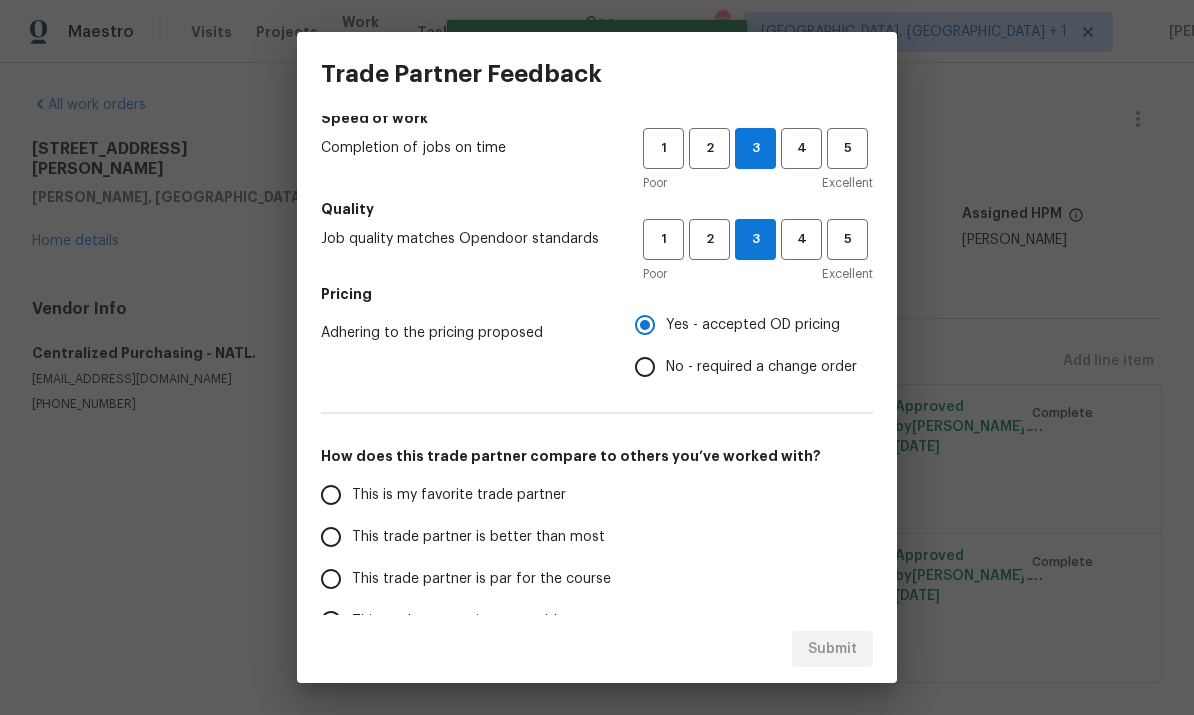 scroll, scrollTop: 190, scrollLeft: 0, axis: vertical 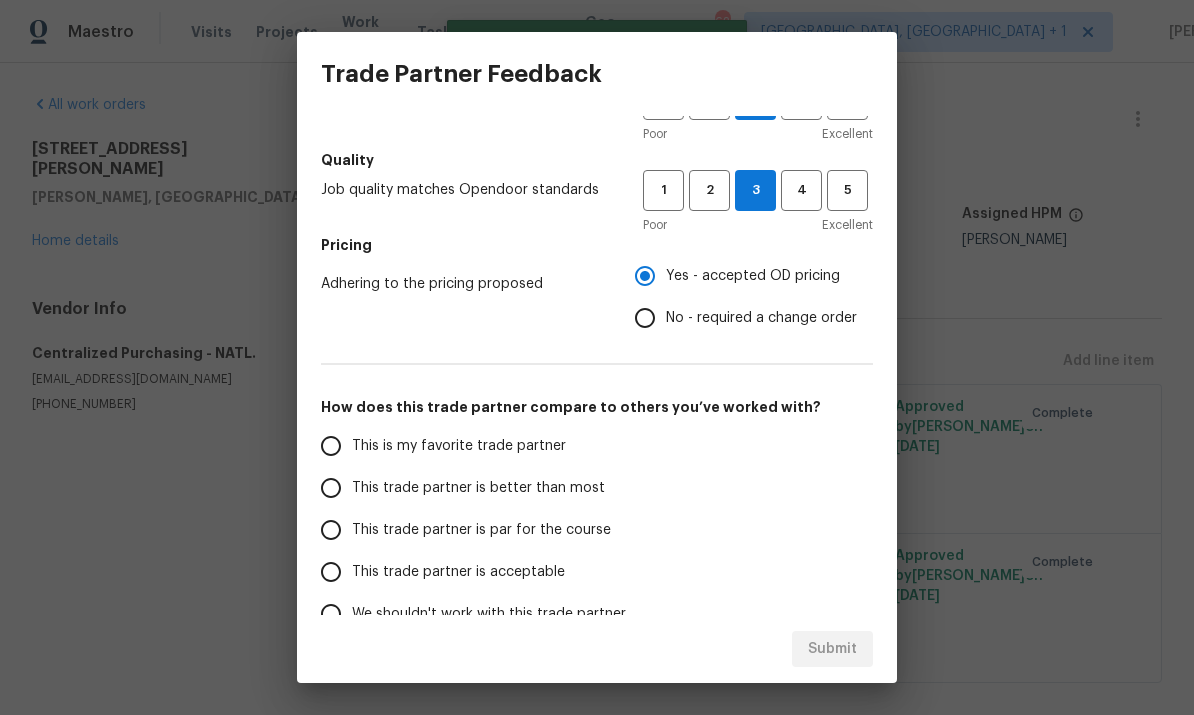 click on "This trade partner is par for the course" at bounding box center [331, 530] 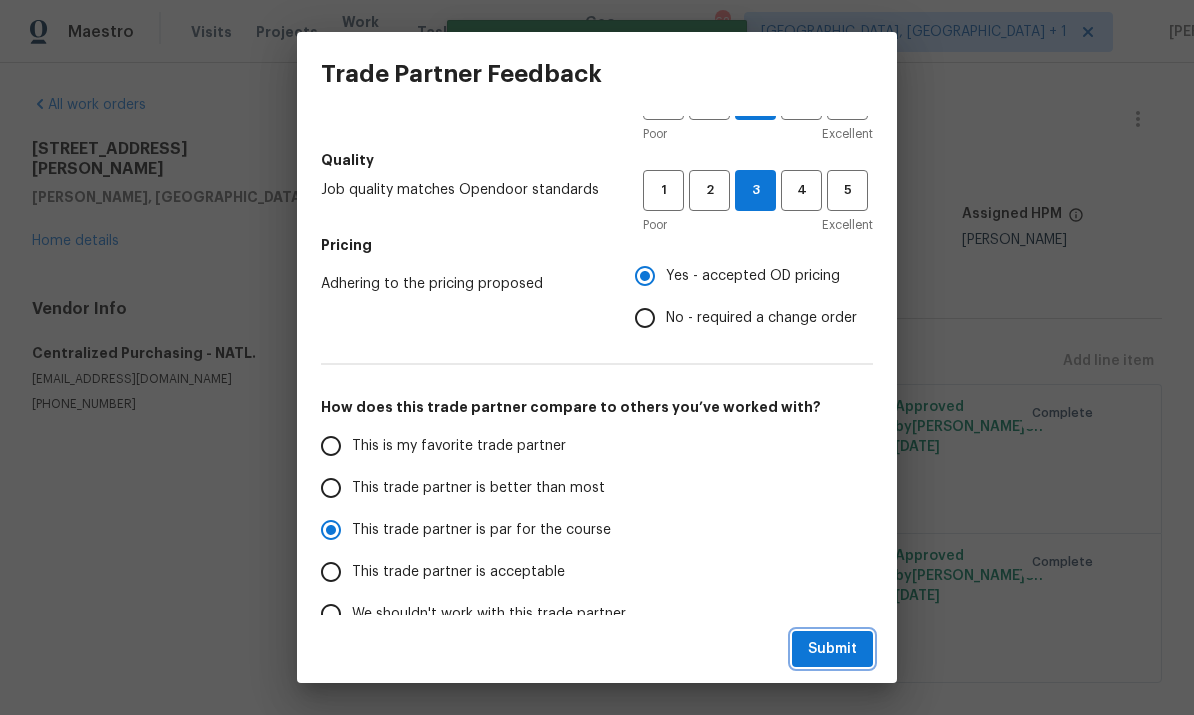 click on "Submit" at bounding box center [832, 649] 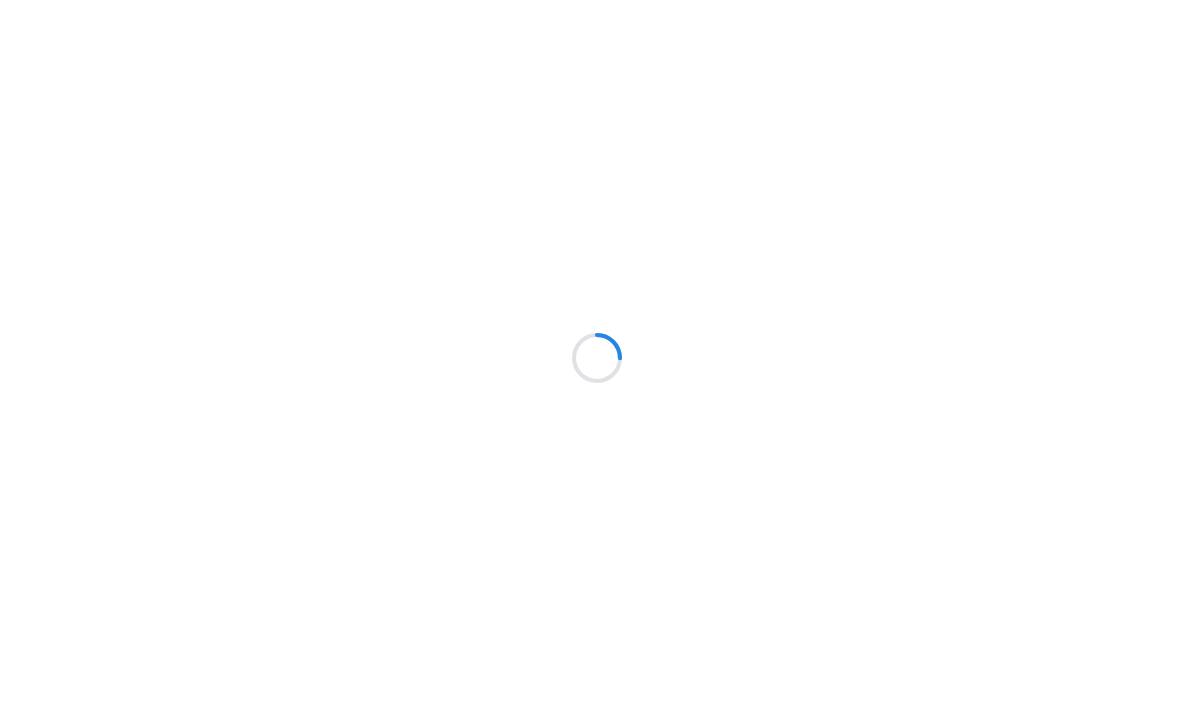 scroll, scrollTop: 0, scrollLeft: 0, axis: both 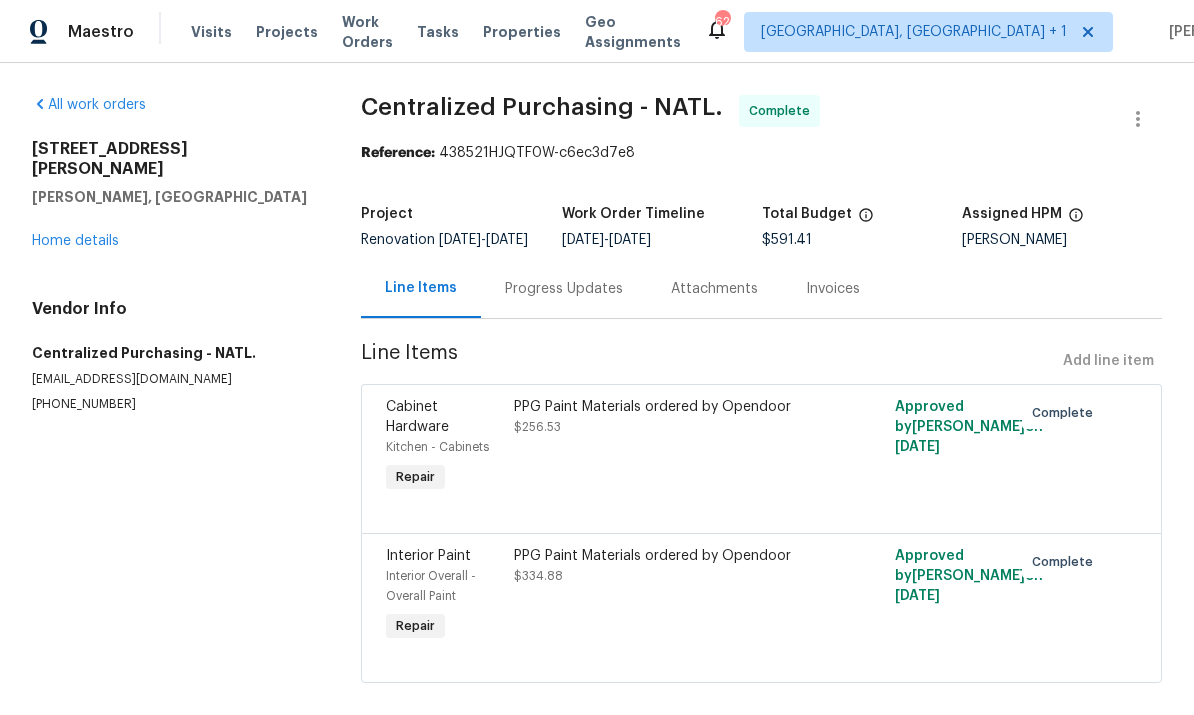 click on "Home details" at bounding box center (75, 241) 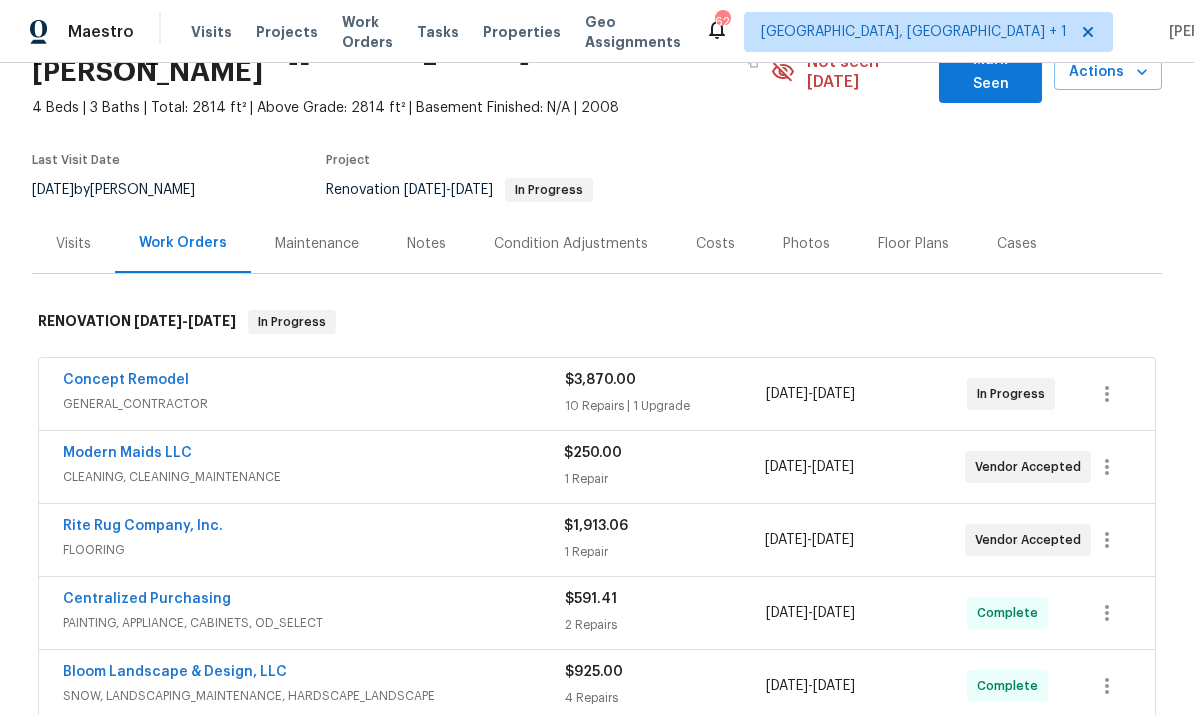 scroll, scrollTop: 279, scrollLeft: 0, axis: vertical 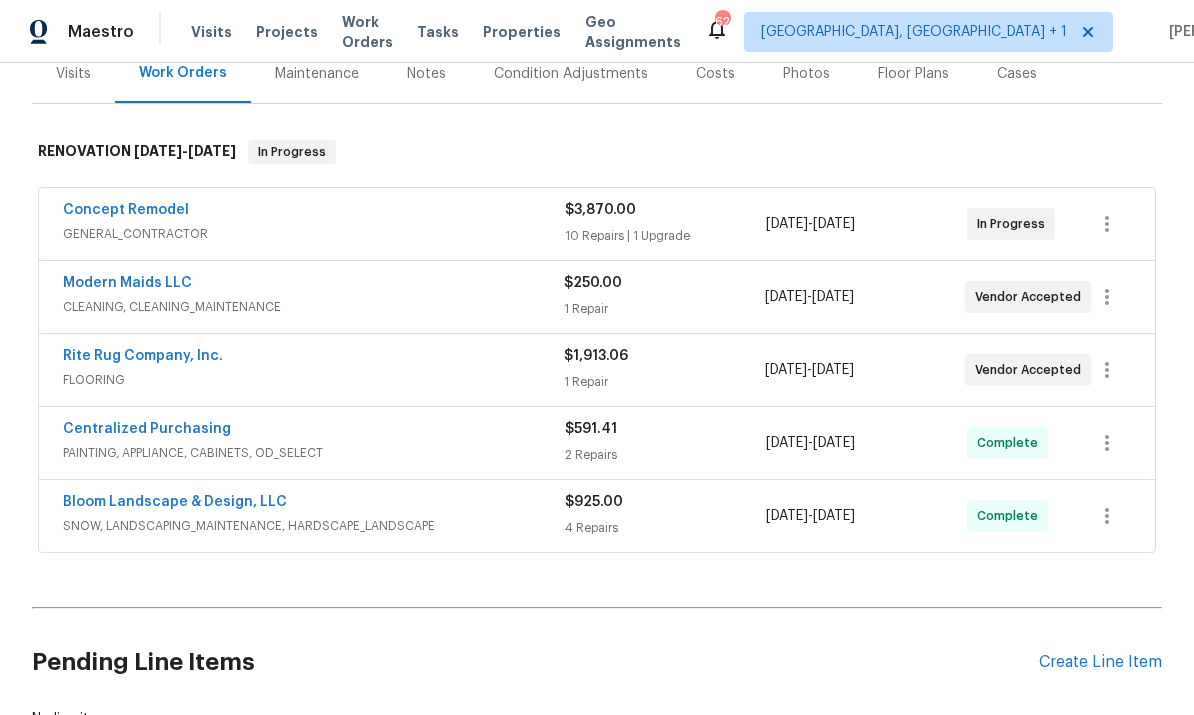 click on "Rite Rug Company, Inc." at bounding box center (143, 356) 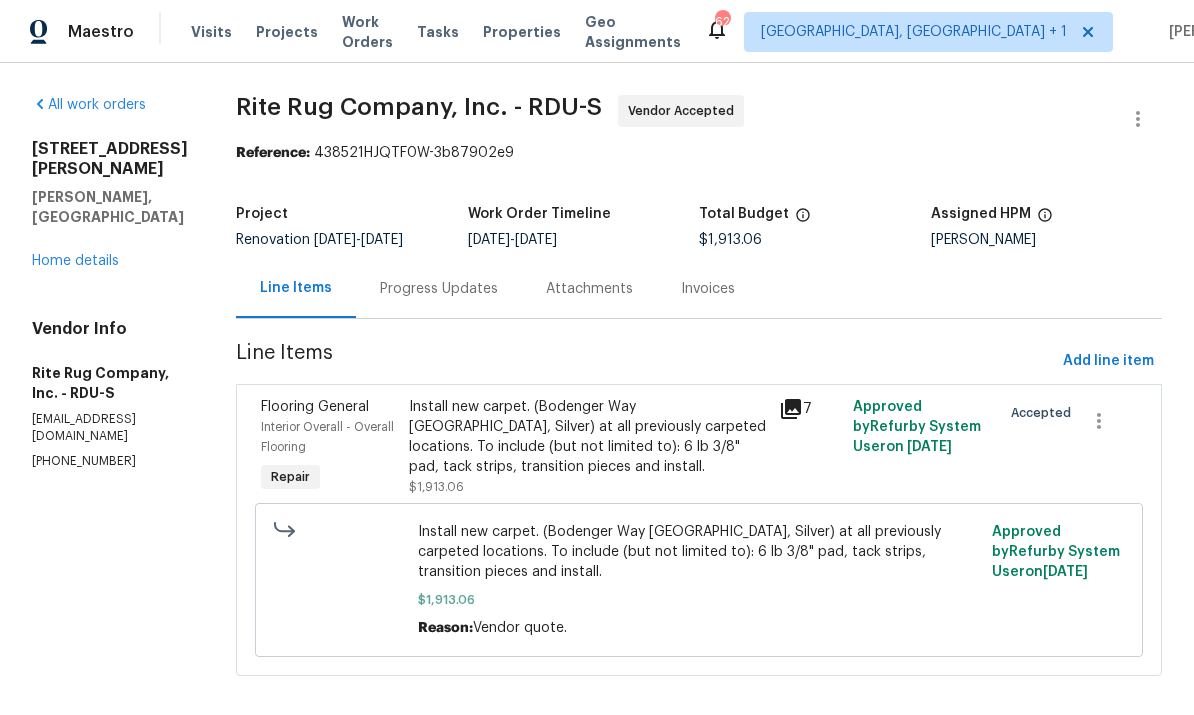 click on "Progress Updates" at bounding box center (439, 289) 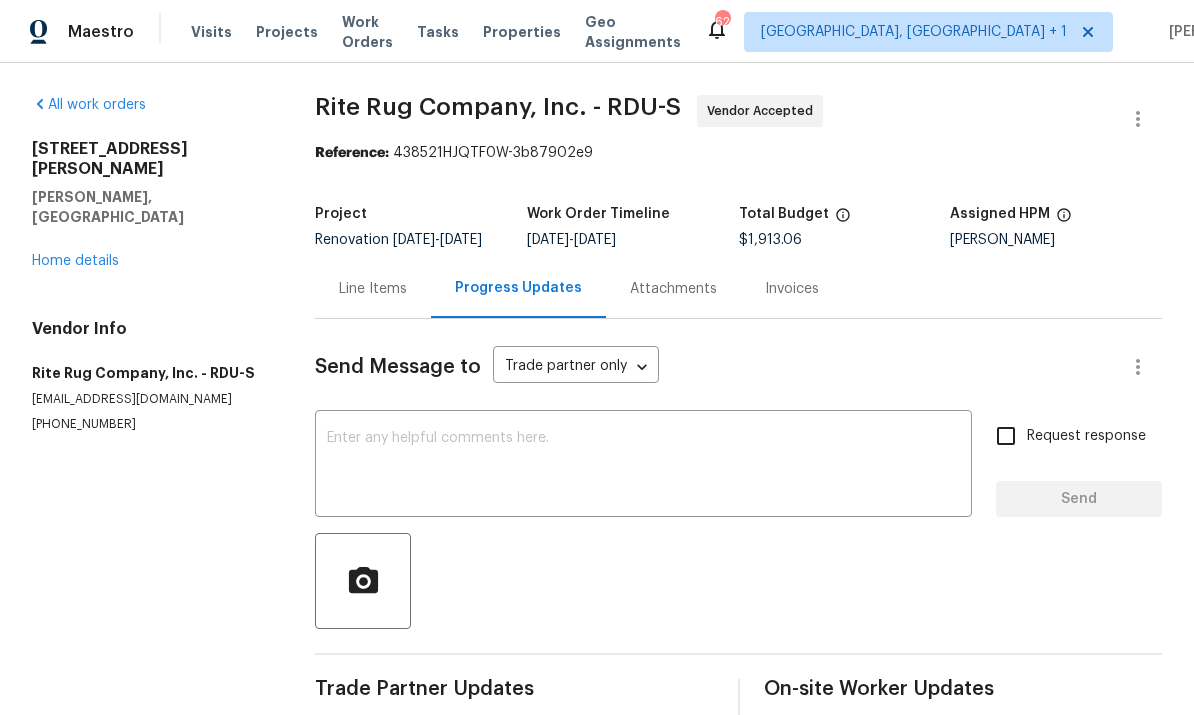 scroll, scrollTop: 0, scrollLeft: 0, axis: both 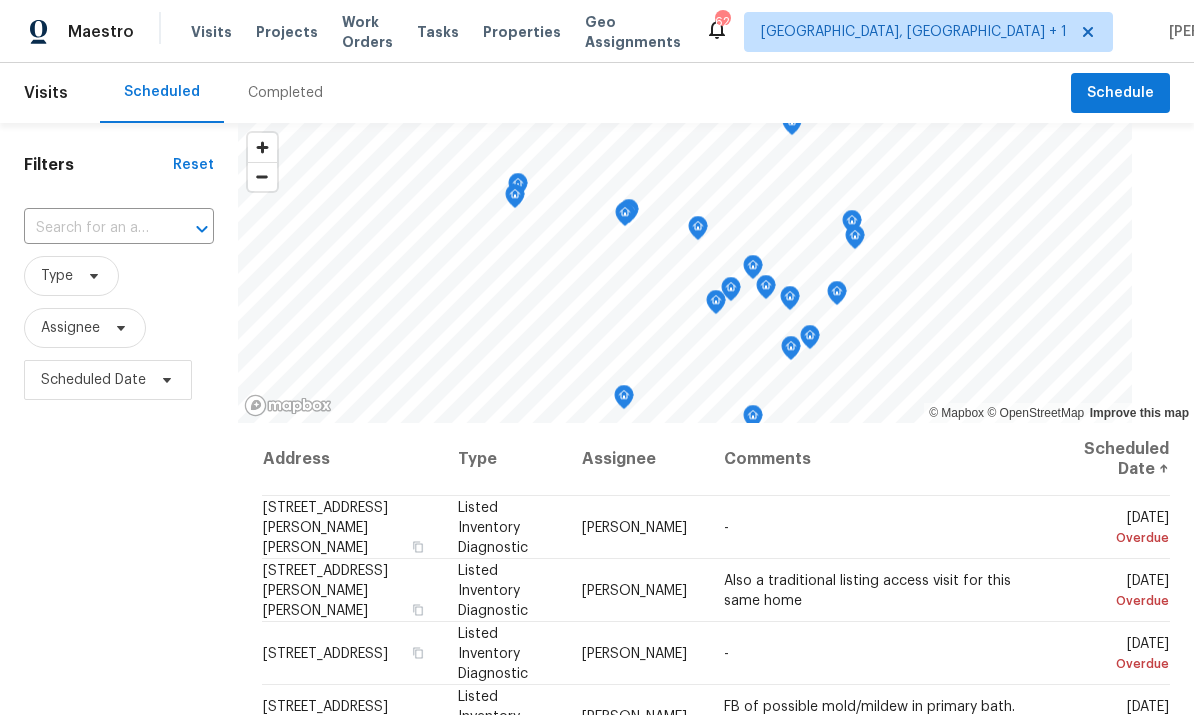 click at bounding box center [91, 228] 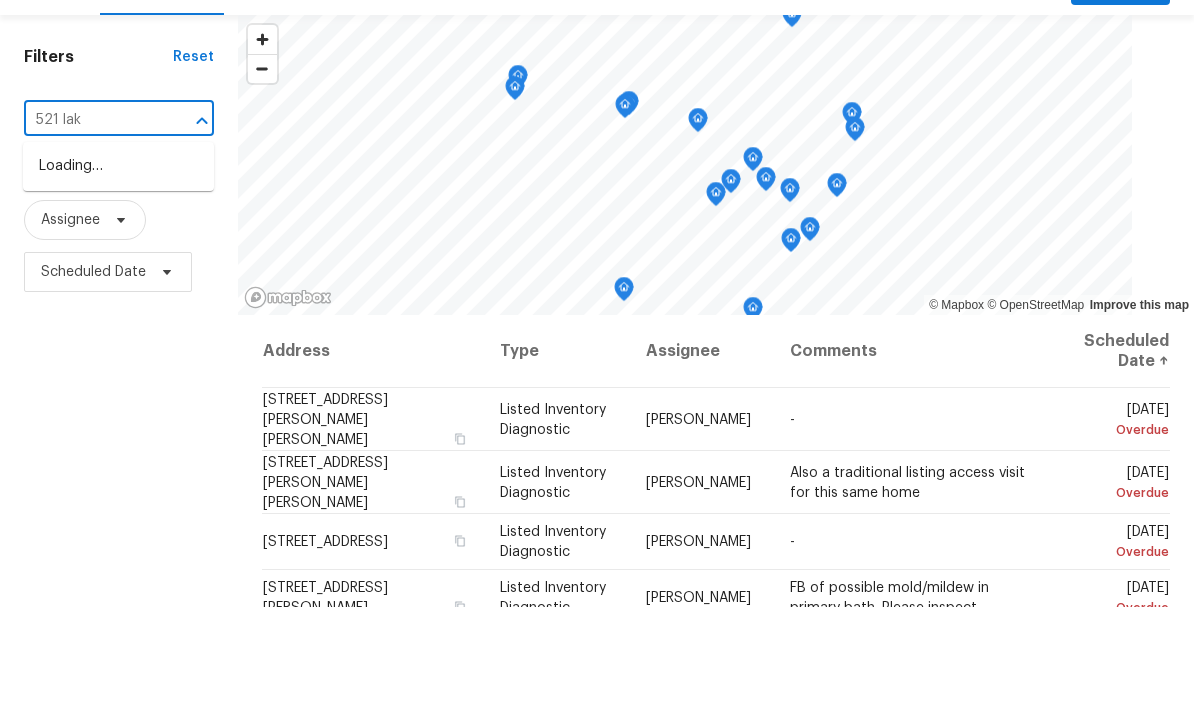 type on "521 lake" 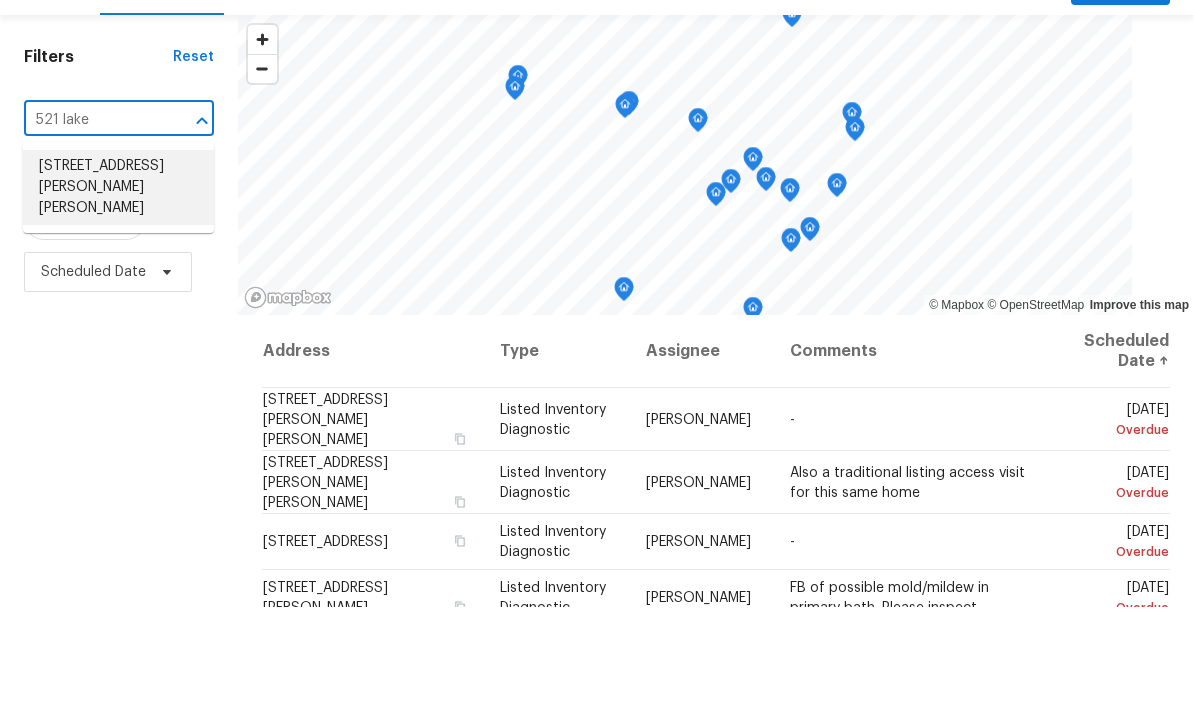click on "[STREET_ADDRESS][PERSON_NAME][PERSON_NAME]" at bounding box center [118, 295] 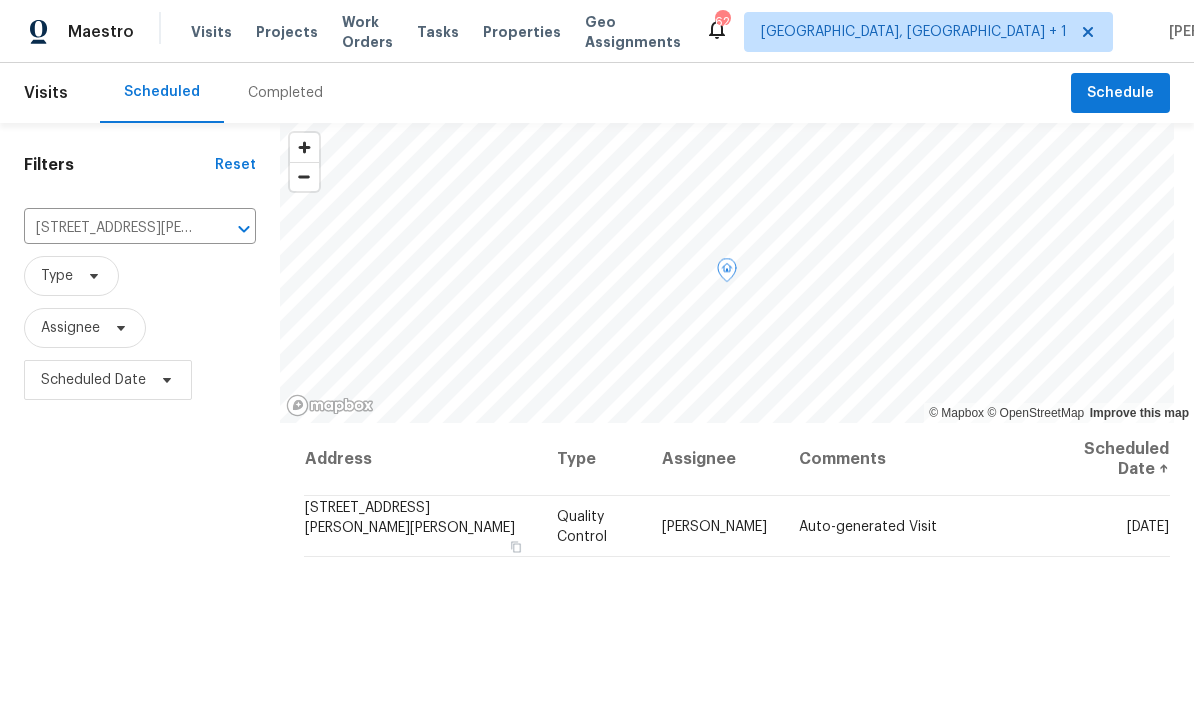 click 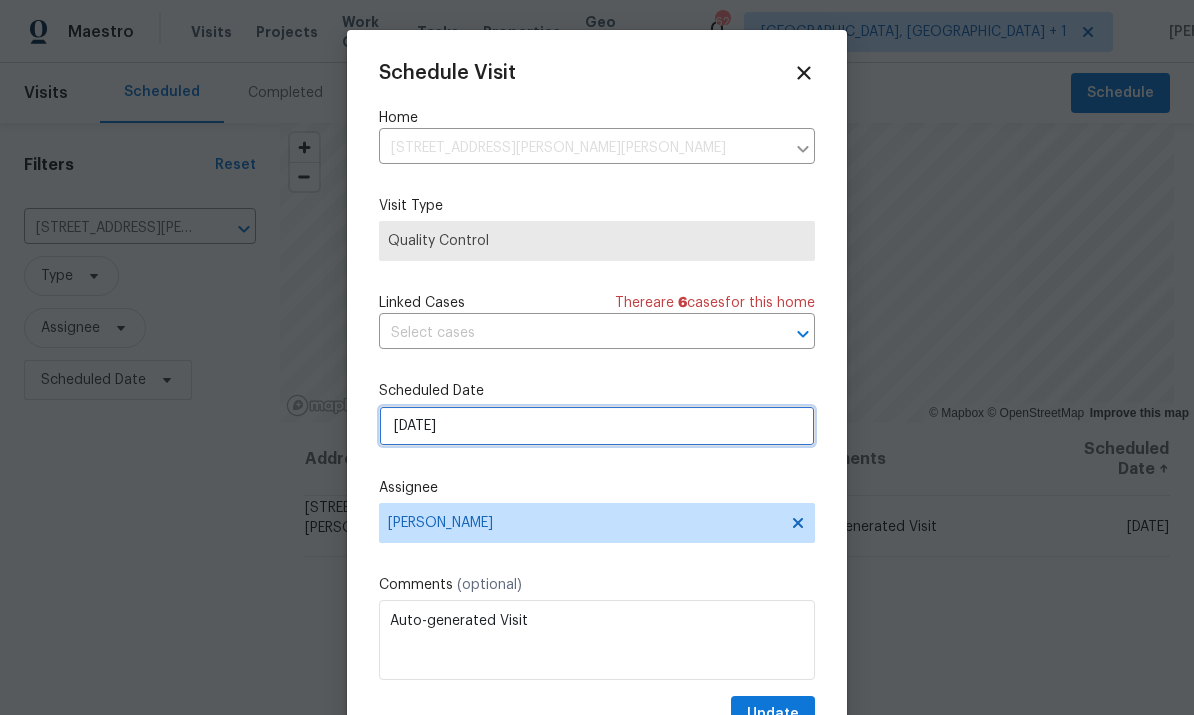 click on "[DATE]" at bounding box center (597, 426) 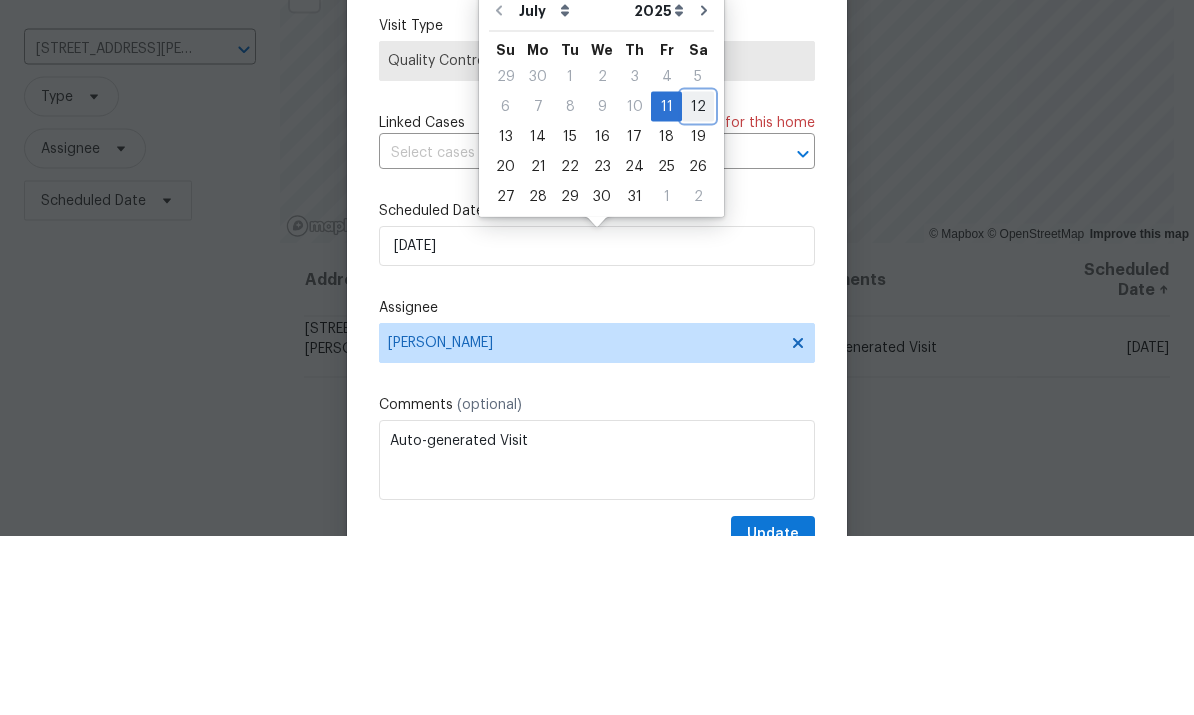 click on "12" at bounding box center [698, 286] 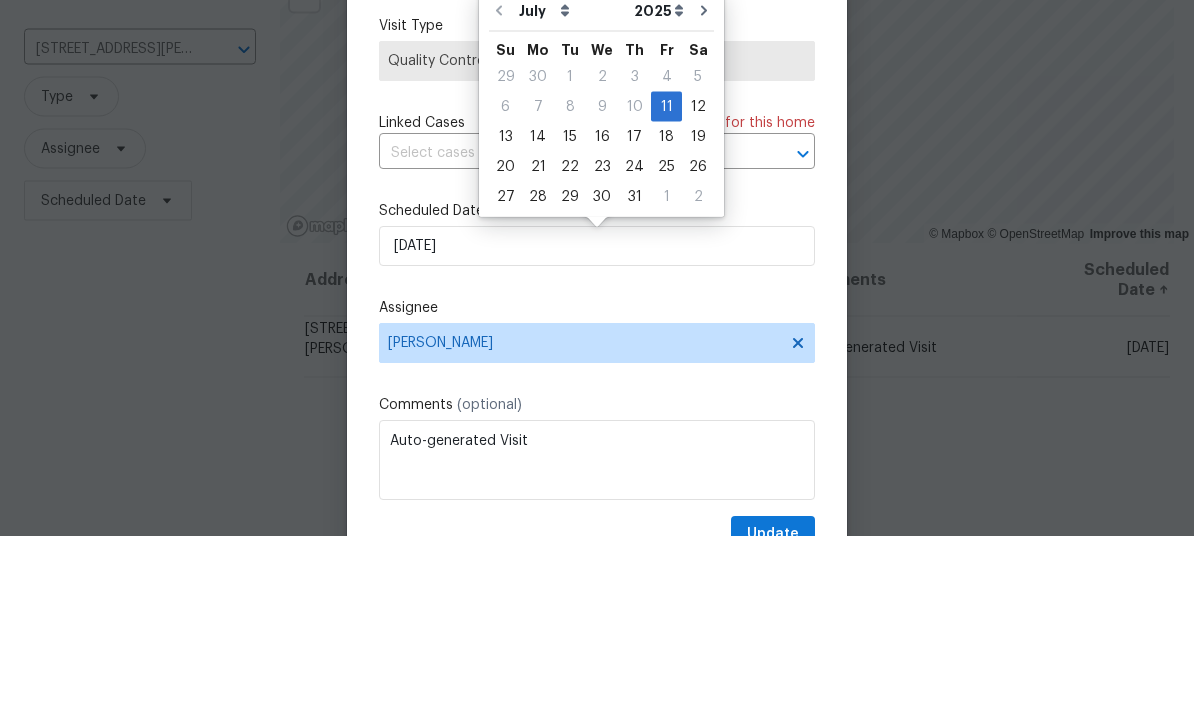 type on "[DATE]" 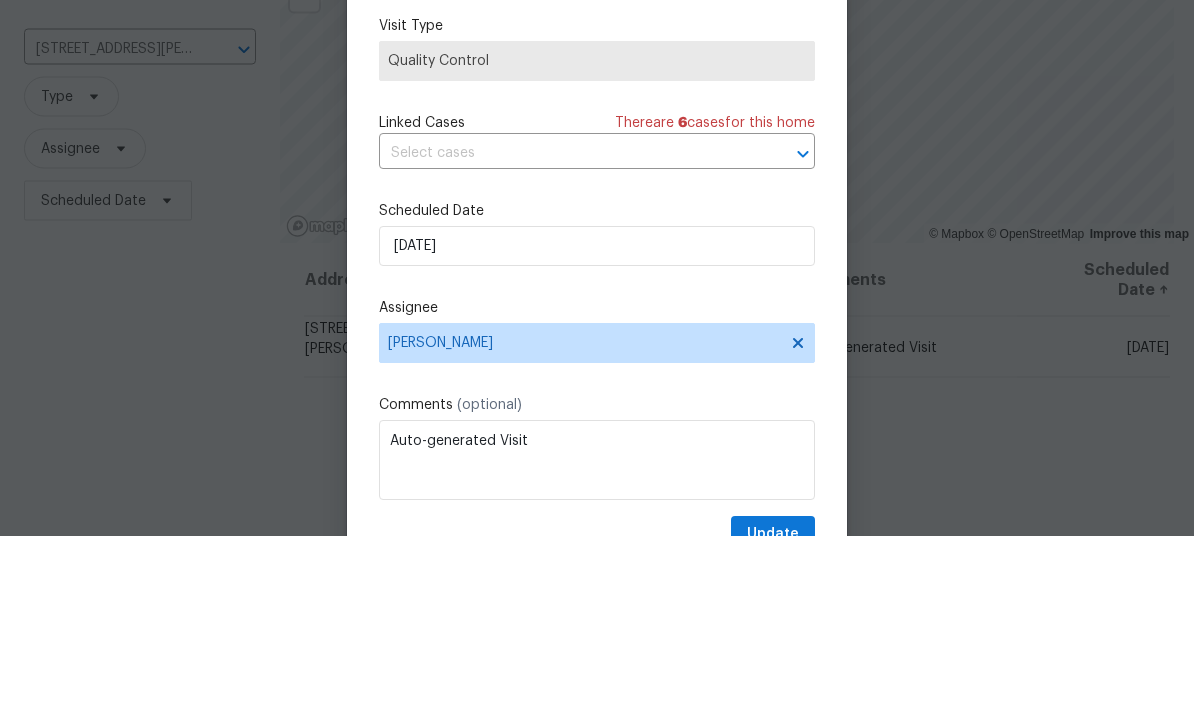 scroll, scrollTop: 75, scrollLeft: 0, axis: vertical 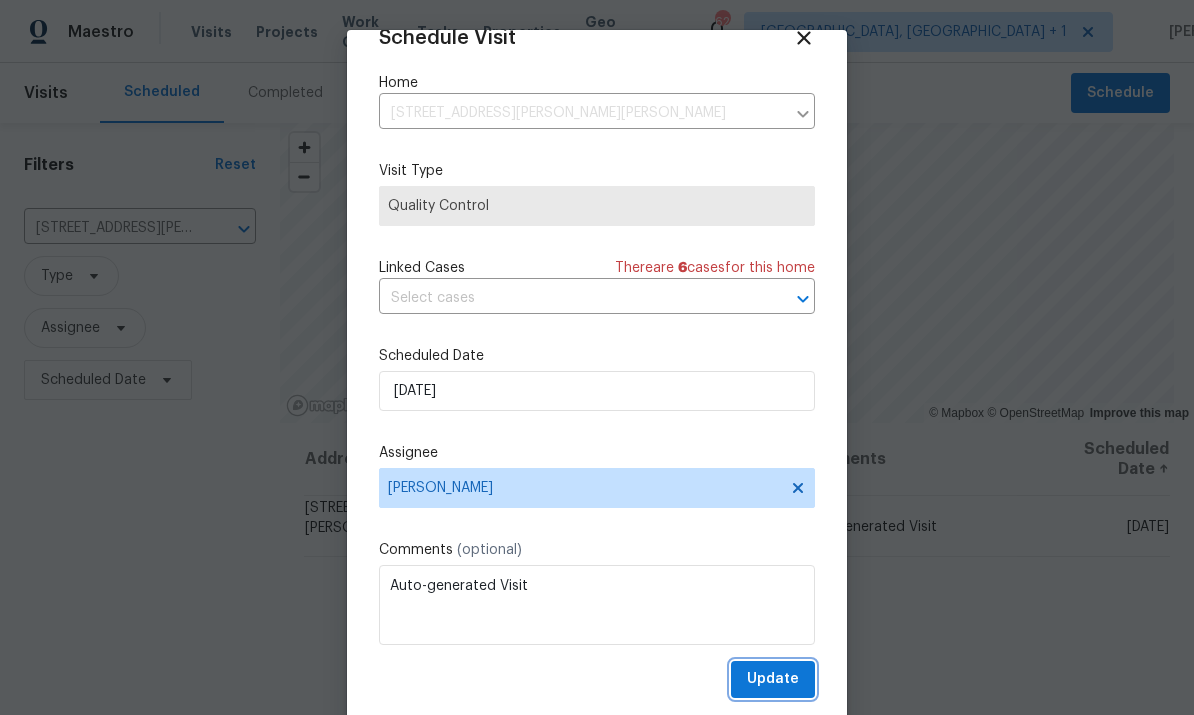 click on "Update" at bounding box center (773, 679) 